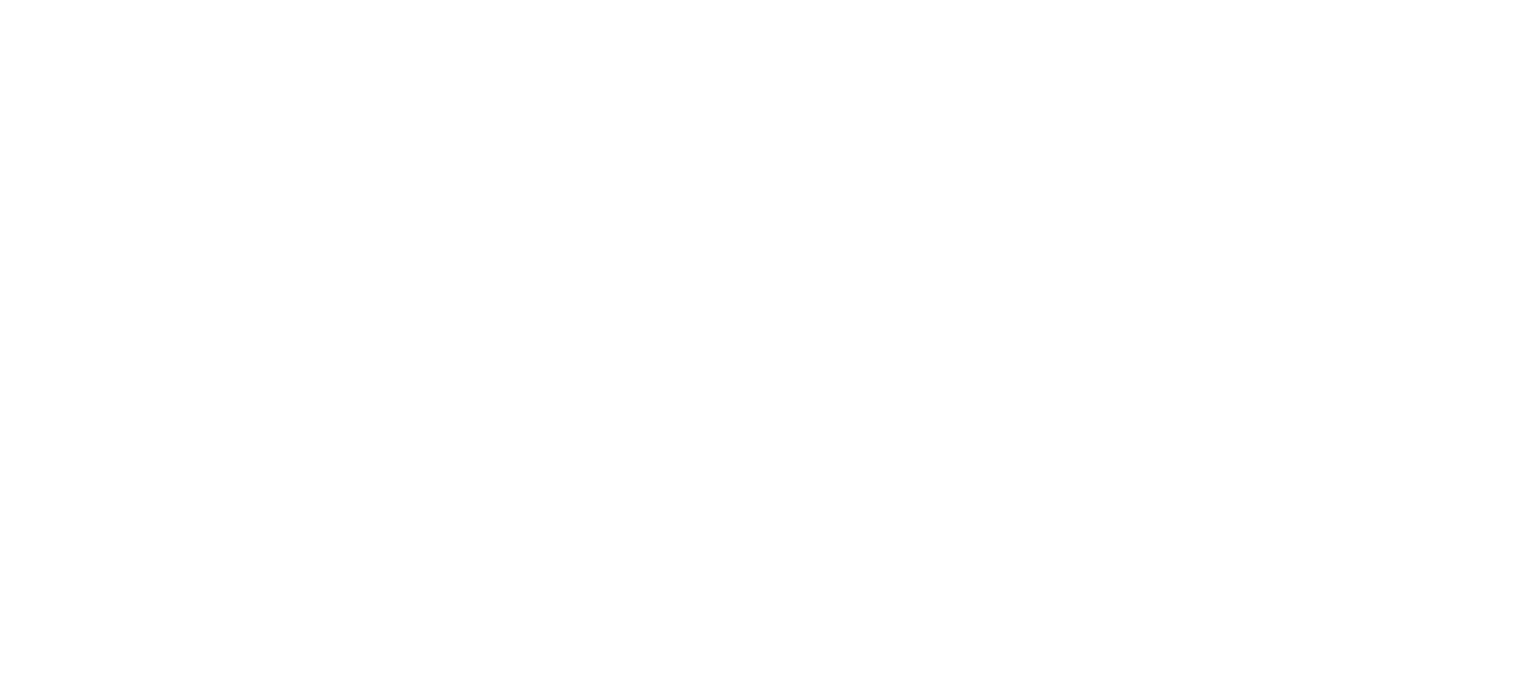 scroll, scrollTop: 0, scrollLeft: 0, axis: both 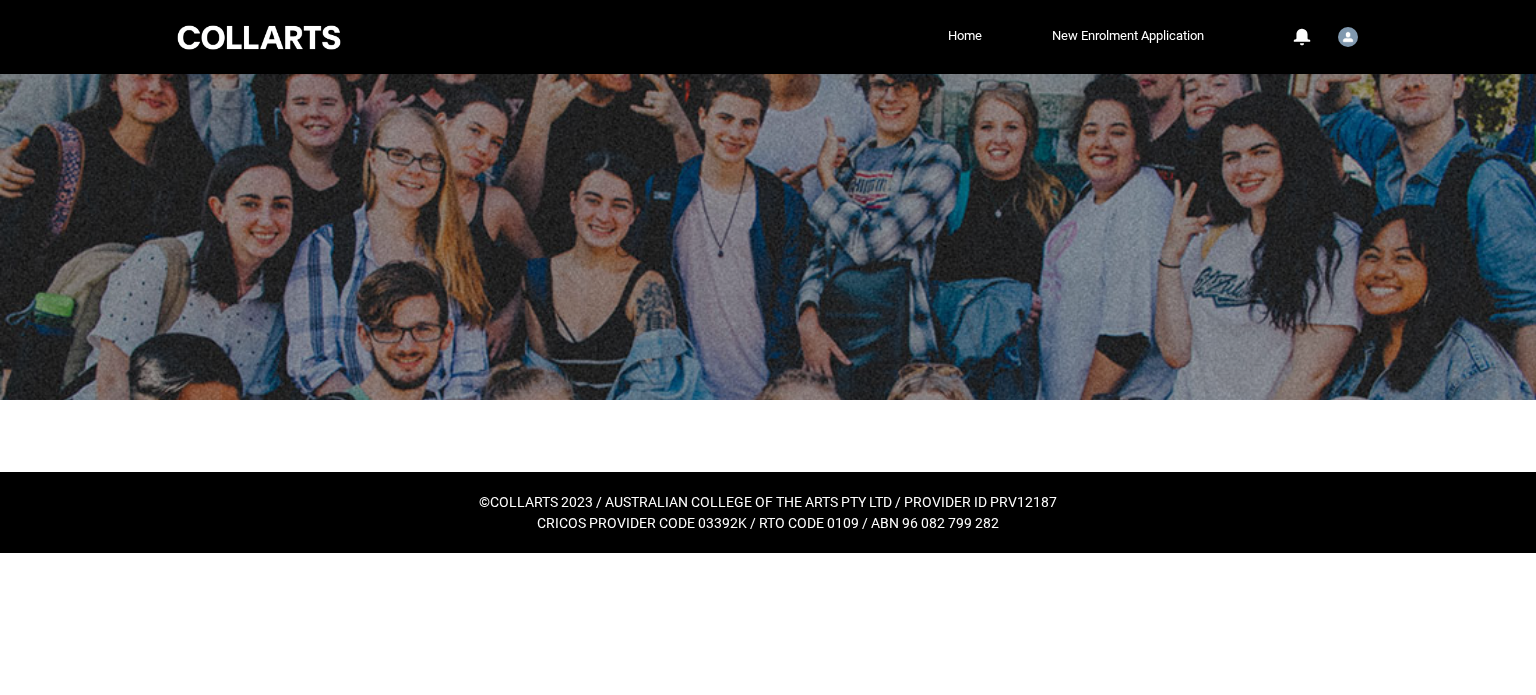 click at bounding box center (768, 412) 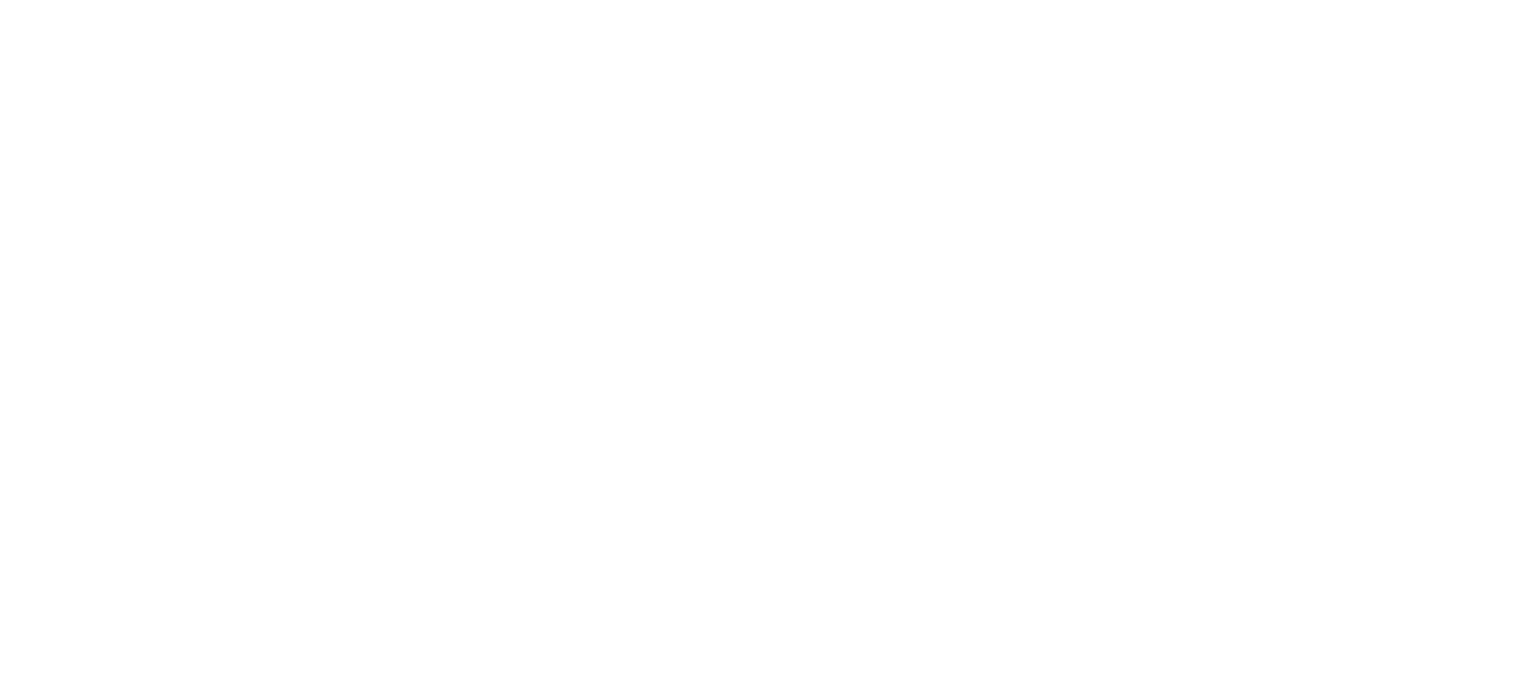 scroll, scrollTop: 0, scrollLeft: 0, axis: both 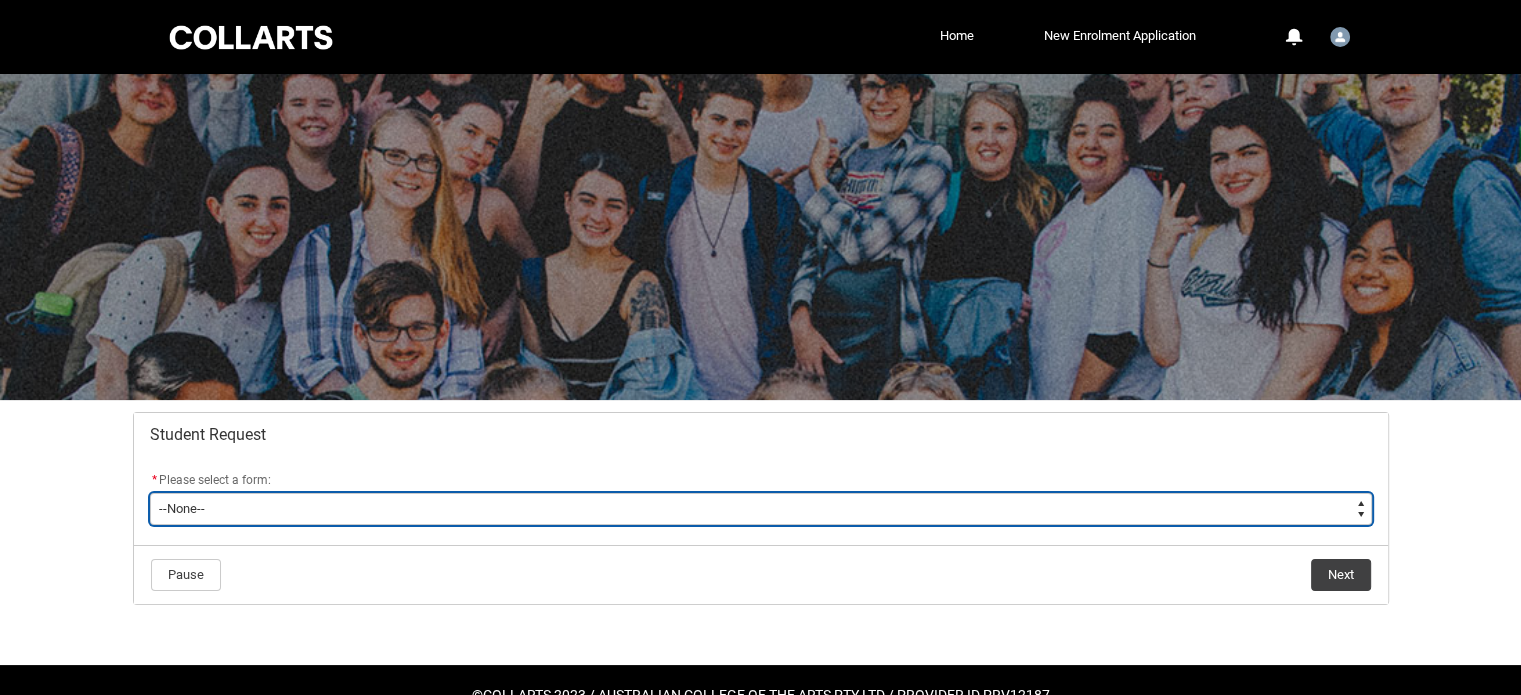 click on "--None-- Academic Transcript Application to Appeal Assignment Extension Course Credit / RPL Course Transfer Deferral / Leave of Absence Enrolment Variation Grievance Reasonable Adjustment Return to Study Application Special Consideration Tuition Fee Refund Withdraw & Cancel Enrolment General Enquiry FEE-HELP Exemption Form Financial Hardship Program" at bounding box center [761, 509] 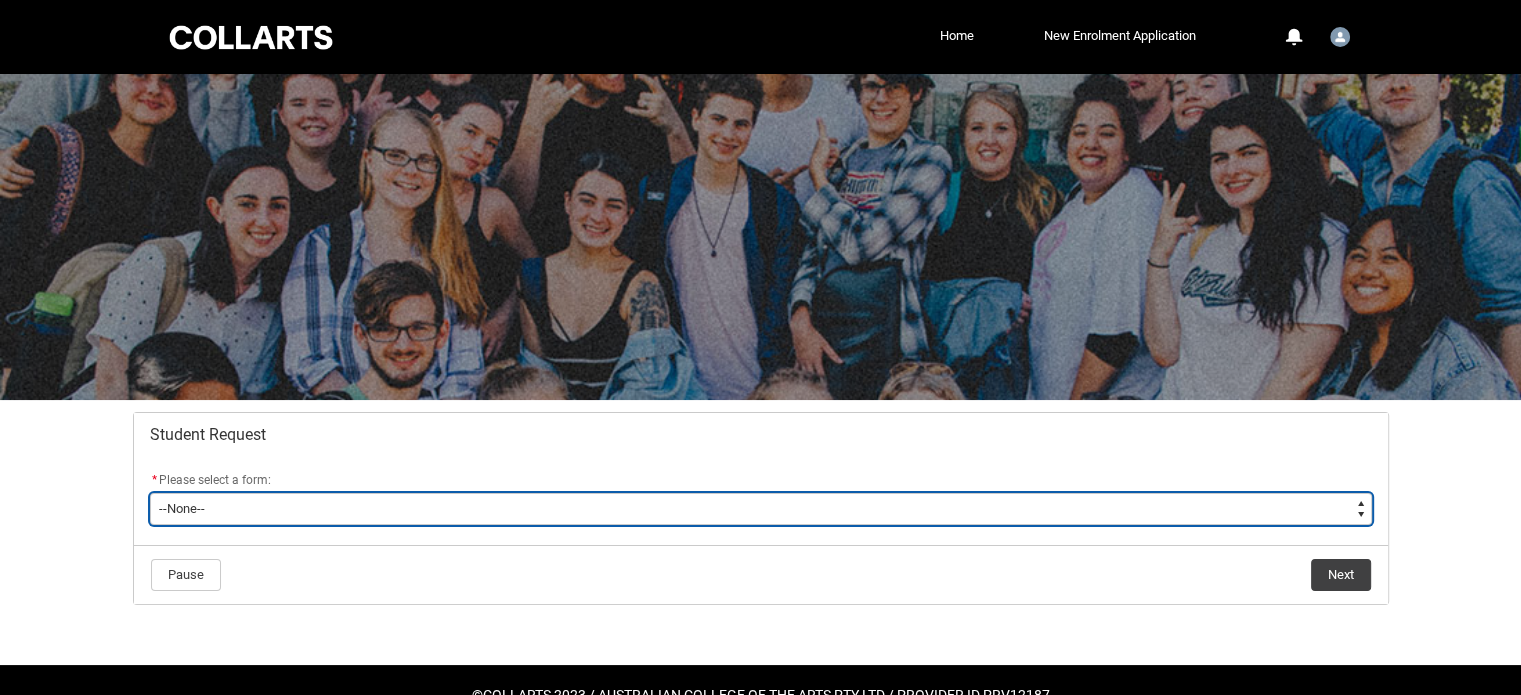 type on "picklist_case_Type.Assignment Extension" 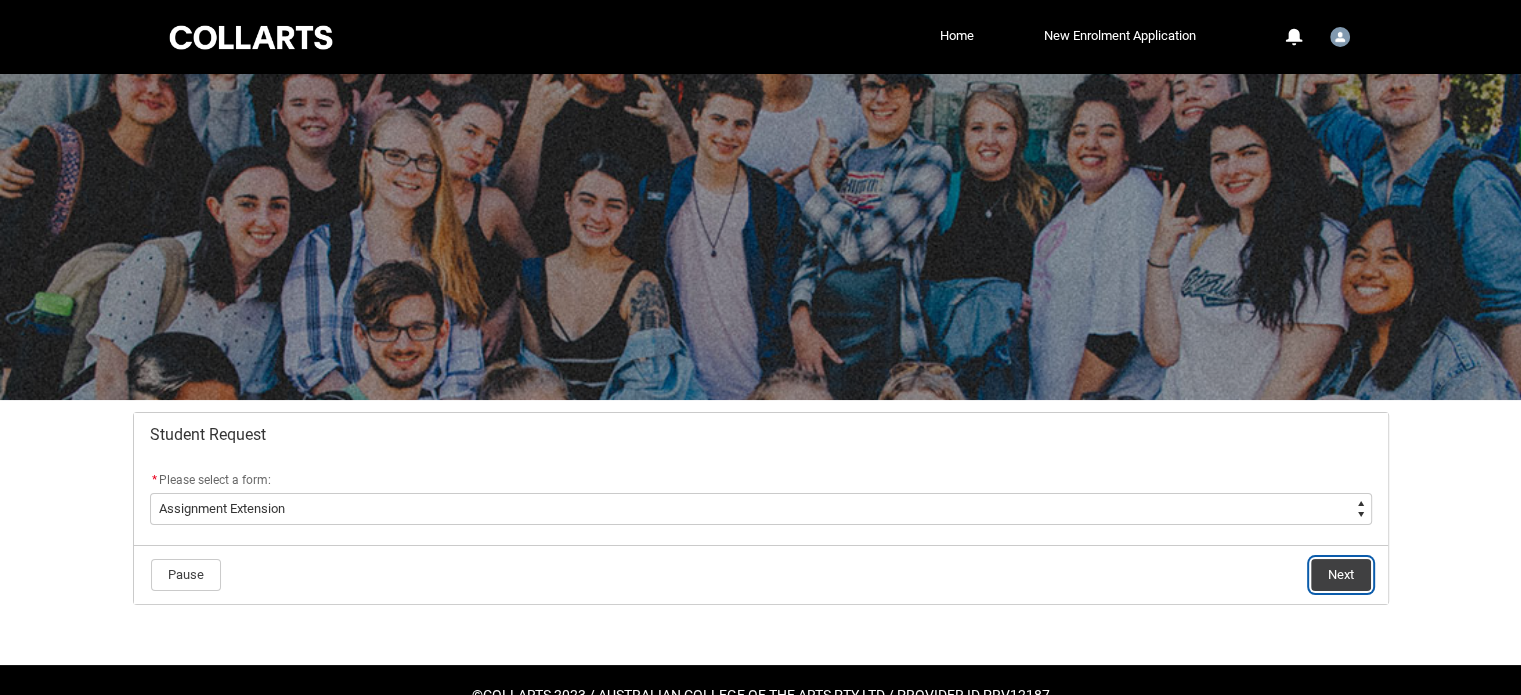 click on "Next" 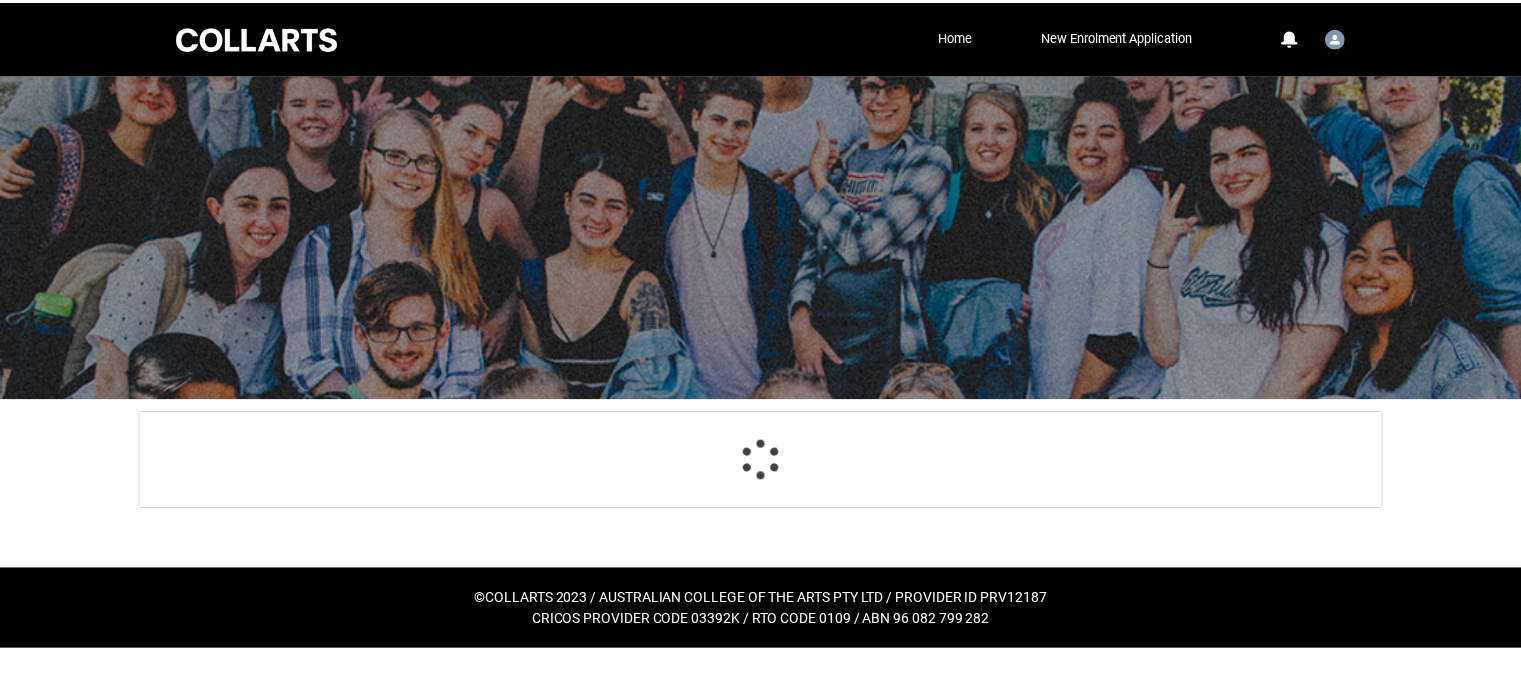 scroll, scrollTop: 88, scrollLeft: 0, axis: vertical 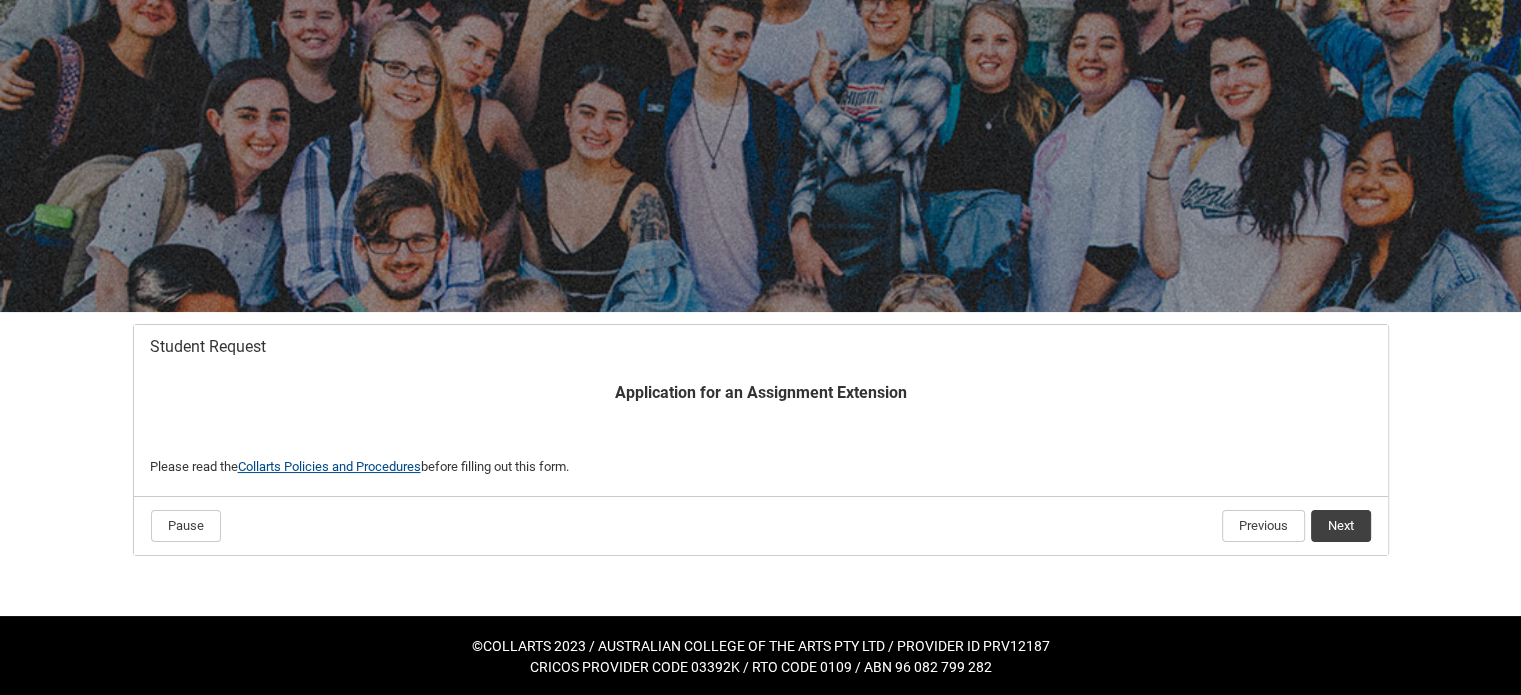 click on "Collarts Policies and Procedures" 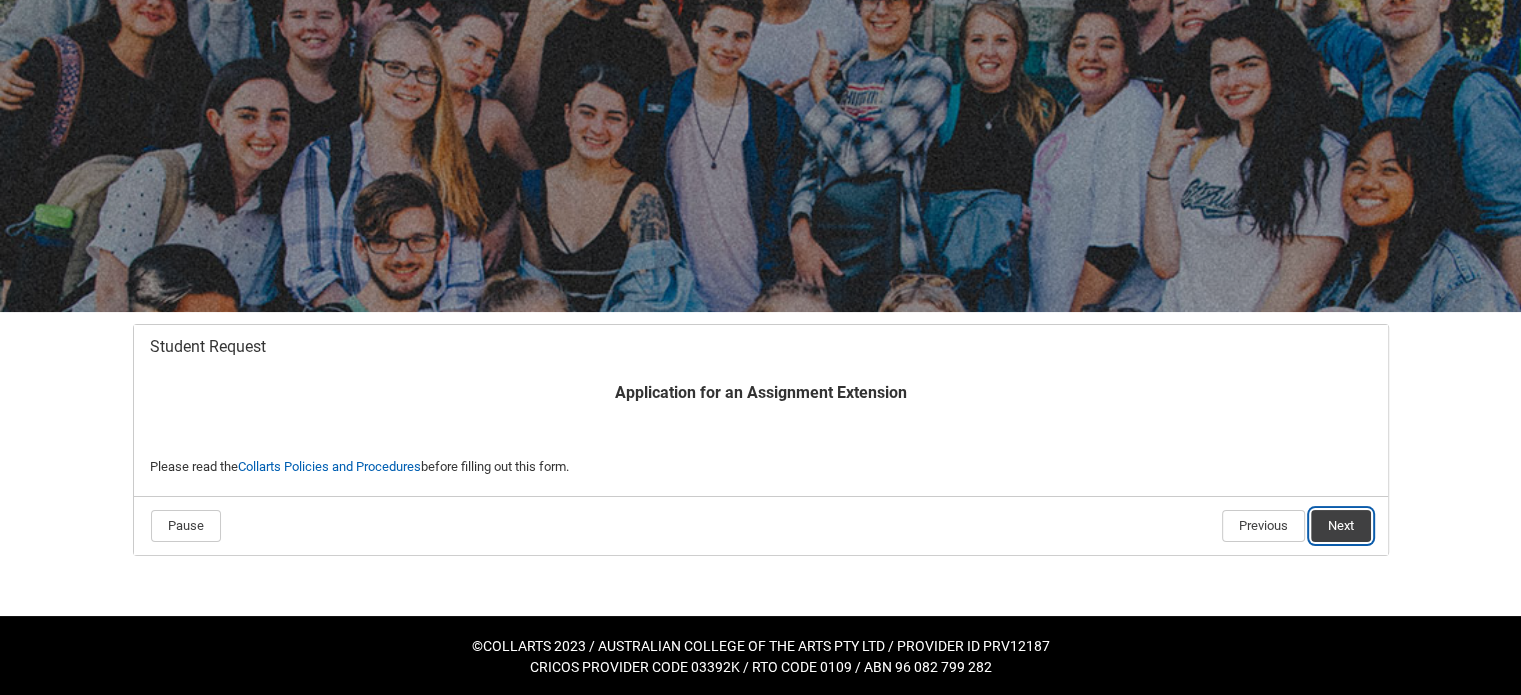 click on "Next" 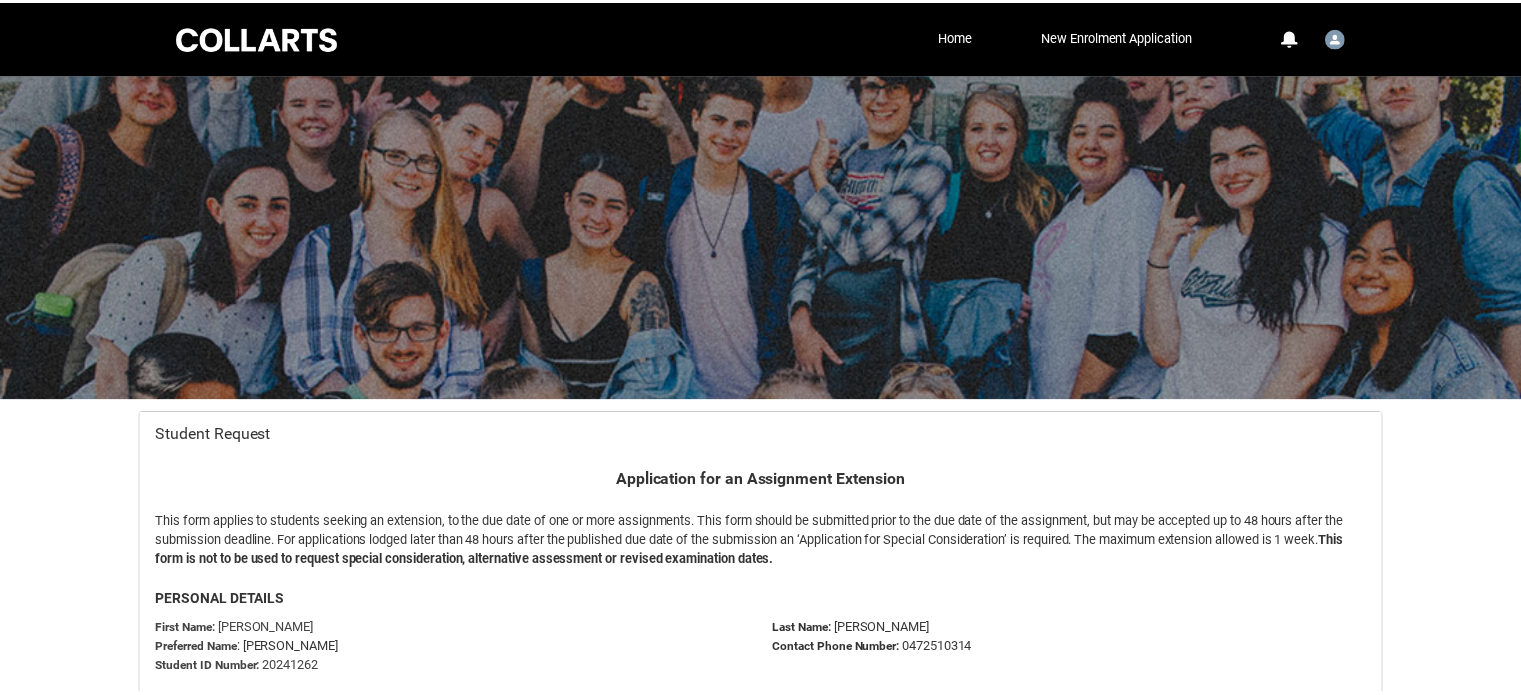 scroll, scrollTop: 212, scrollLeft: 0, axis: vertical 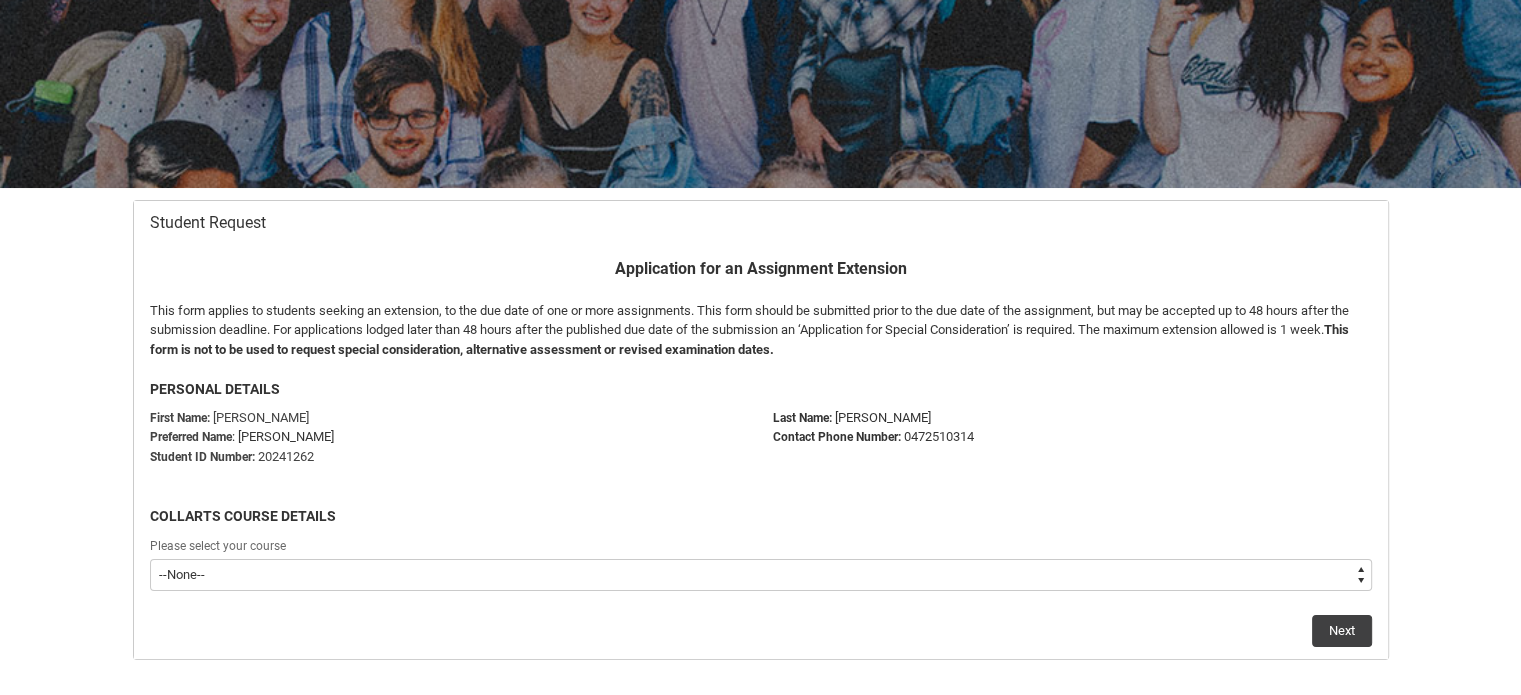 click on "Please select your course   --None-- Bachelor of Screen & Media" 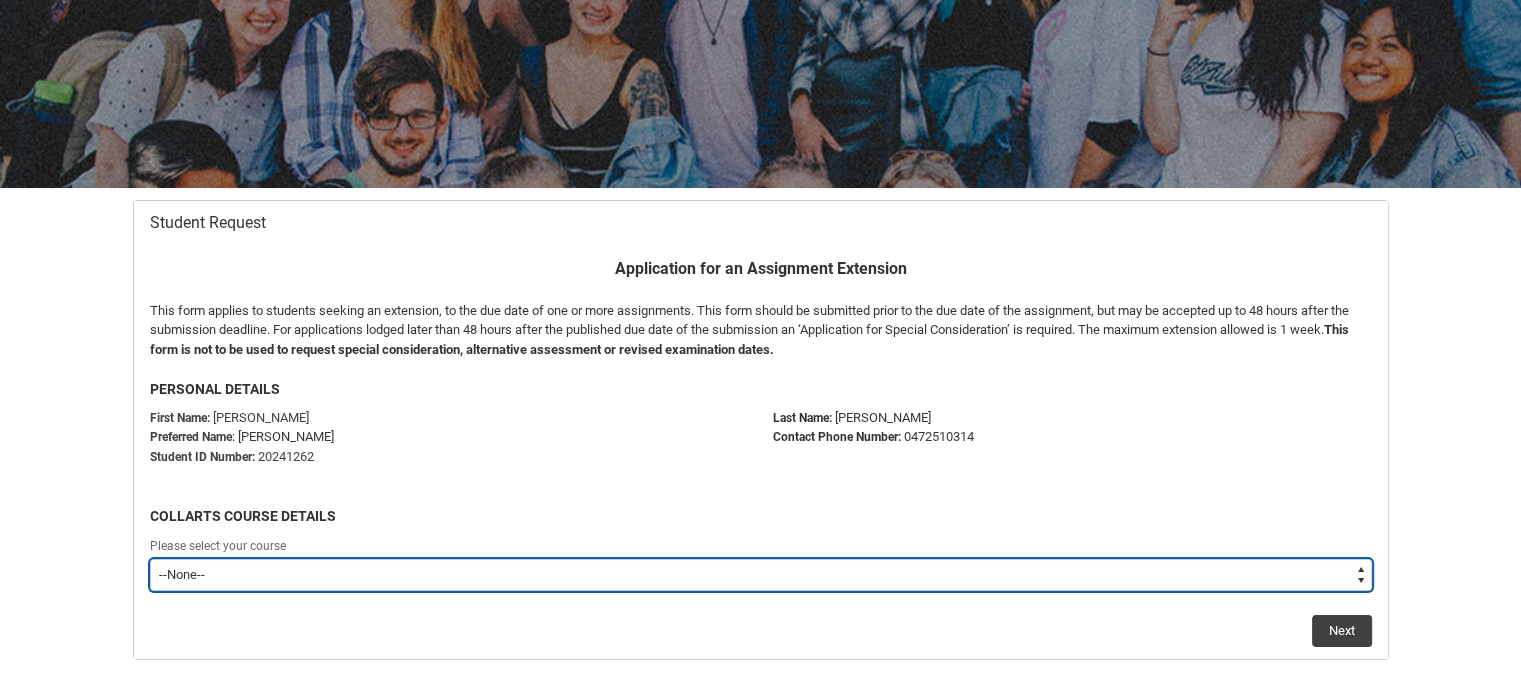 click on "--None-- Bachelor of Screen & Media" at bounding box center [761, 575] 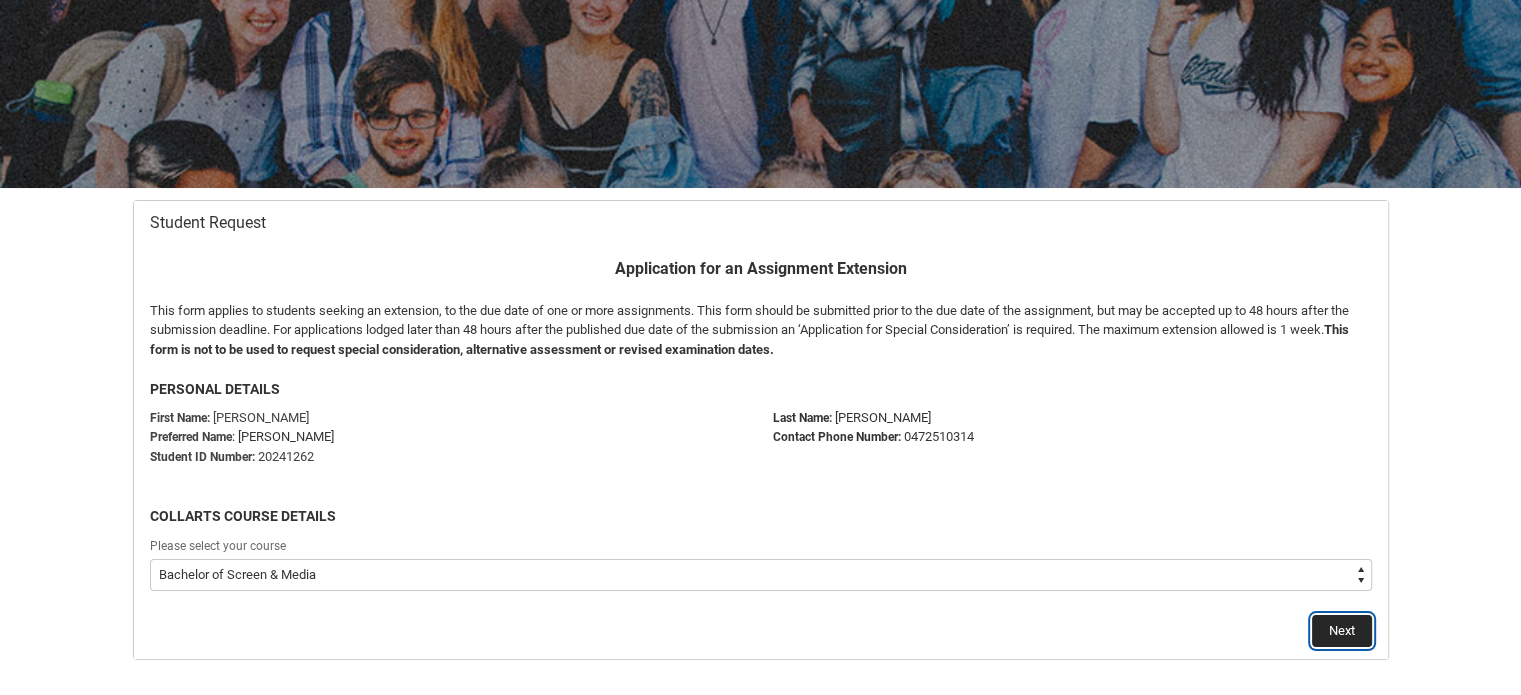 click on "Next" 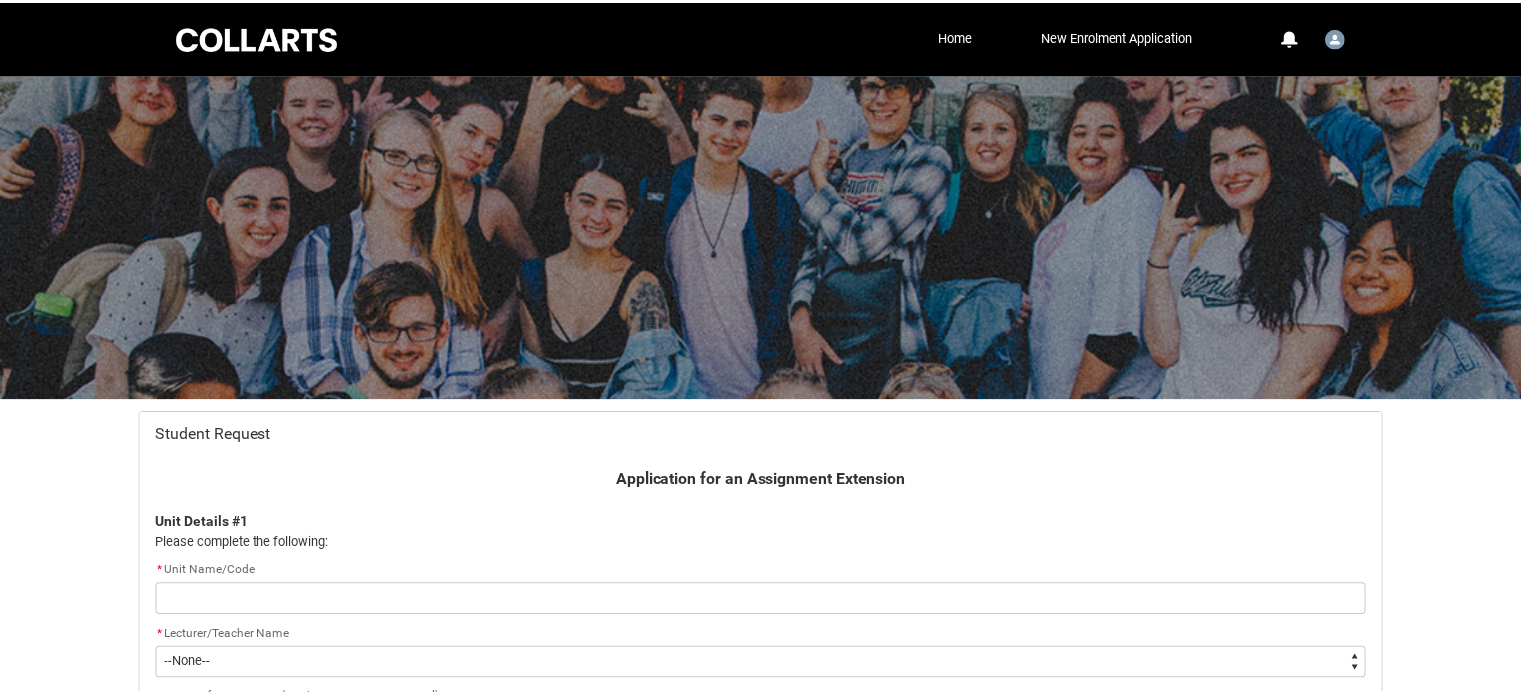 scroll, scrollTop: 212, scrollLeft: 0, axis: vertical 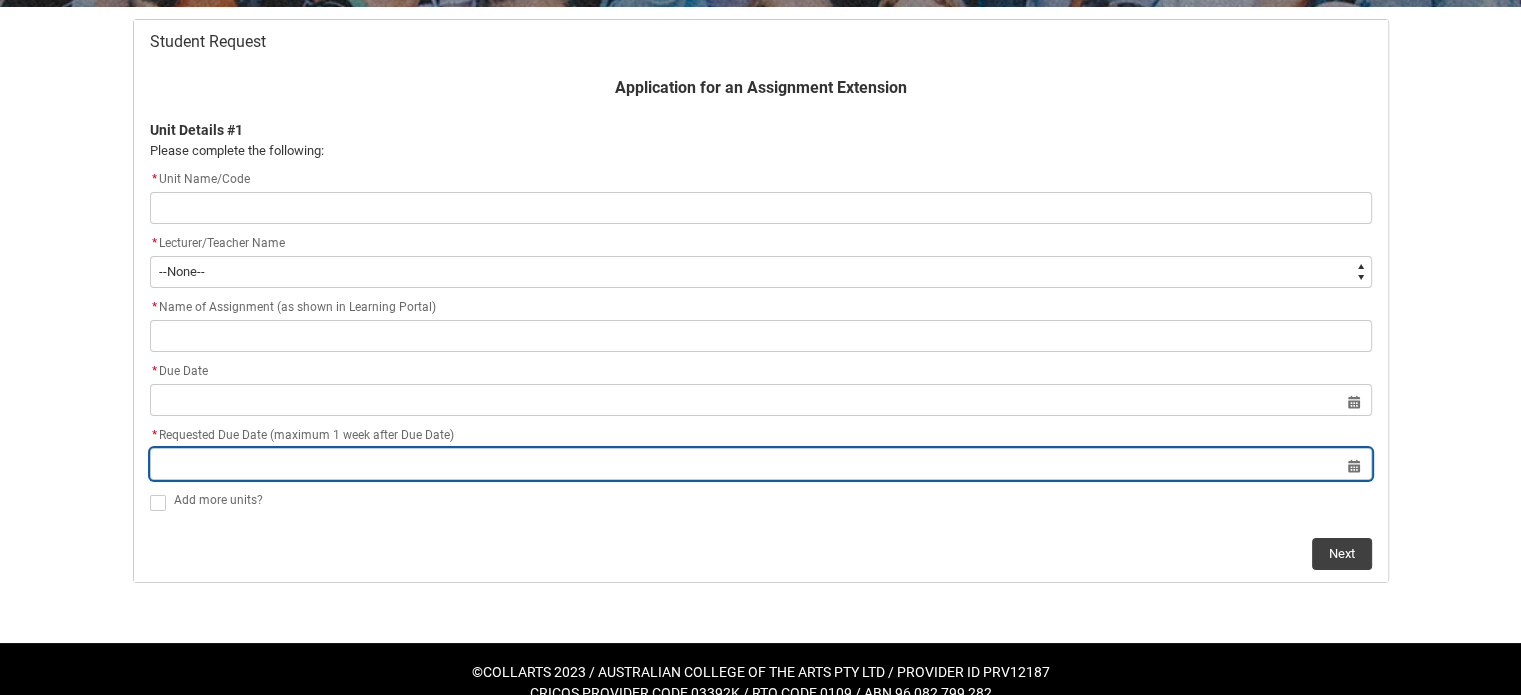 click on "* Requested Due Date (maximum 1 week after Due Date) Select a date for   Format: 31 Dec 2024" 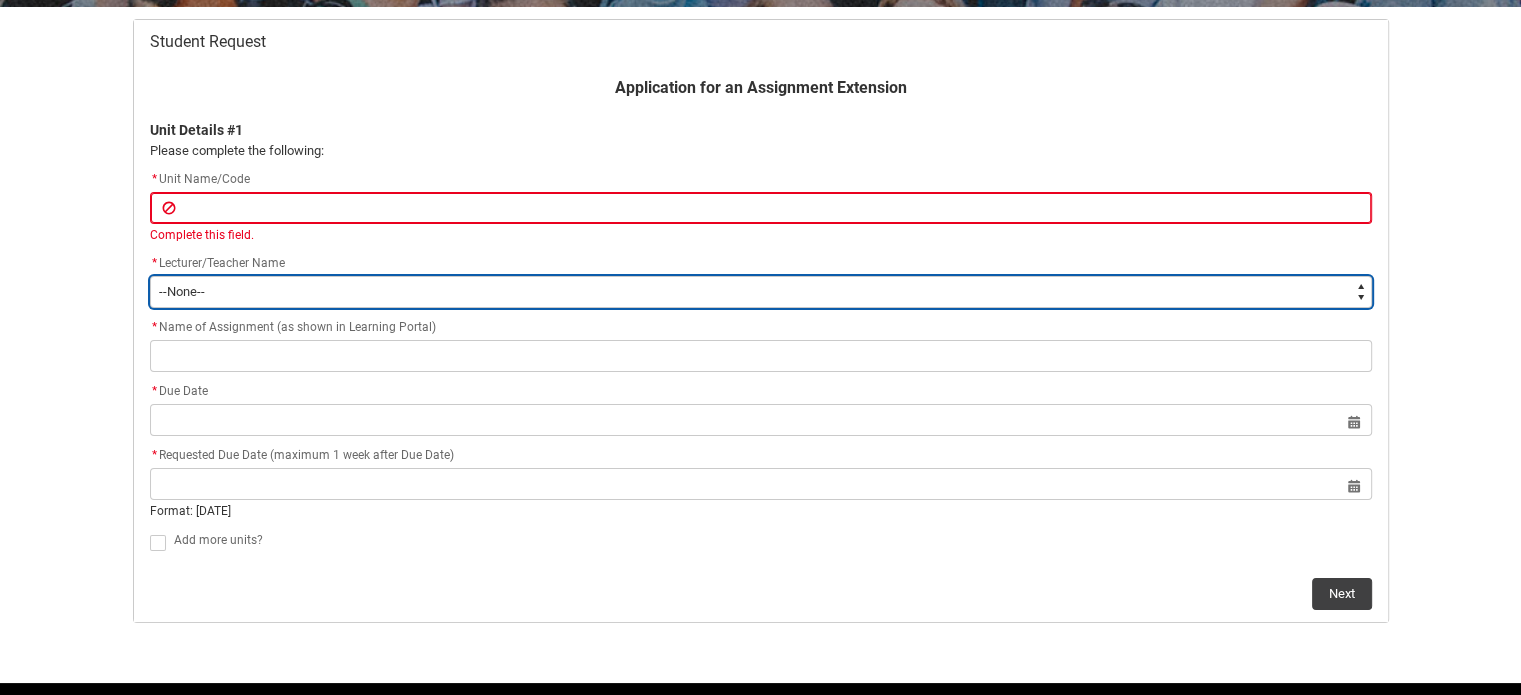 type 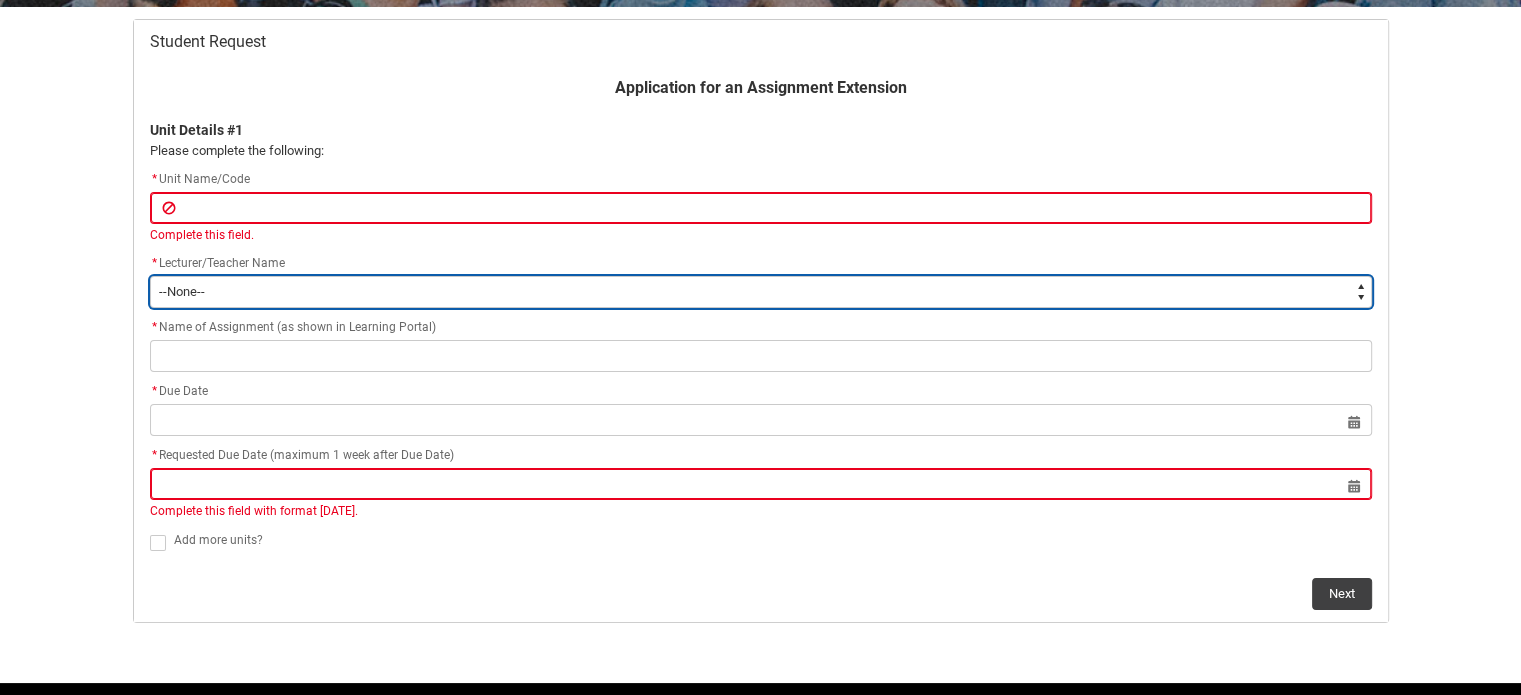 click on "--None-- Aaron Walker Adam King Adam McKenzie Adriana Perri Adrienne Couper-Smith Afrodite Moulatsiotis Ainslie Wills Alan Harding Alex Duffy Alexandra Whitham Amanda Cumming Andrea Powell Anita Morgan Ann Benjamin Annabel Kilpatrick Antony Delecca Apsara Sabaratnam Ashleigh Flanders Beck Storer Belinda Woods Benjamin Colbourne Benjamin McKenzie Brett Langsford Brett Little Brianna Hallihan-Farias Briony Dunn Bronwyn Pringle Bruno Duval Cameron Lam Cara Williams Carlos Patino Rojas Carol Batchelor Carus Thompson Cassandra Fumi Cassandra Long Catherine Sison Cathy Muhling Chiara Hunwick Chris Kennett Christina Simons Christine Vincent Christopher Sandoe Clare Bartholomew Clare Lapworth Claudia Bergsdorf Clinton Scott Clio Renner Dallas Frasca Dana Miltins Daniel Murtagh Danni Liu David Jacob David Price Deborah Pratt Declan Fay Diane Curtis Donna Demaio Elisa Scarica Ella Hooper Elliott Folvig Em O'Brien Emily Kelly Emily O'Brien Brown Emma Gough Emma Ismawi Emma Valente Erin Holland Eva Otsing Eve Moray" at bounding box center (761, 292) 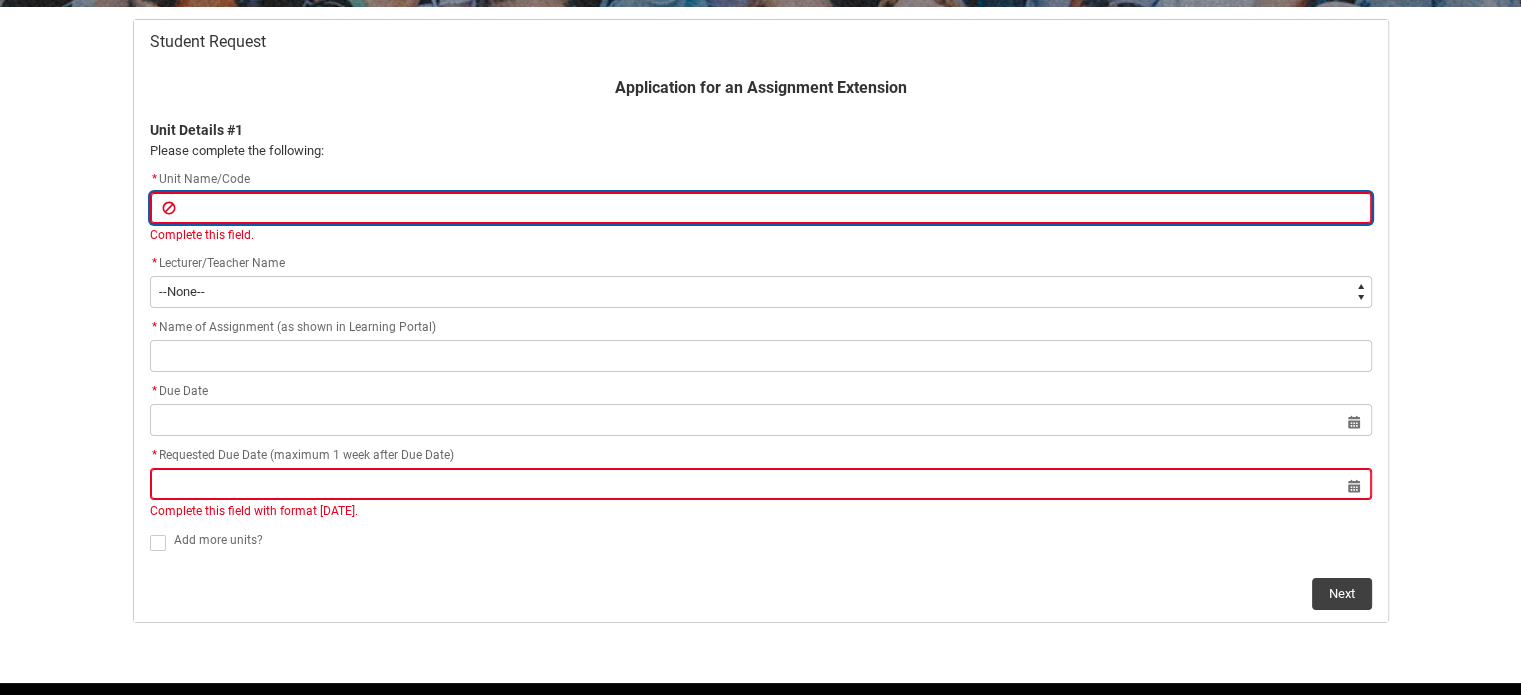 click at bounding box center (761, 208) 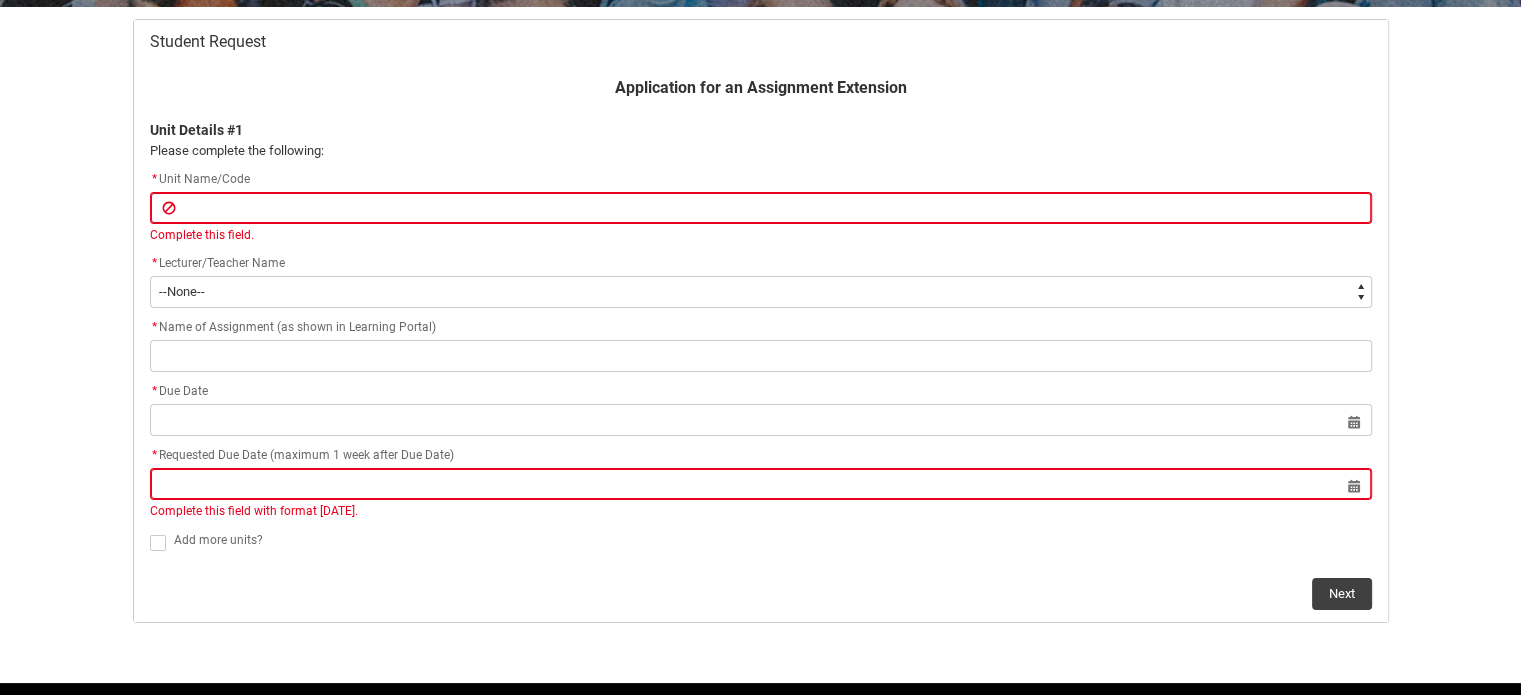click on "Skip to Main Content Collarts Education Community Home New Enrolment Application More 0 Notifications Profile Log Out Student Request Application for an Assignment Extension Unit Details #1 Please complete the following: * Unit Name/Code   Complete this field. * Lecturer/Teacher Name *   --None-- Aaron Walker Adam King Adam McKenzie Adriana Perri Adrienne Couper-Smith Afrodite Moulatsiotis Ainslie Wills Alan Harding Alex Duffy Alexandra Whitham Amanda Cumming Andrea Powell Anita Morgan Ann Benjamin Annabel Kilpatrick Antony Delecca Apsara Sabaratnam Ashleigh Flanders Beck Storer Belinda Woods Benjamin Colbourne Benjamin McKenzie Brett Langsford Brett Little Brianna Hallihan-Farias Briony Dunn Bronwyn Pringle Bruno Duval Cameron Lam Cara Williams Carlos Patino Rojas Carol Batchelor Carus Thompson Cassandra Fumi Cassandra Long Catherine Sison Cathy Muhling Chiara Hunwick Chris Kennett Christina Simons Christine Vincent Christopher Sandoe Clare Bartholomew Clare Lapworth Claudia Bergsdorf Clinton Scott Danni Liu" at bounding box center (760, 185) 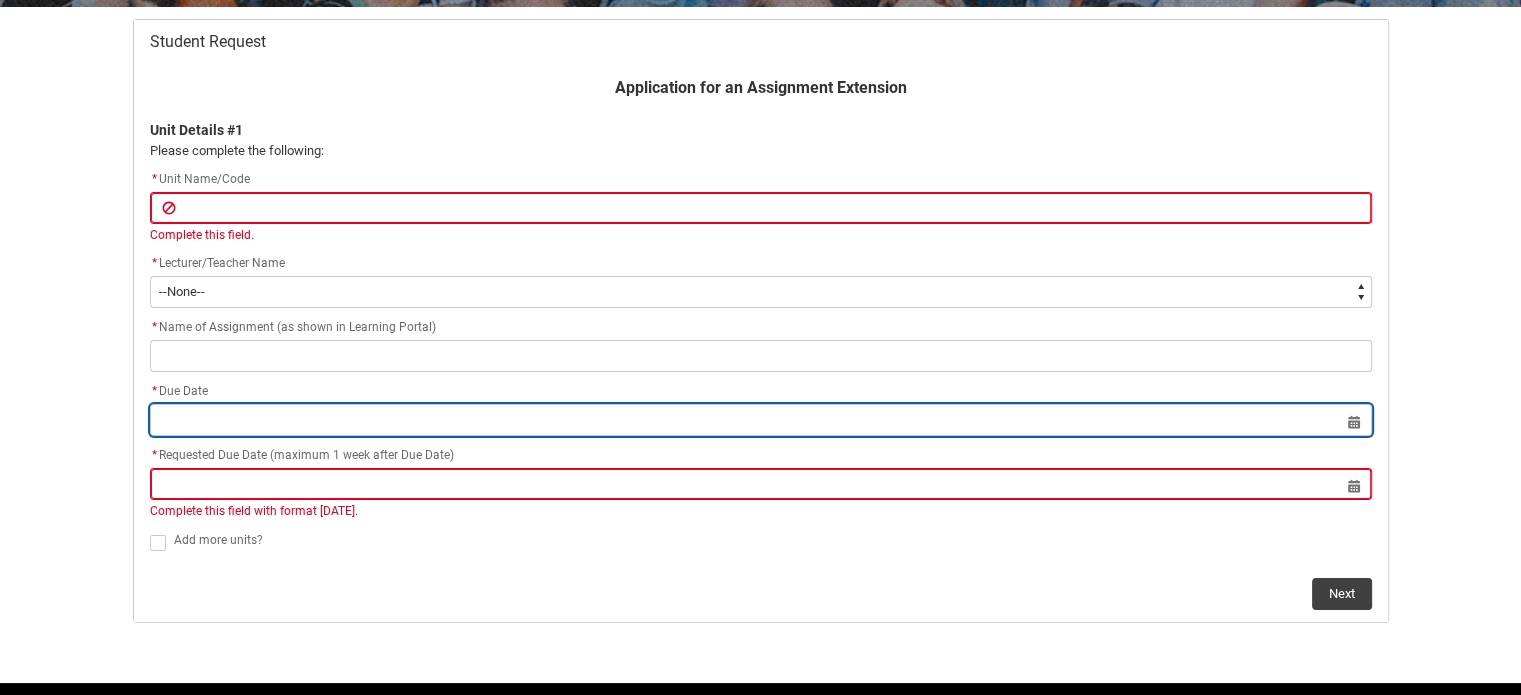click at bounding box center [761, 420] 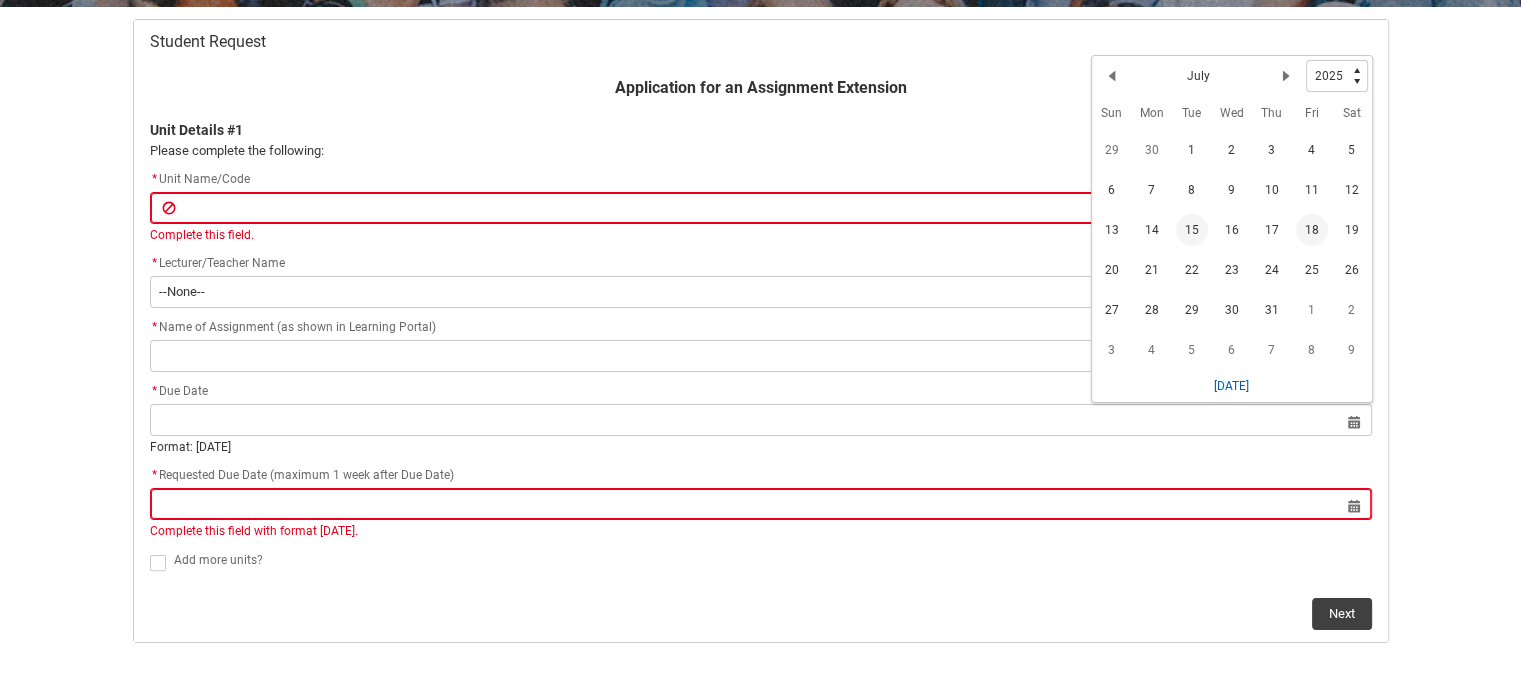 click on "18" 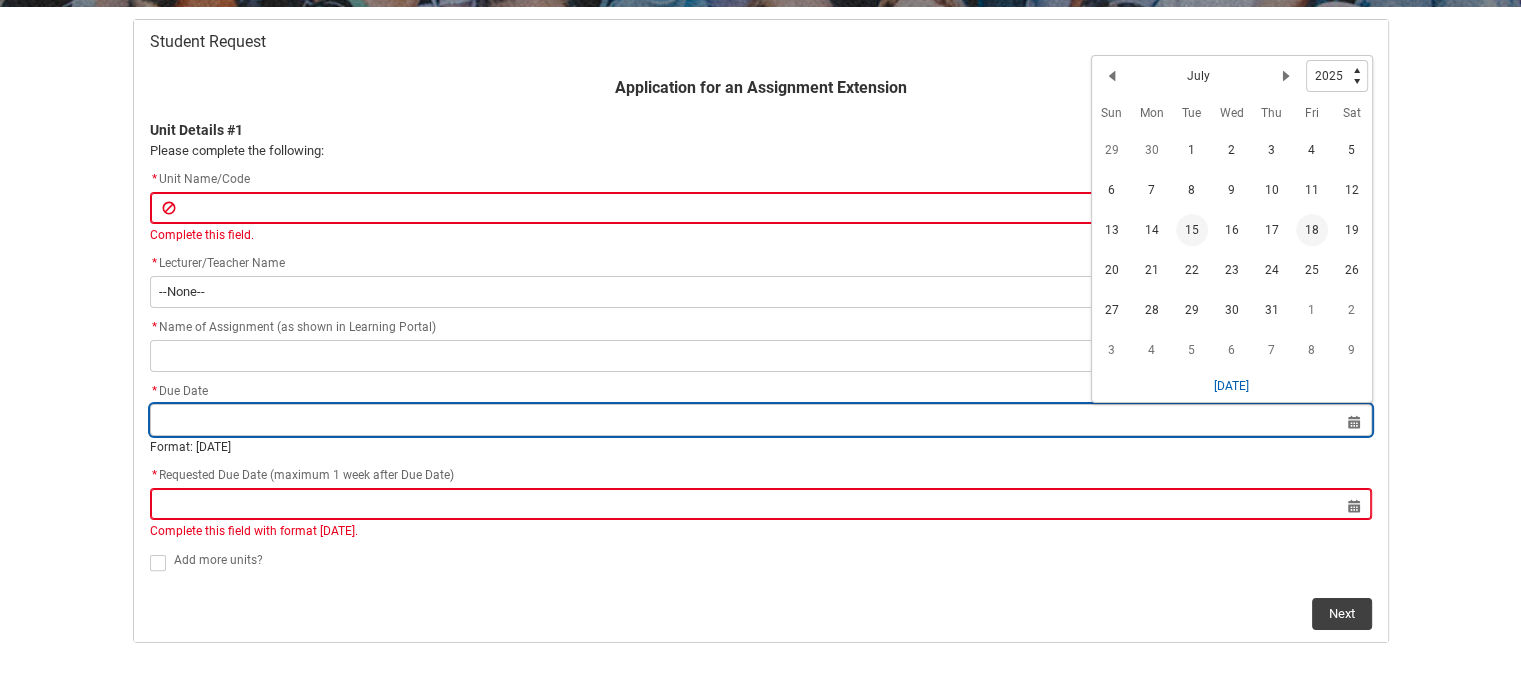 type on "2025-07-18" 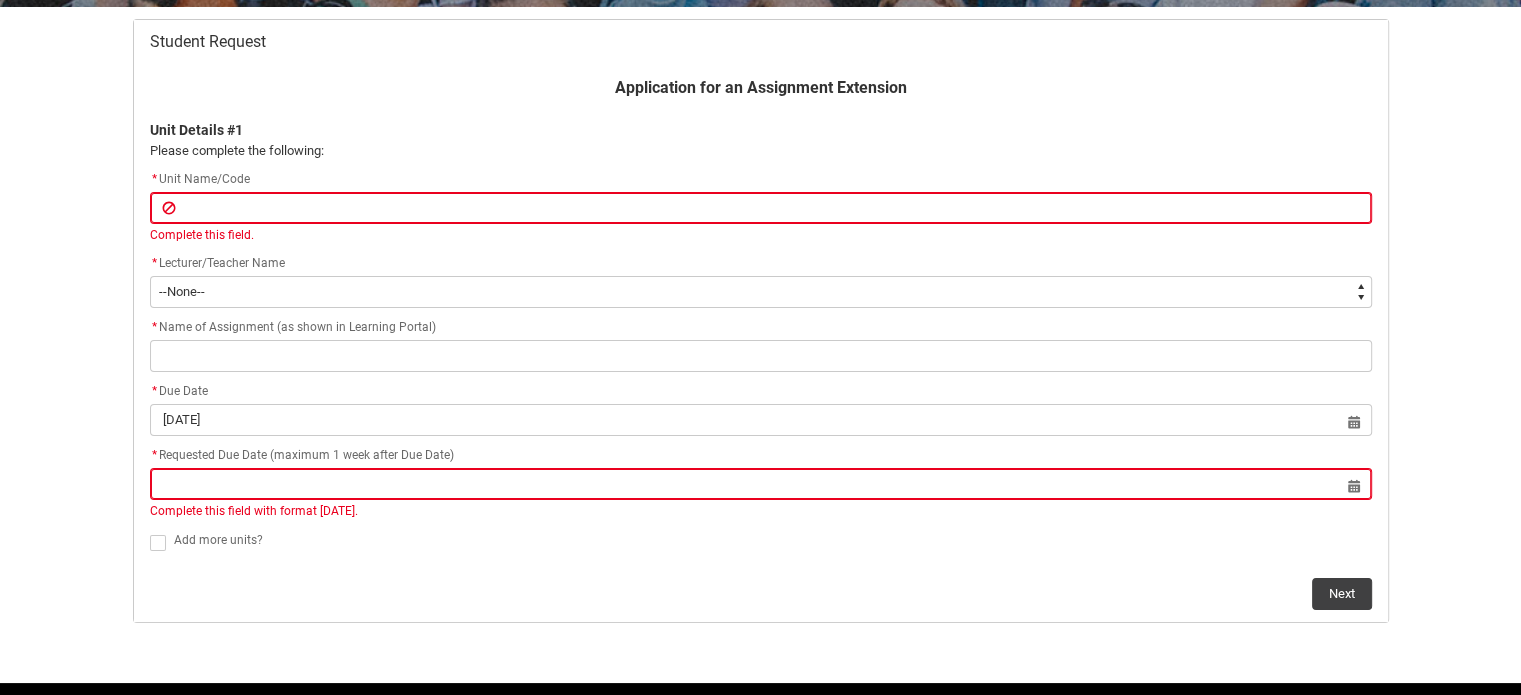 click on "* Requested Due Date (maximum 1 week after Due Date)" 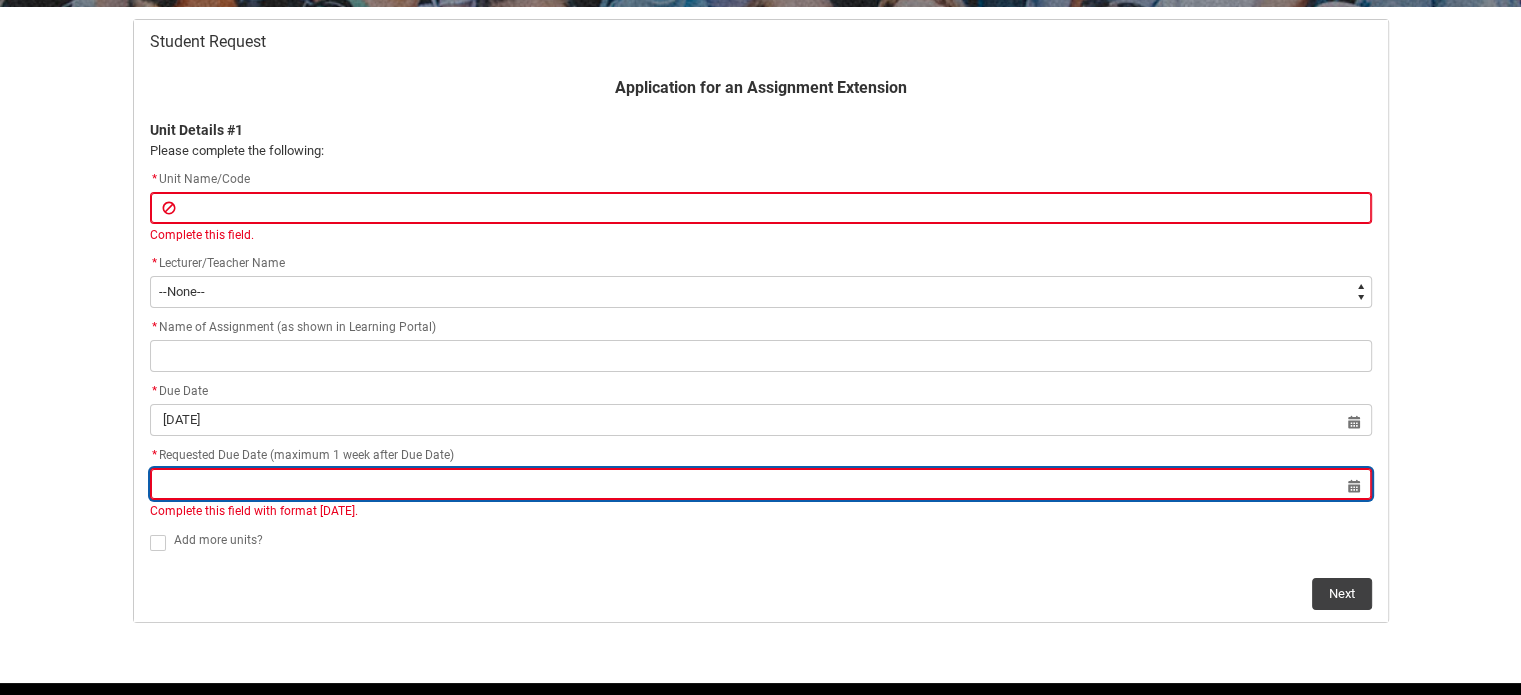 click at bounding box center (761, 484) 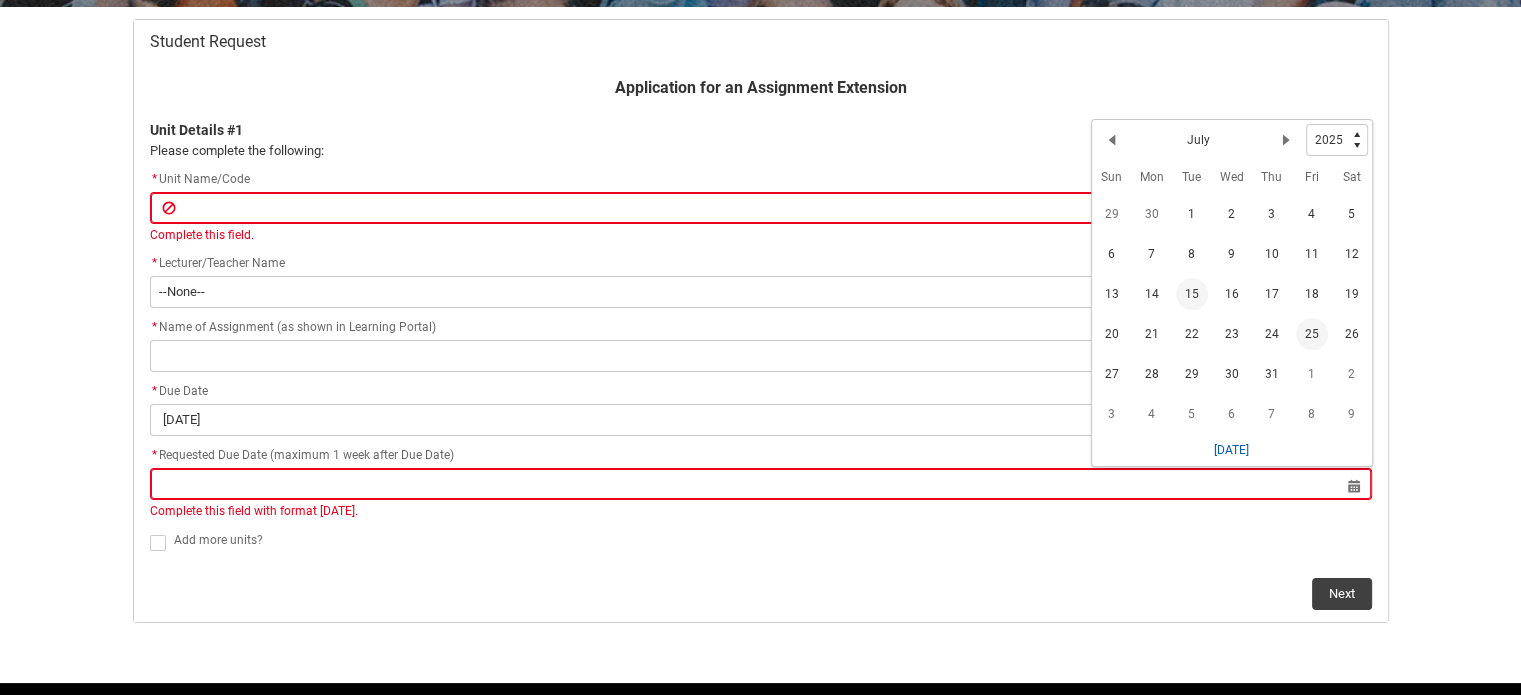 click on "25" 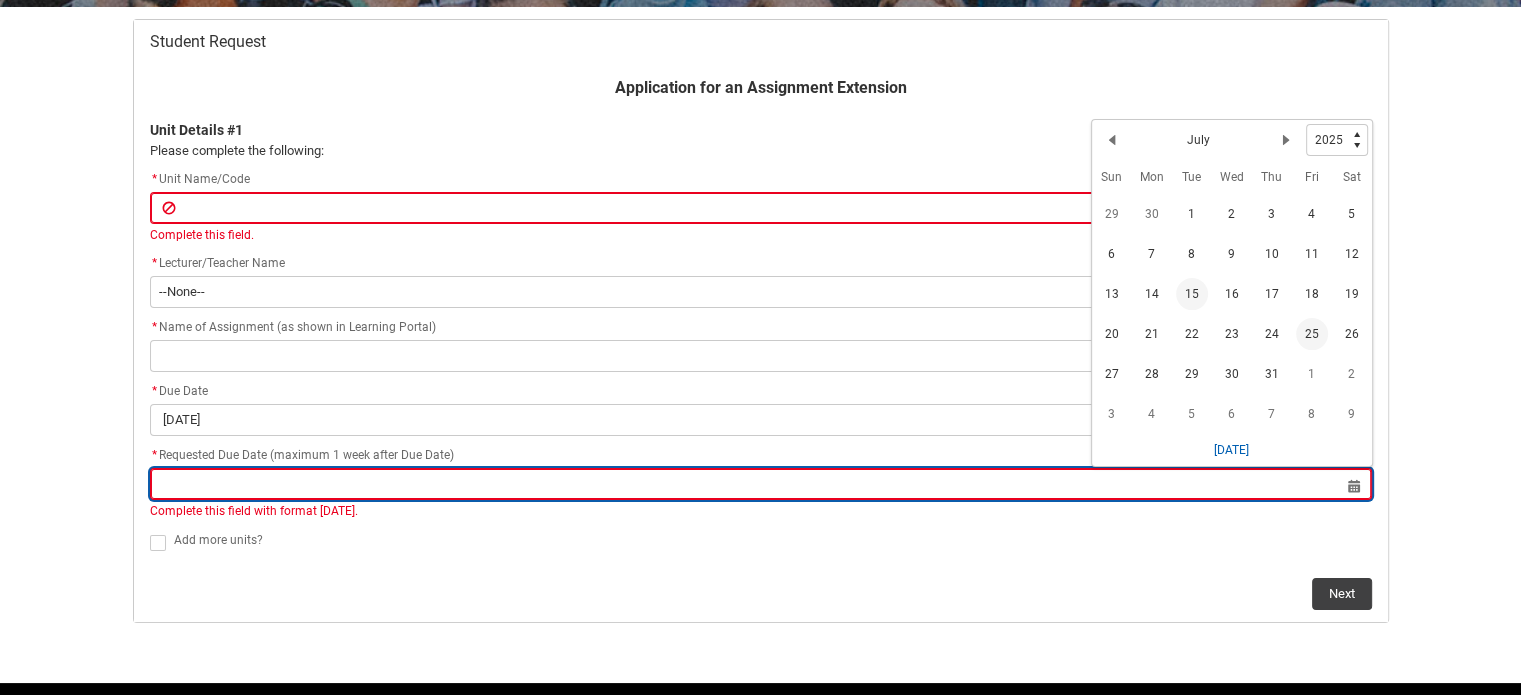 type on "2025-07-25" 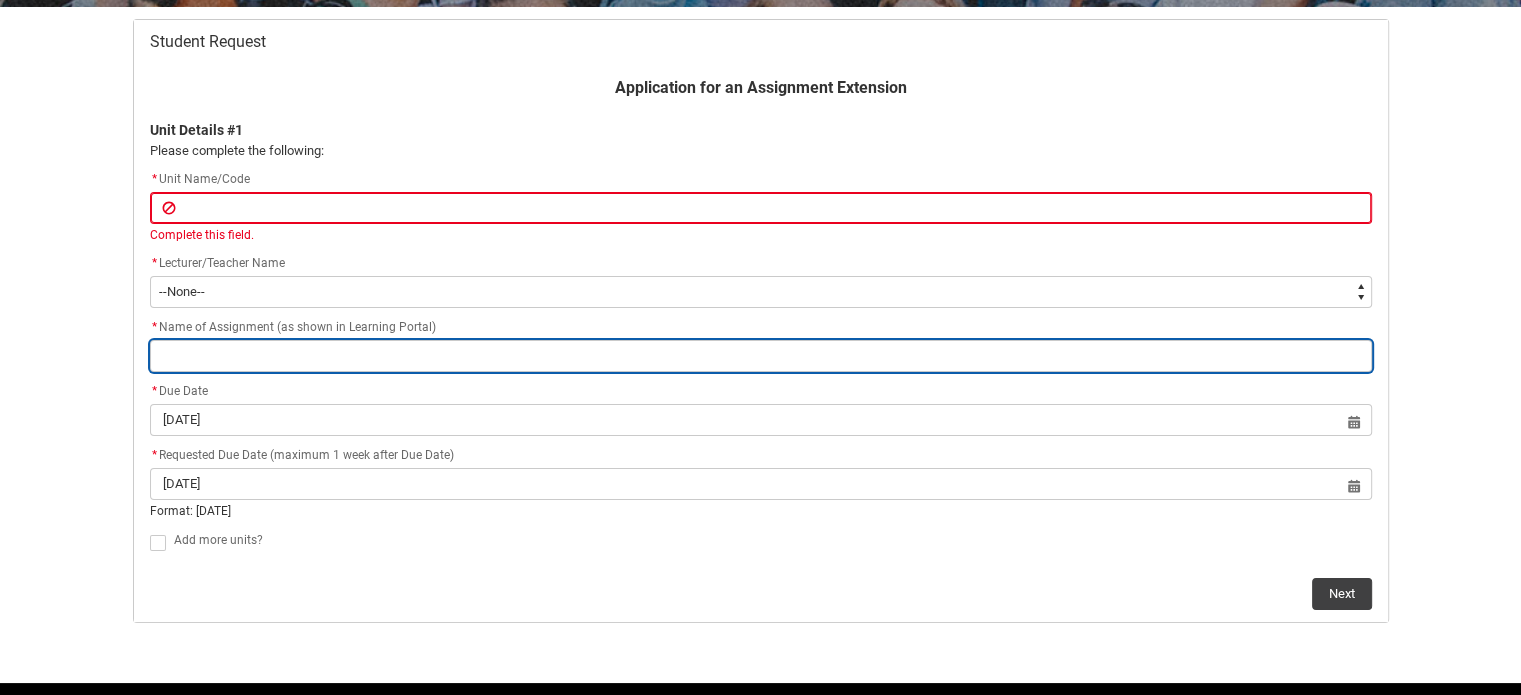 click at bounding box center [761, 356] 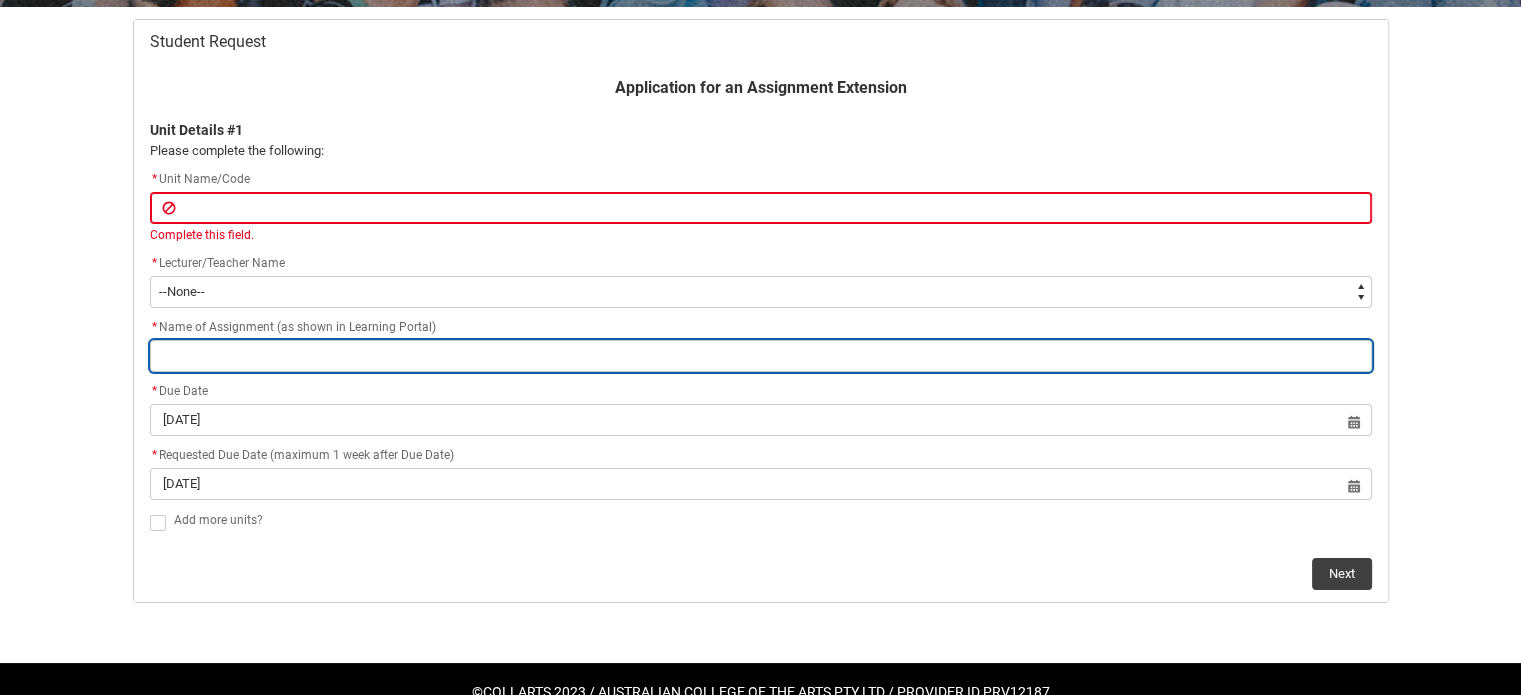 type on "A" 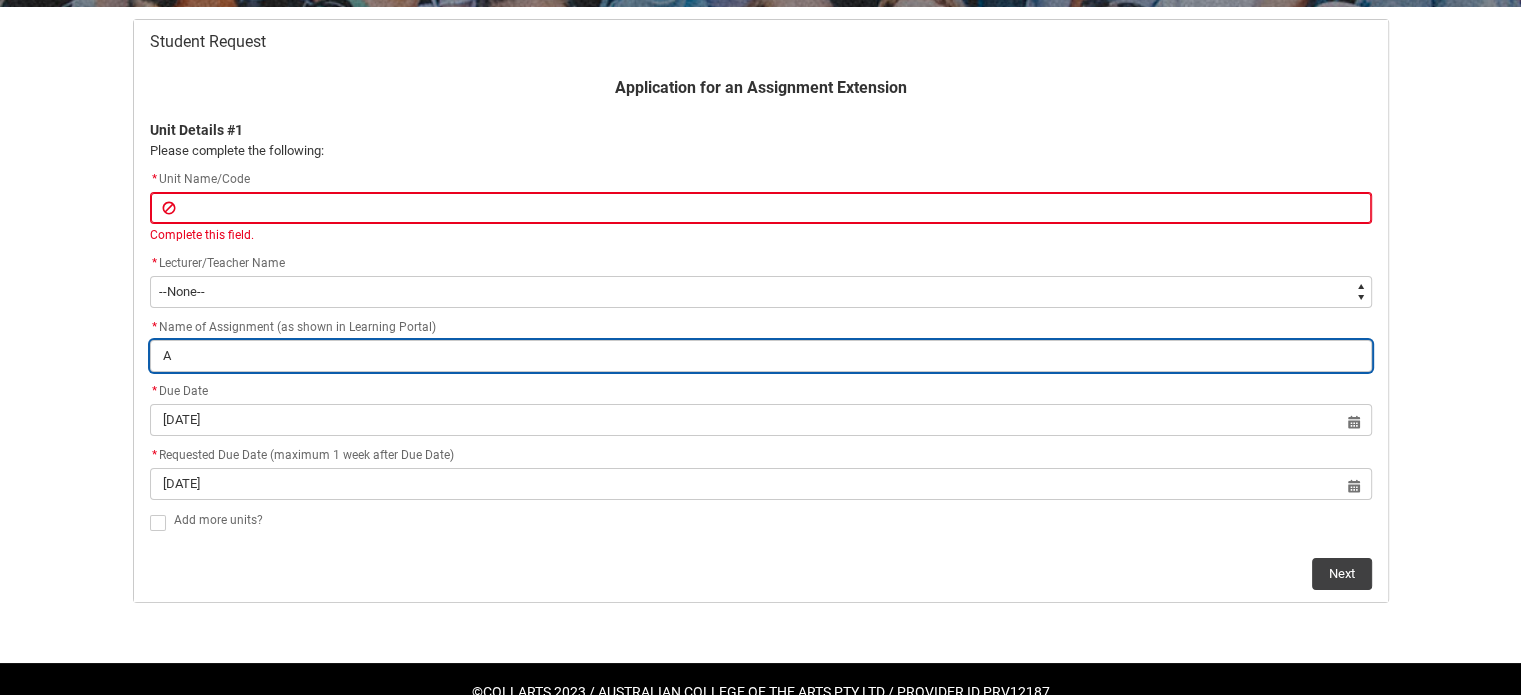 type on "As" 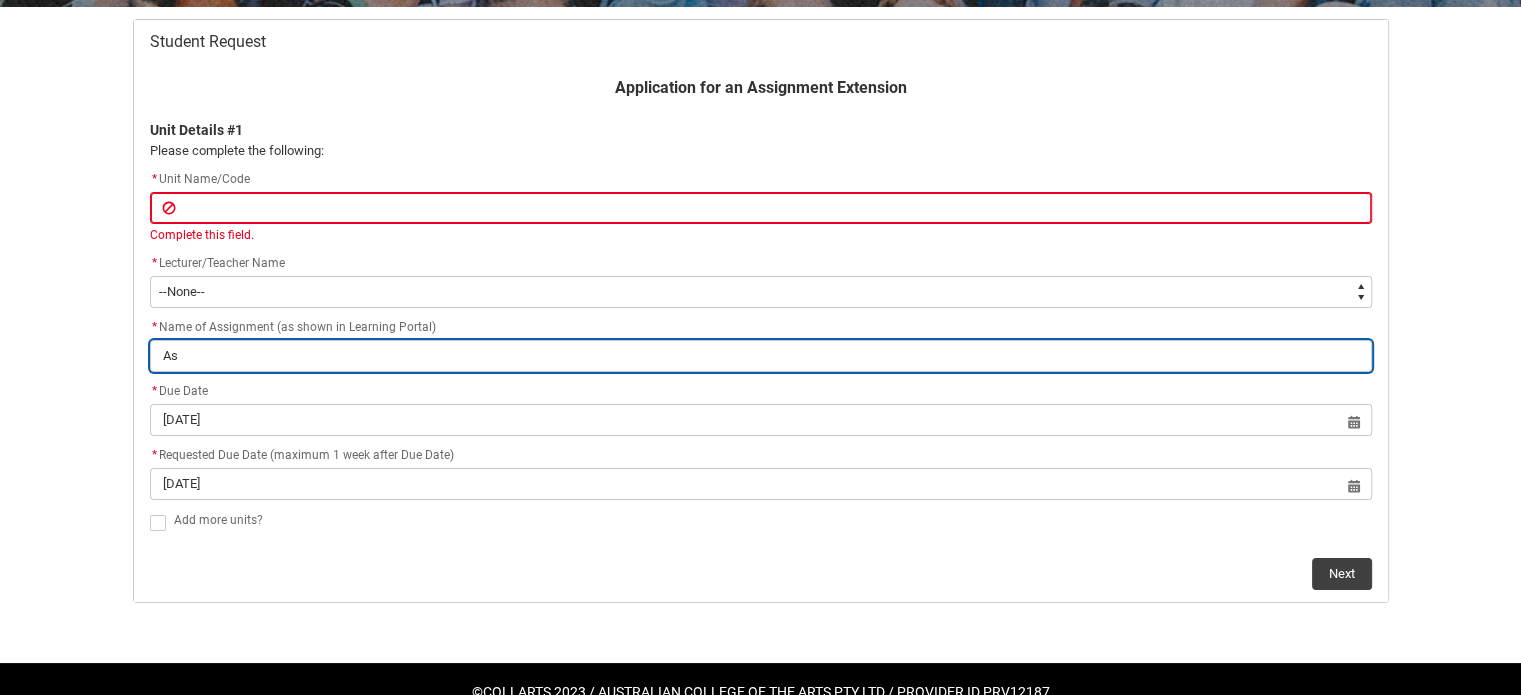 type on "Ass" 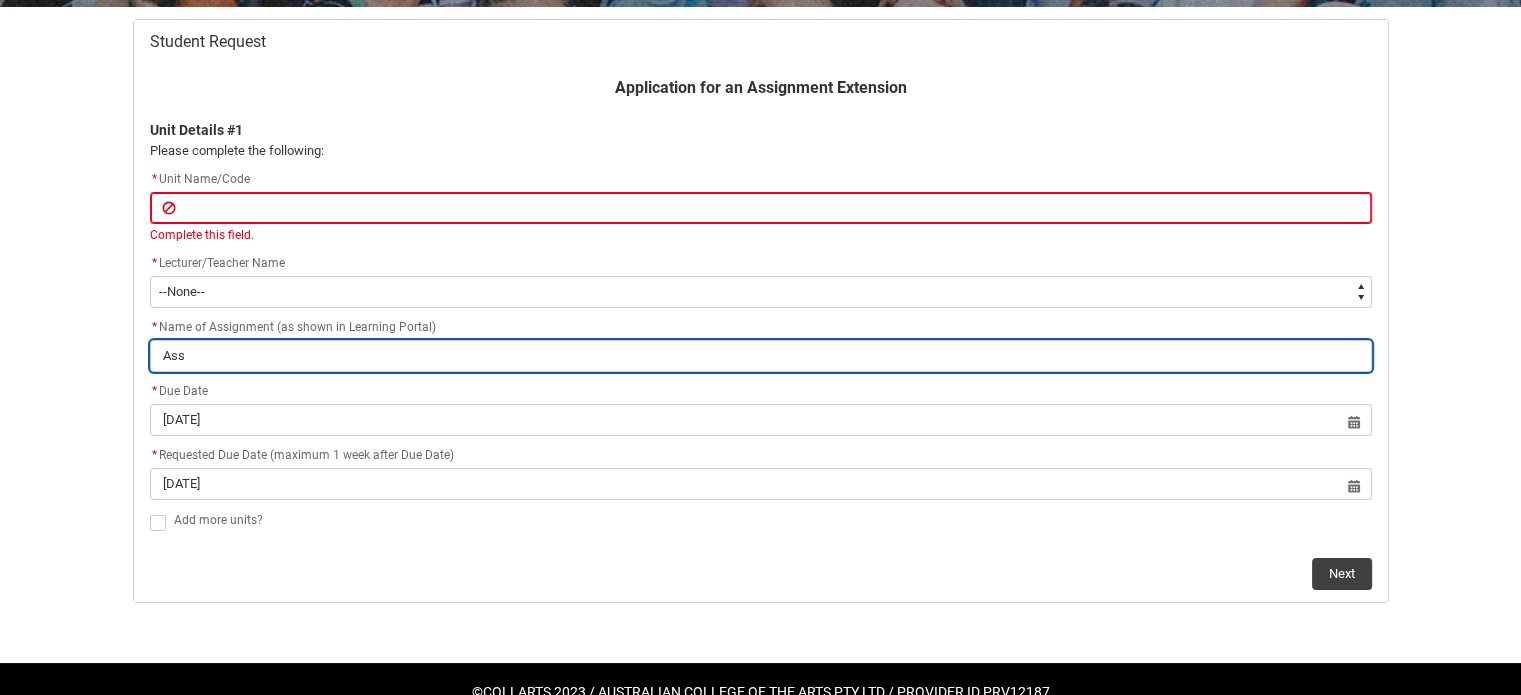 type on "Assi" 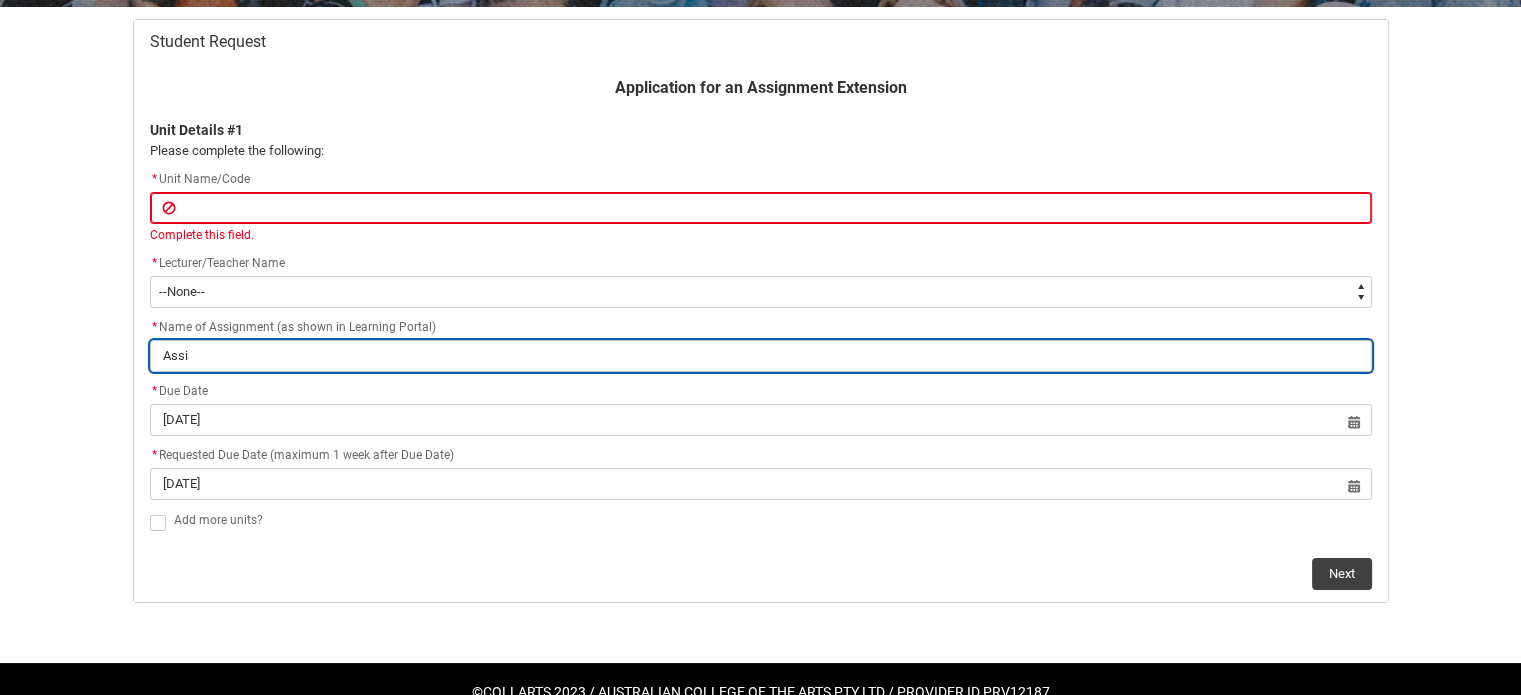 type on "Assig" 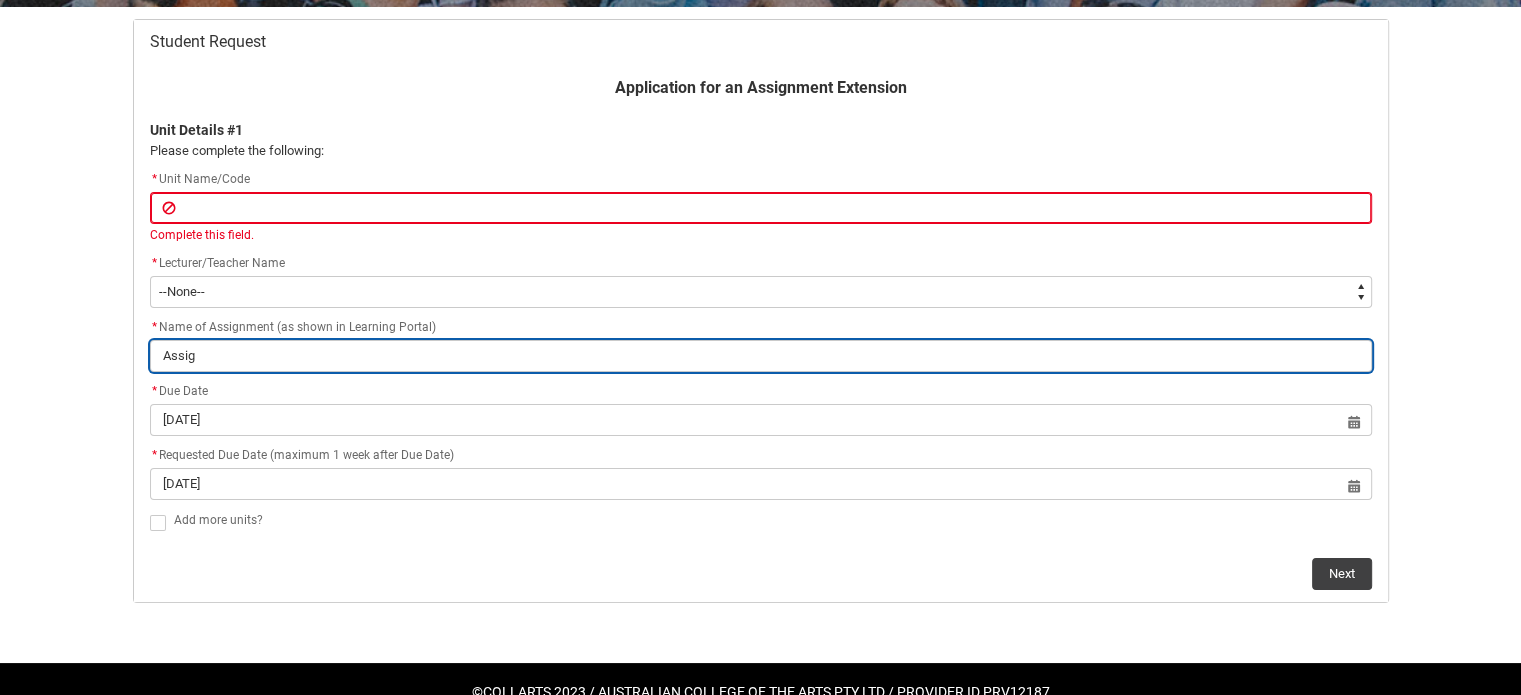 type on "Assign" 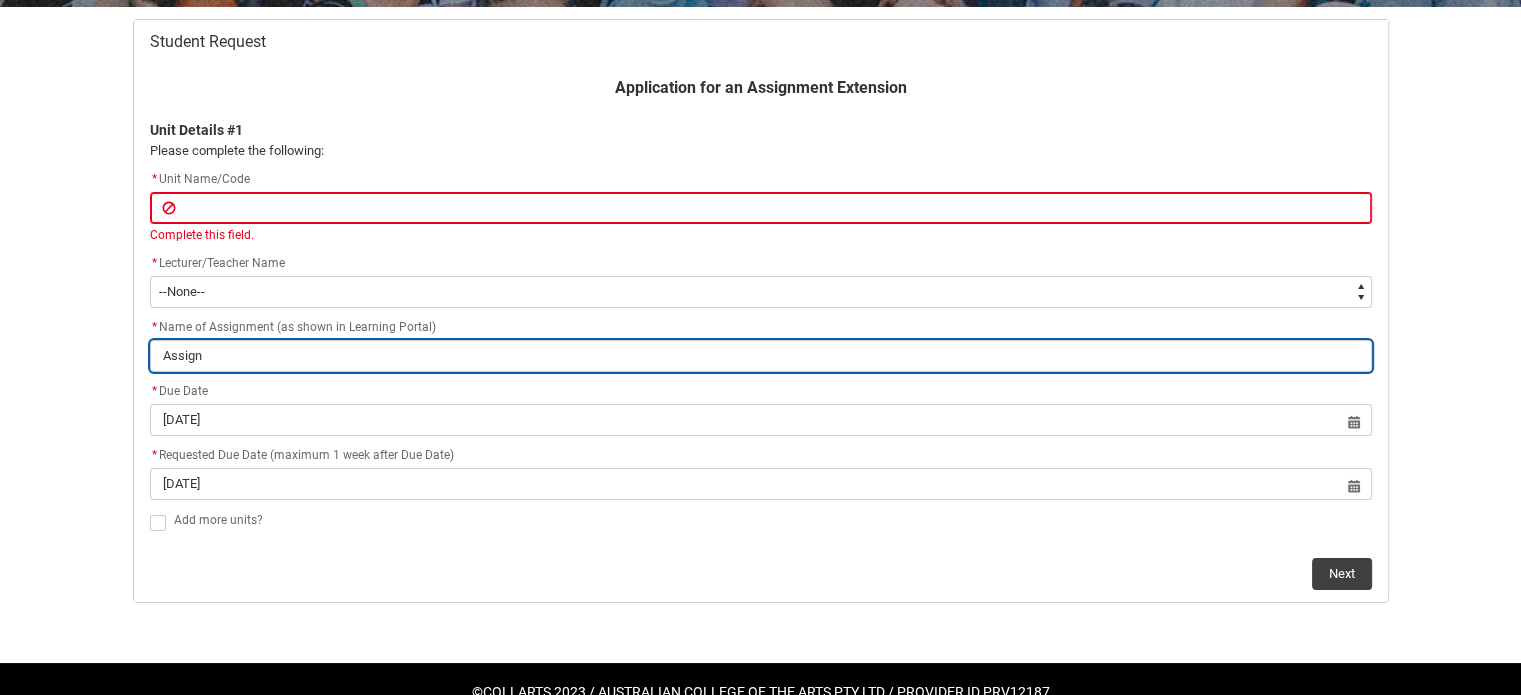 type on "Assignm" 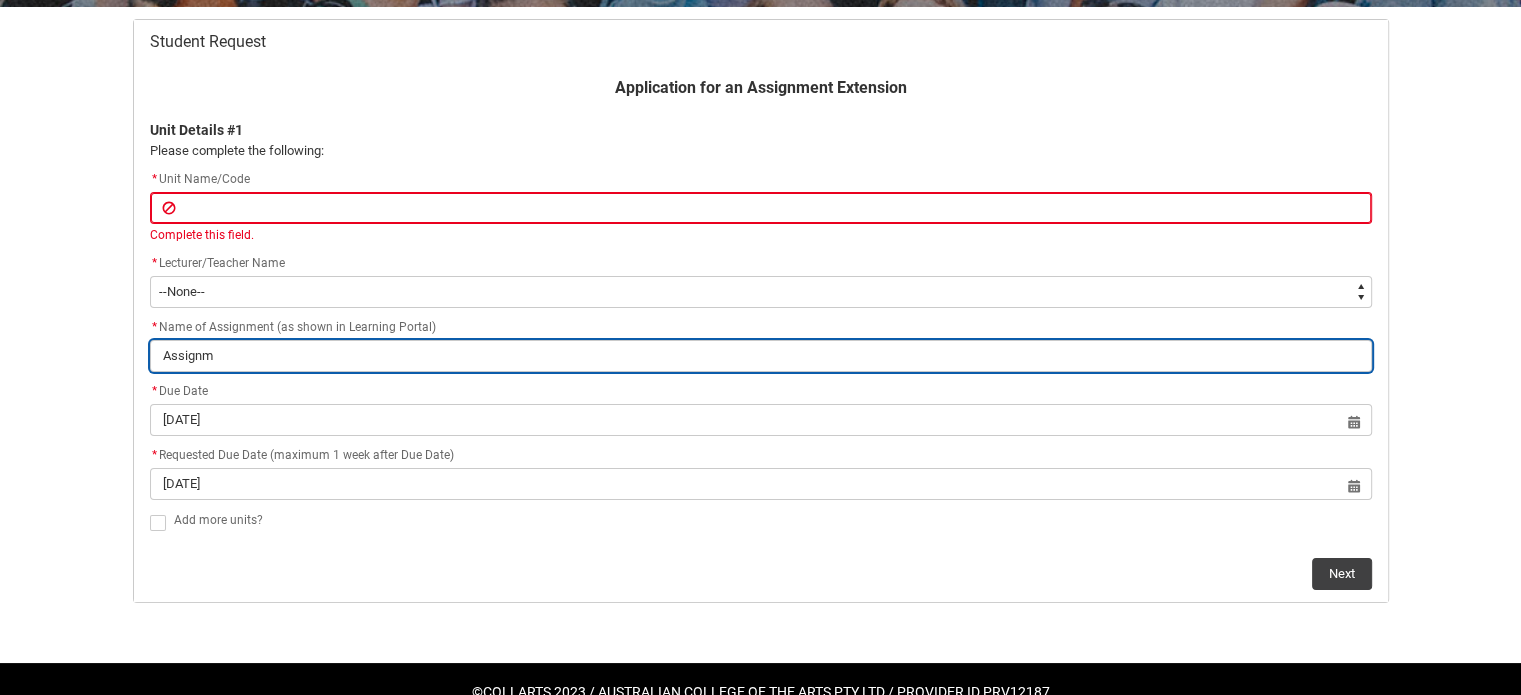 type on "Assignme" 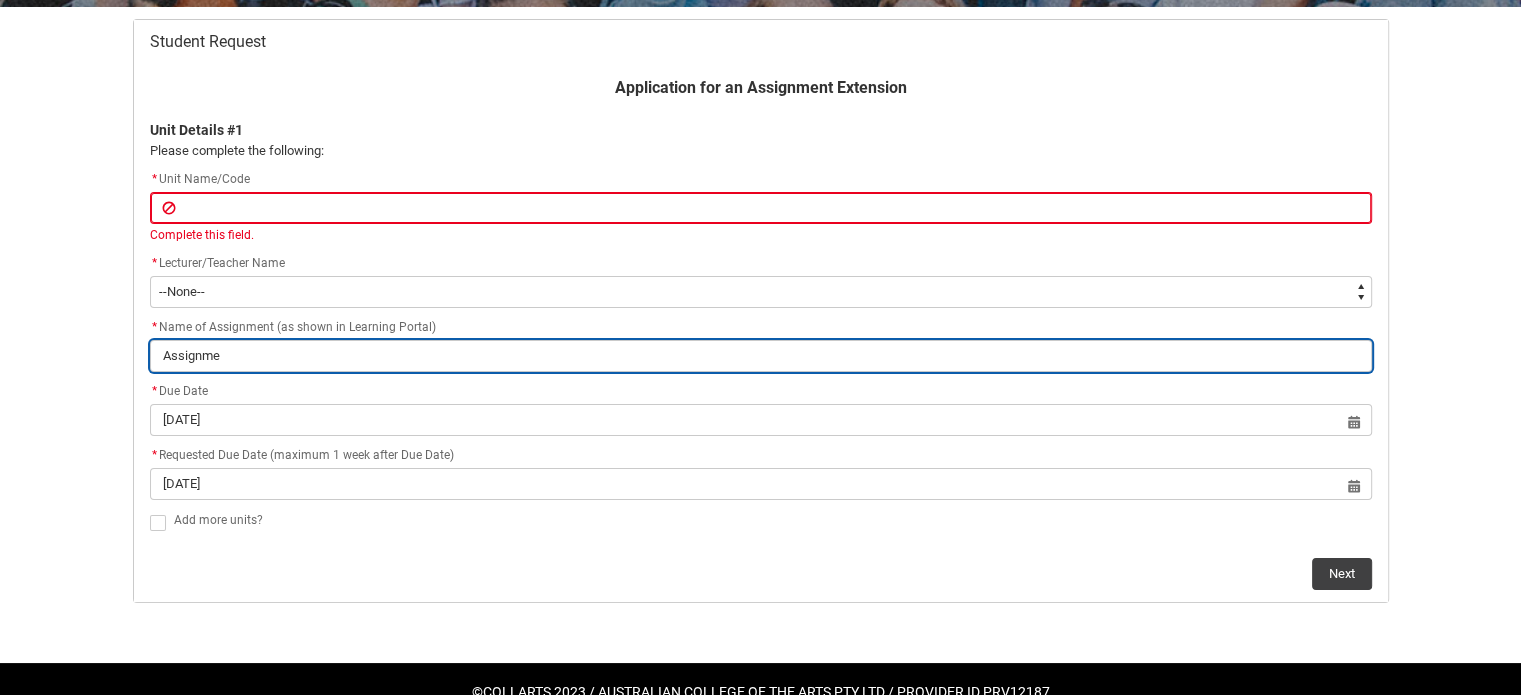 type on "Assignmen" 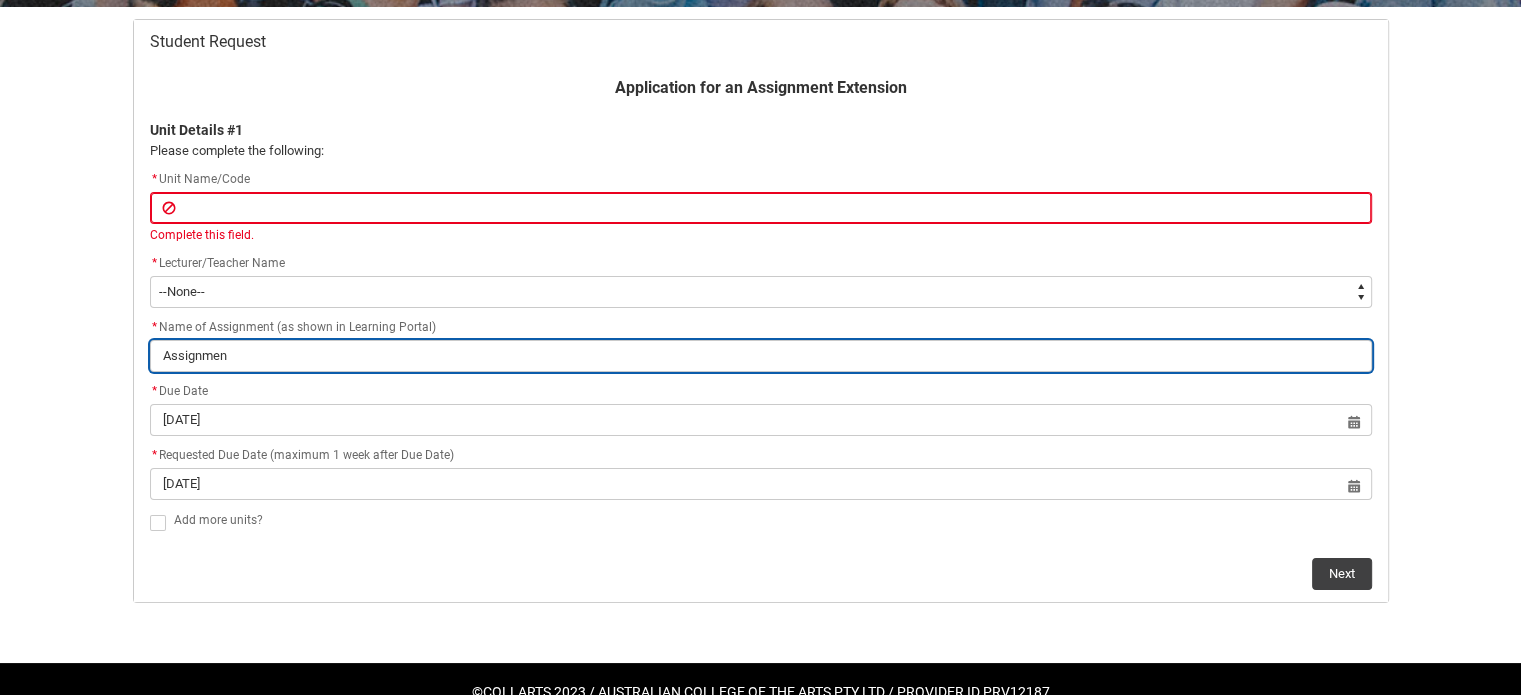 type on "Assignment" 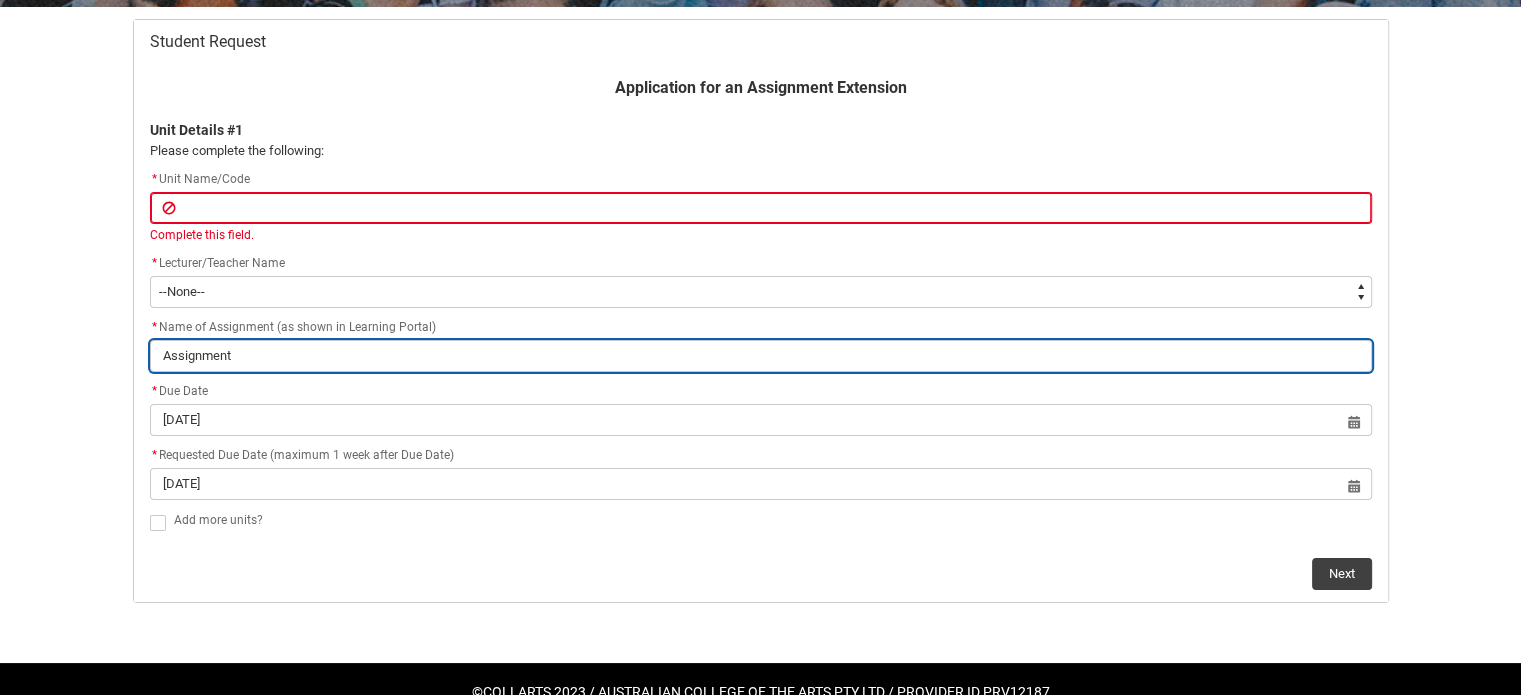 type on "Assignment" 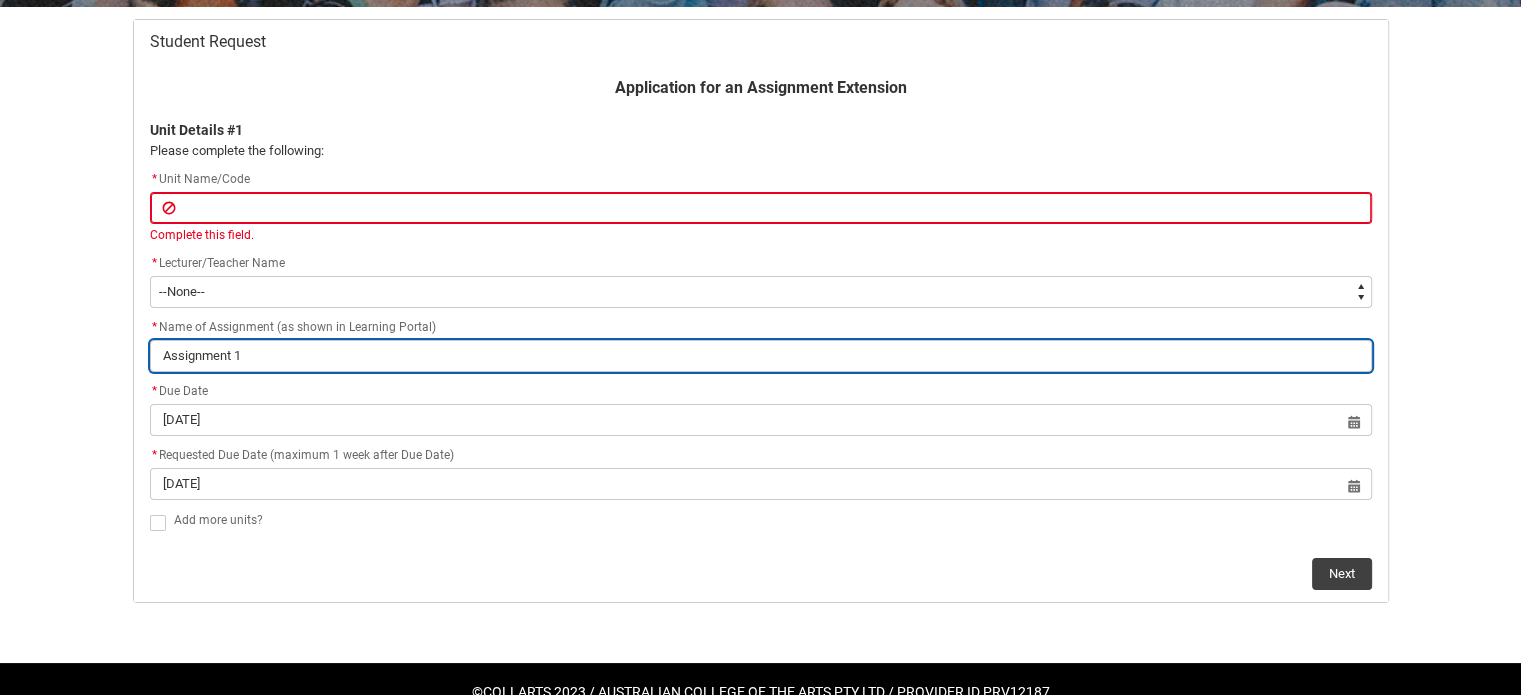 type on "Assignment 1:" 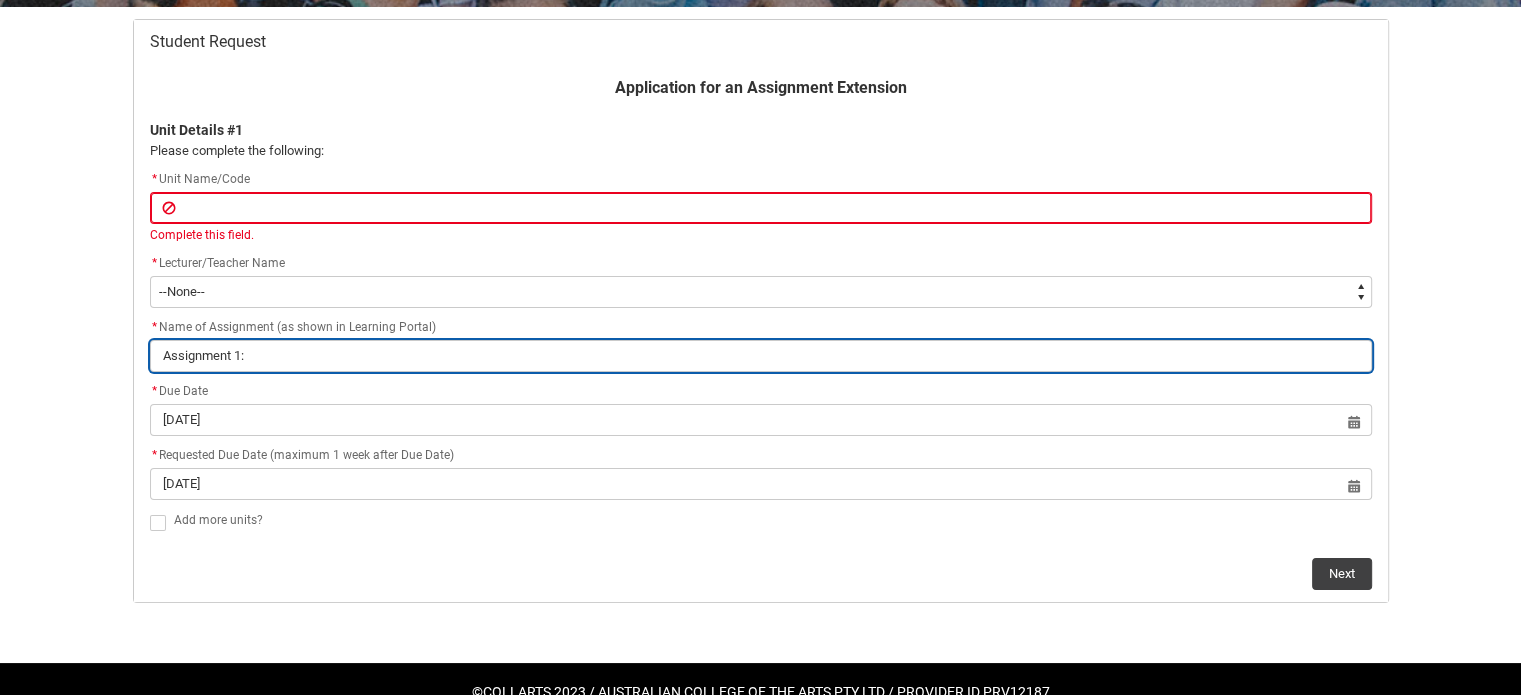 type on "Assignment 1:" 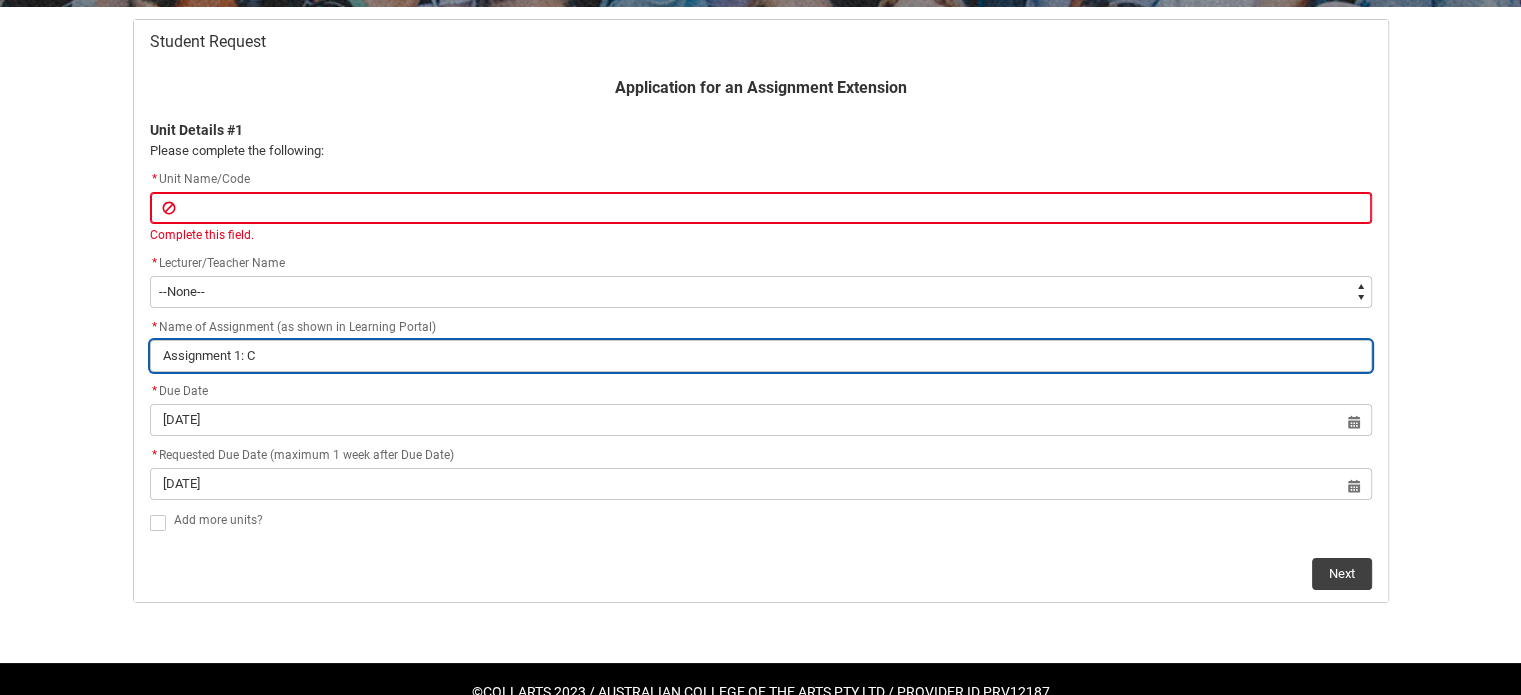 type on "Assignment 1: Ca" 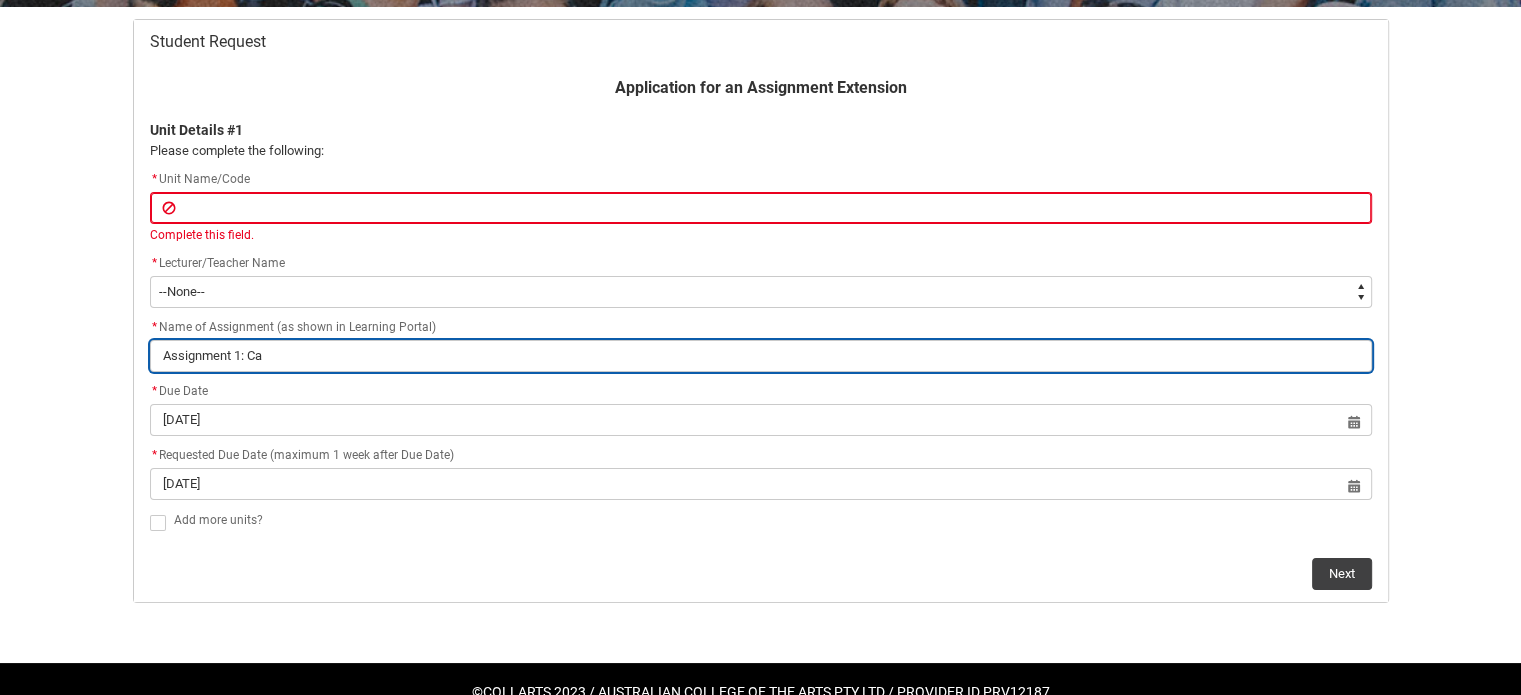 type on "Assignment 1: Cas" 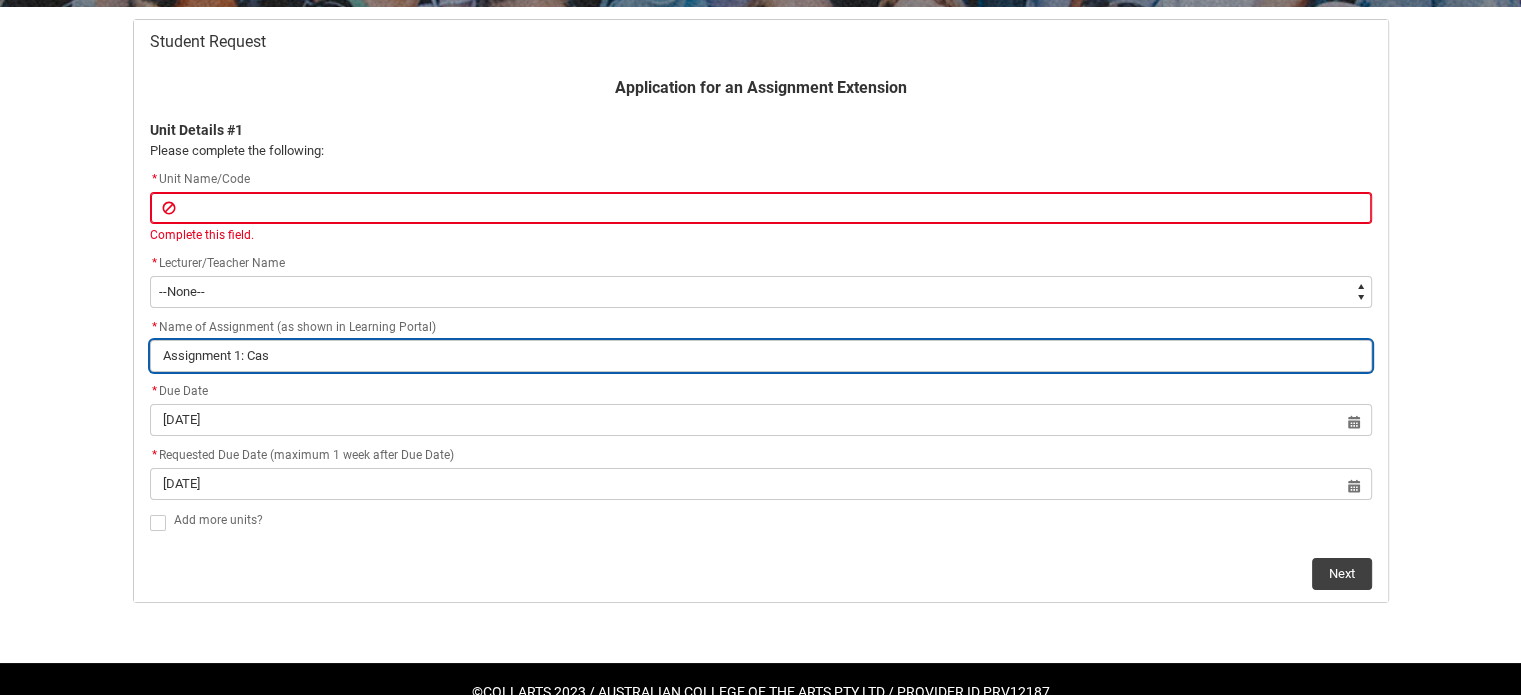 type on "Assignment 1: Case" 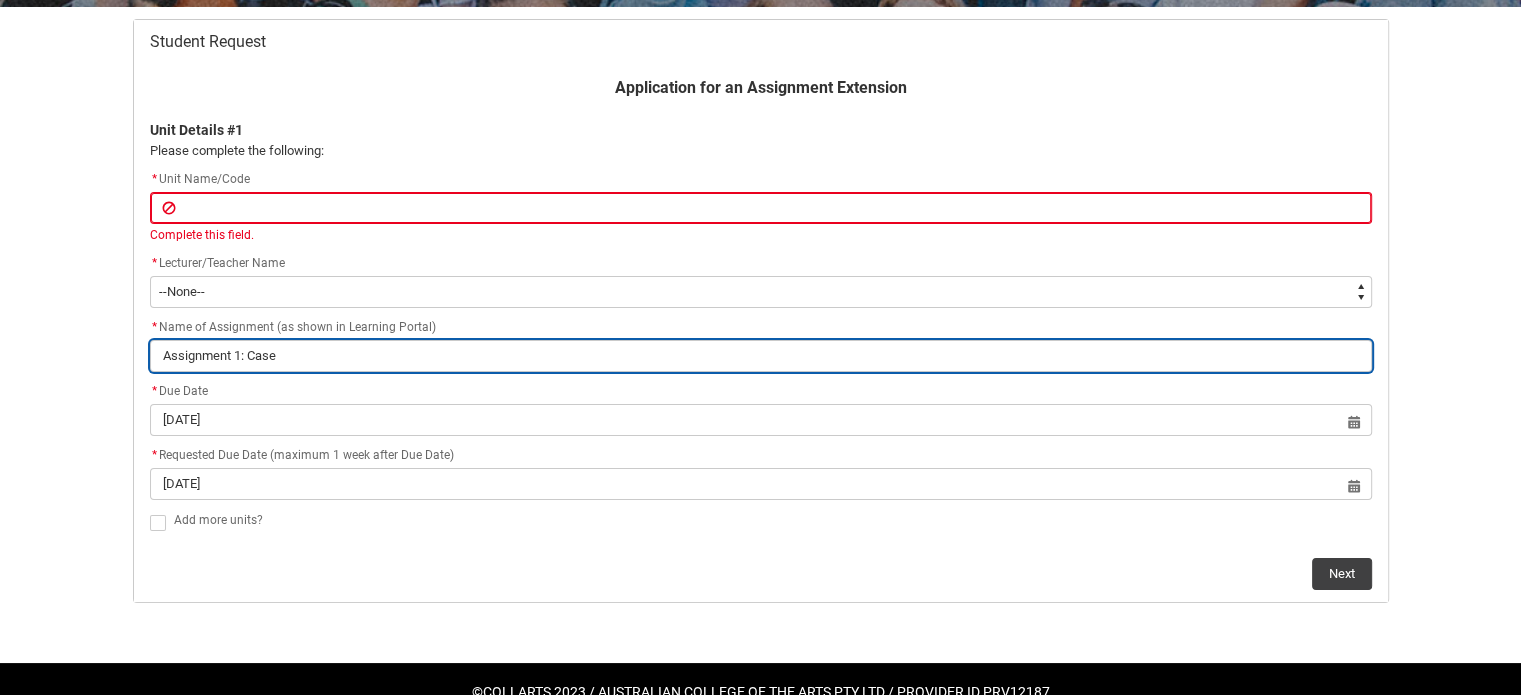 type on "Assignment 1: Case" 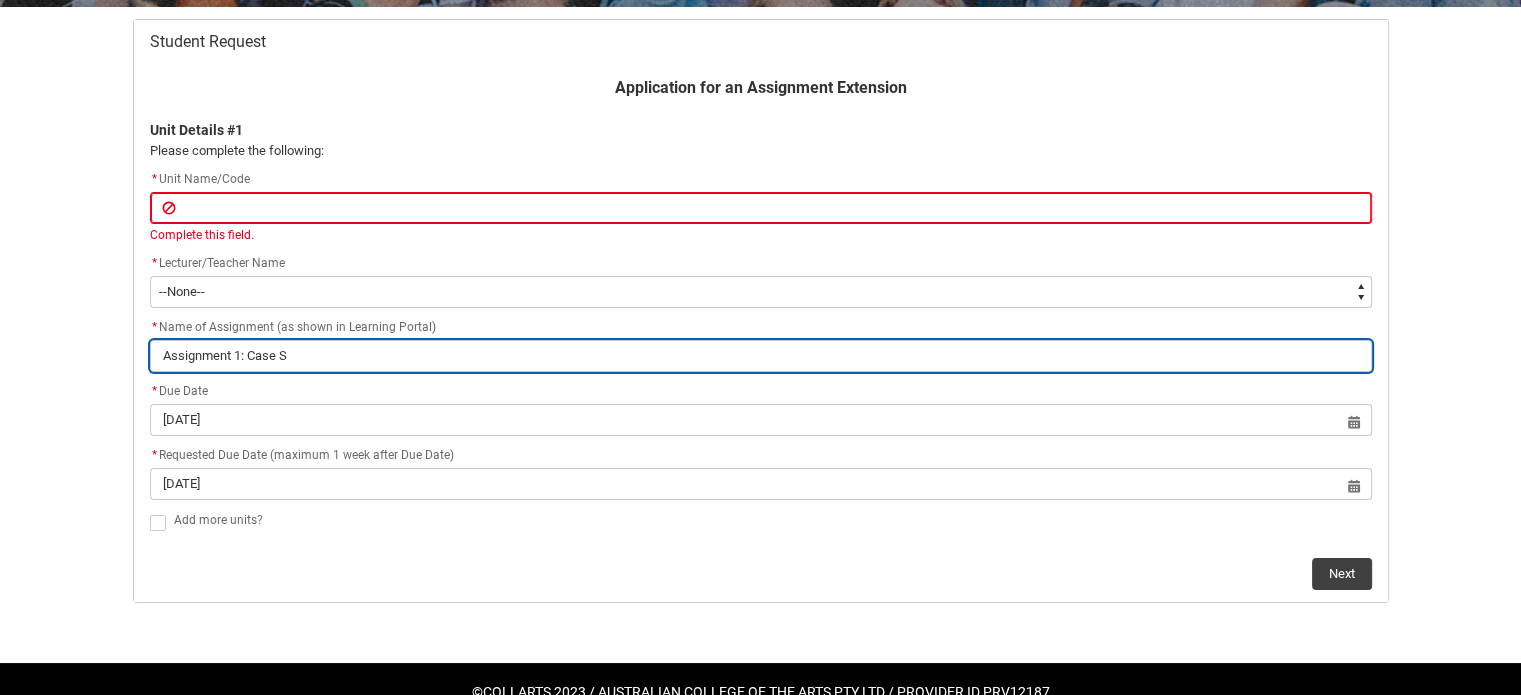 type on "Assignment 1: Case St" 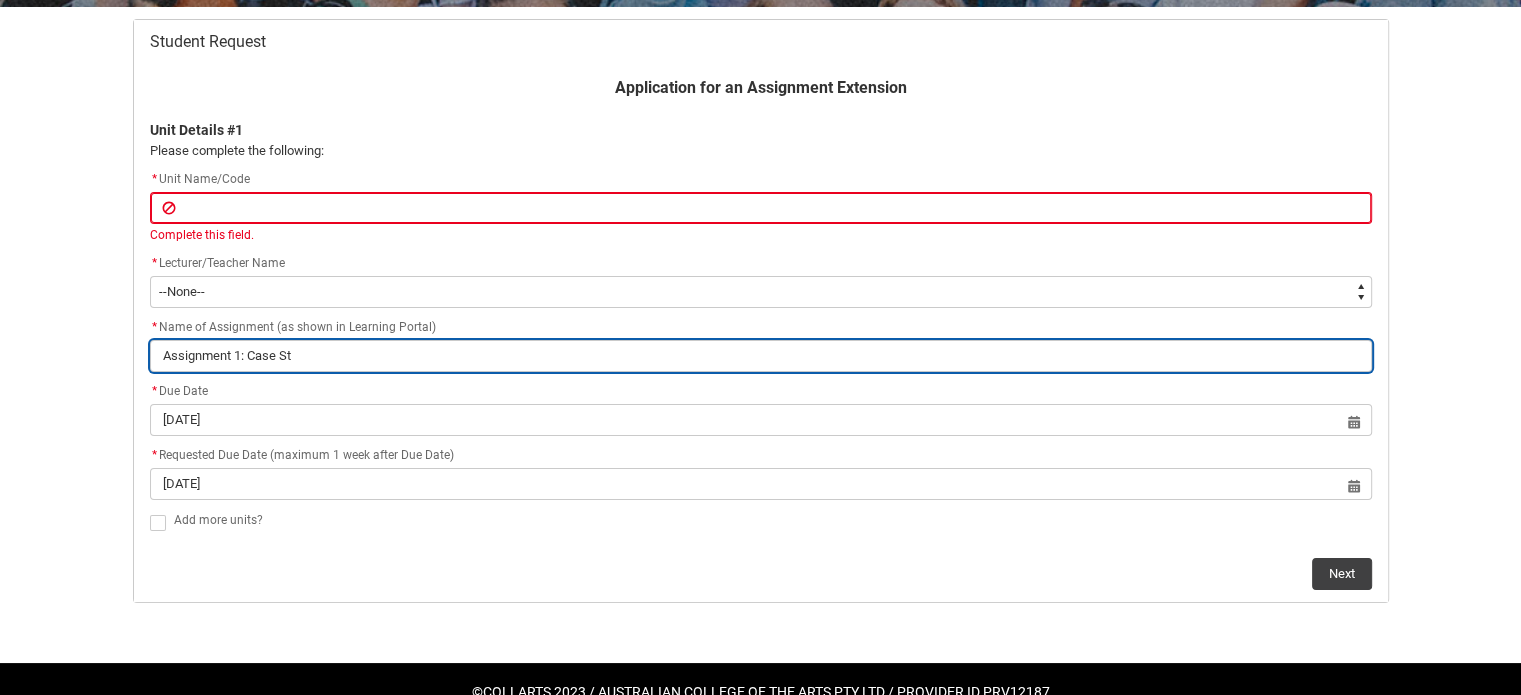 type on "Assignment 1: Case Stu" 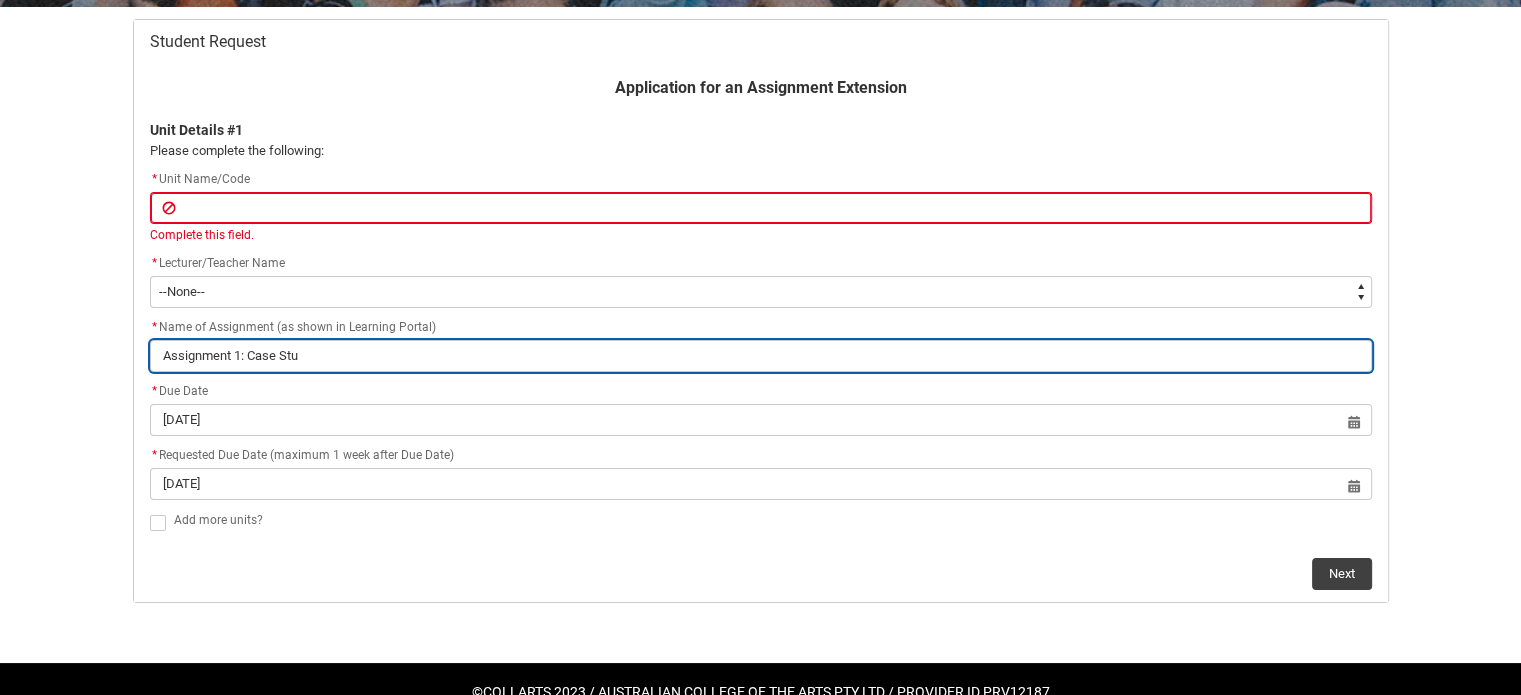 type on "Assignment 1: Case Stud" 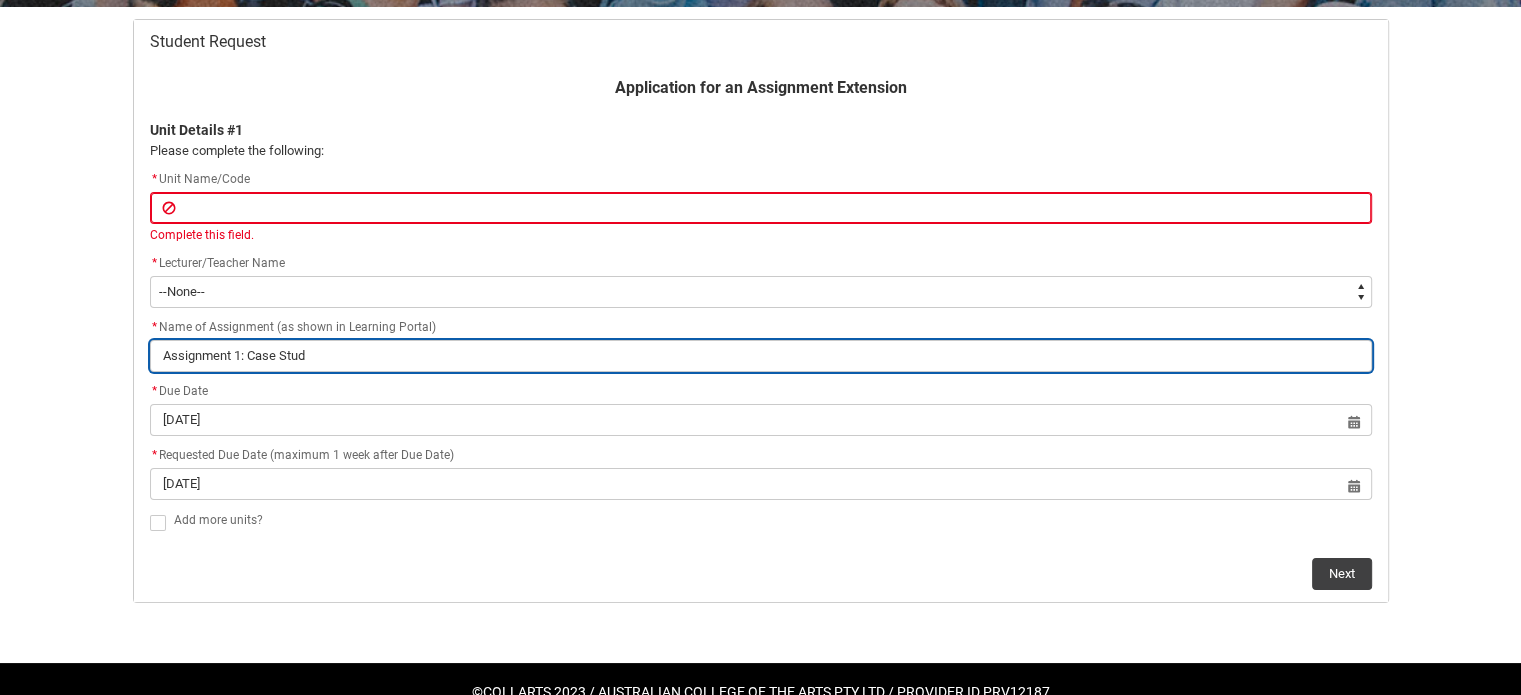 type on "Assignment 1: Case Study" 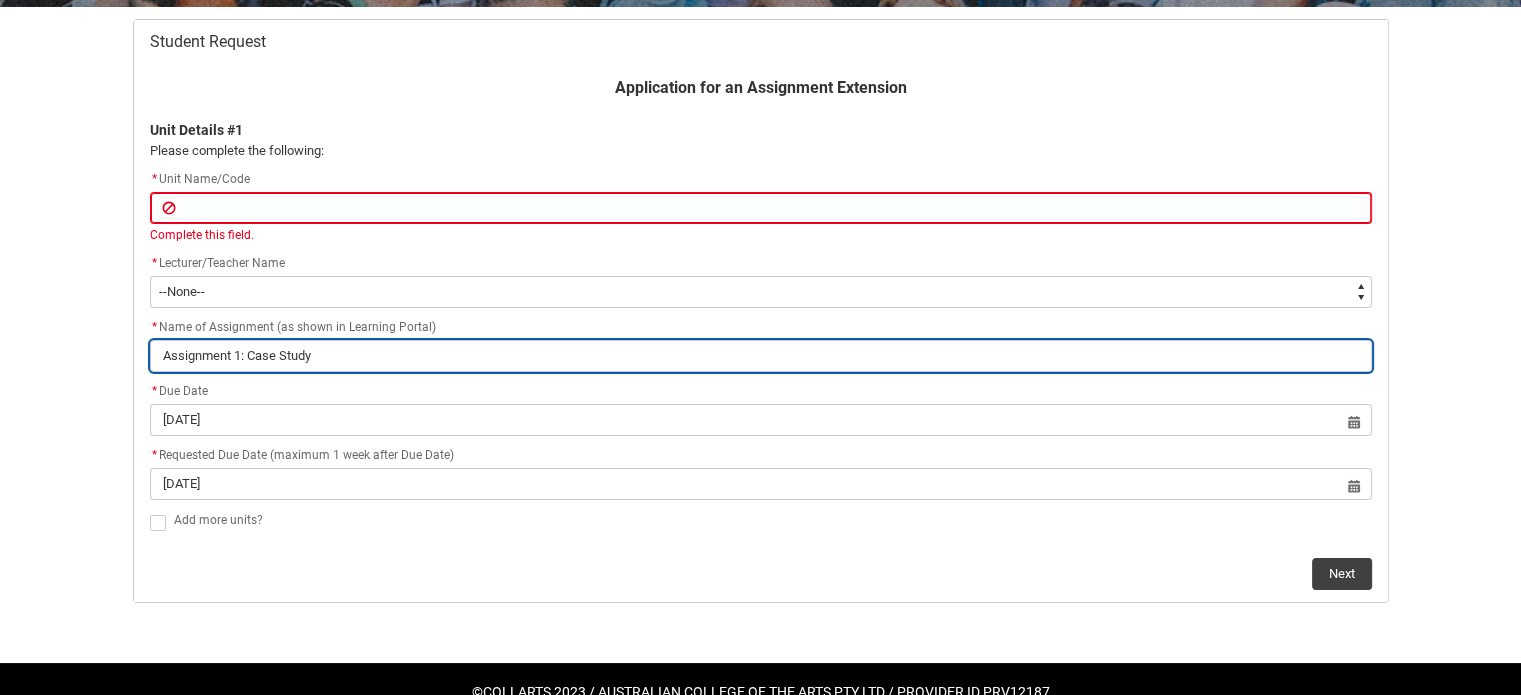 type on "Assignment 1: Case Study" 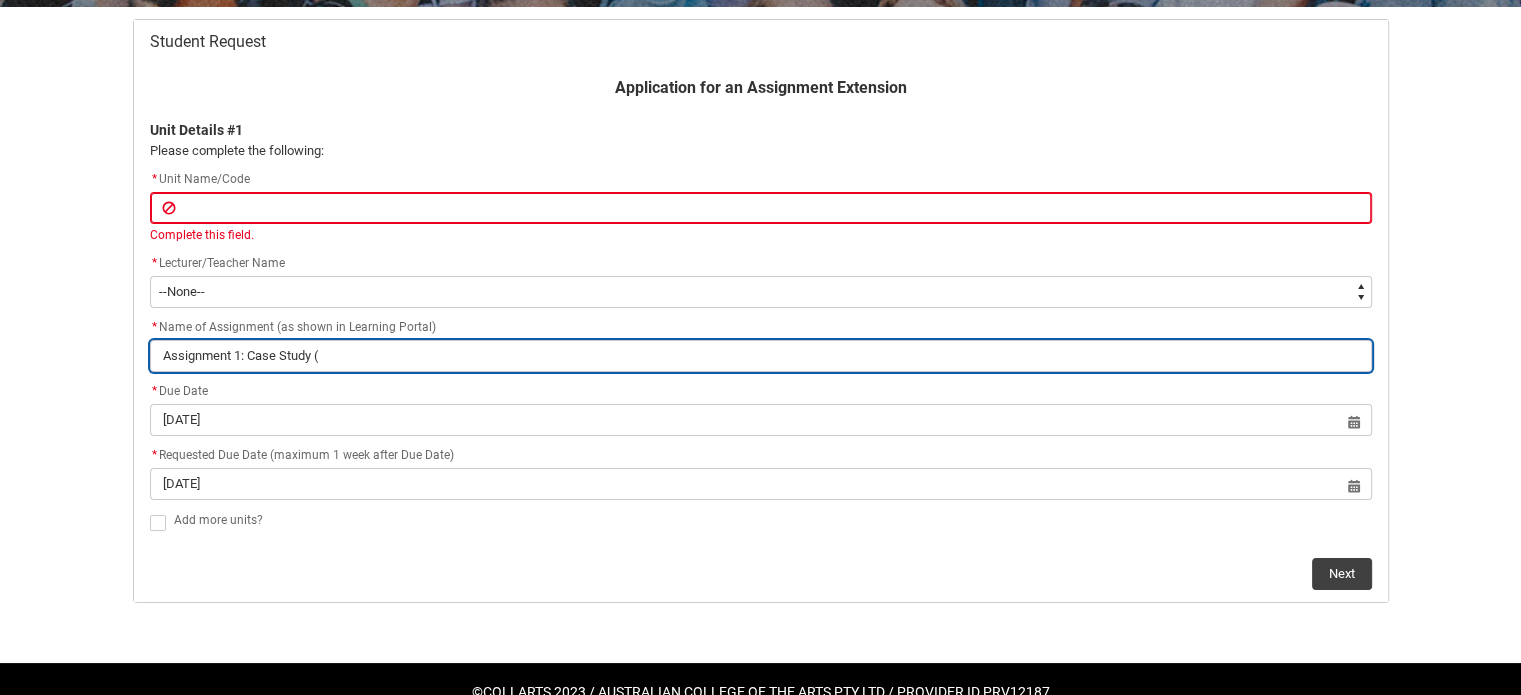 type on "Assignment 1: Case Study (D" 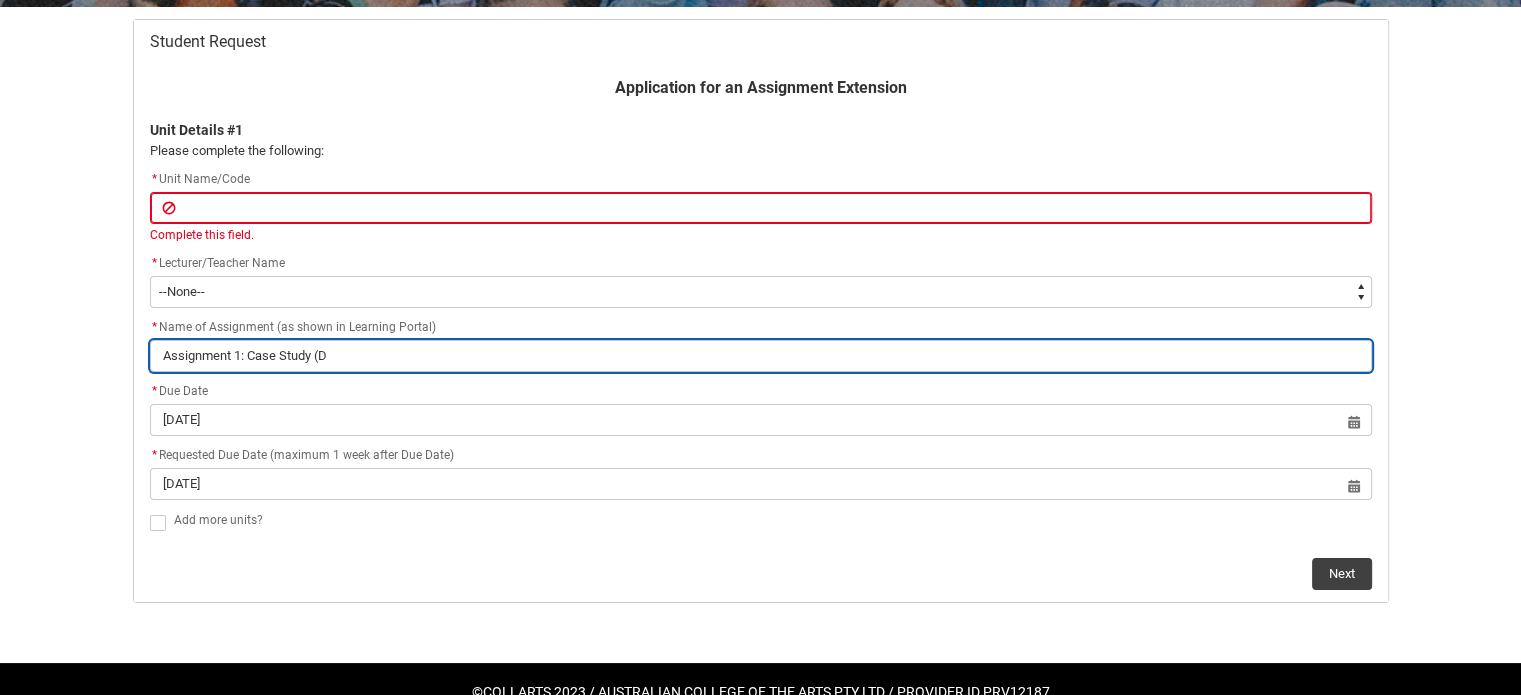 type on "Assignment 1: Case Study (DU" 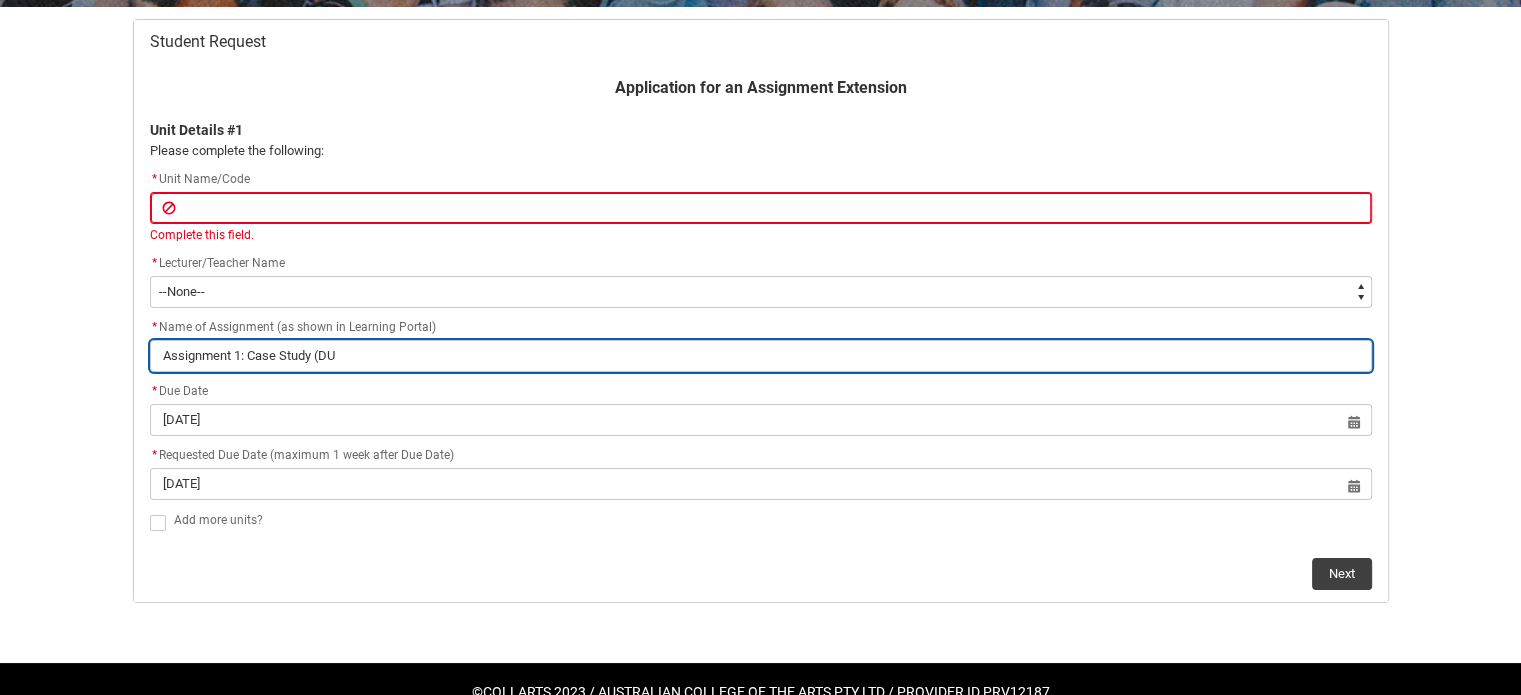 type on "Assignment 1: Case Study (DUE" 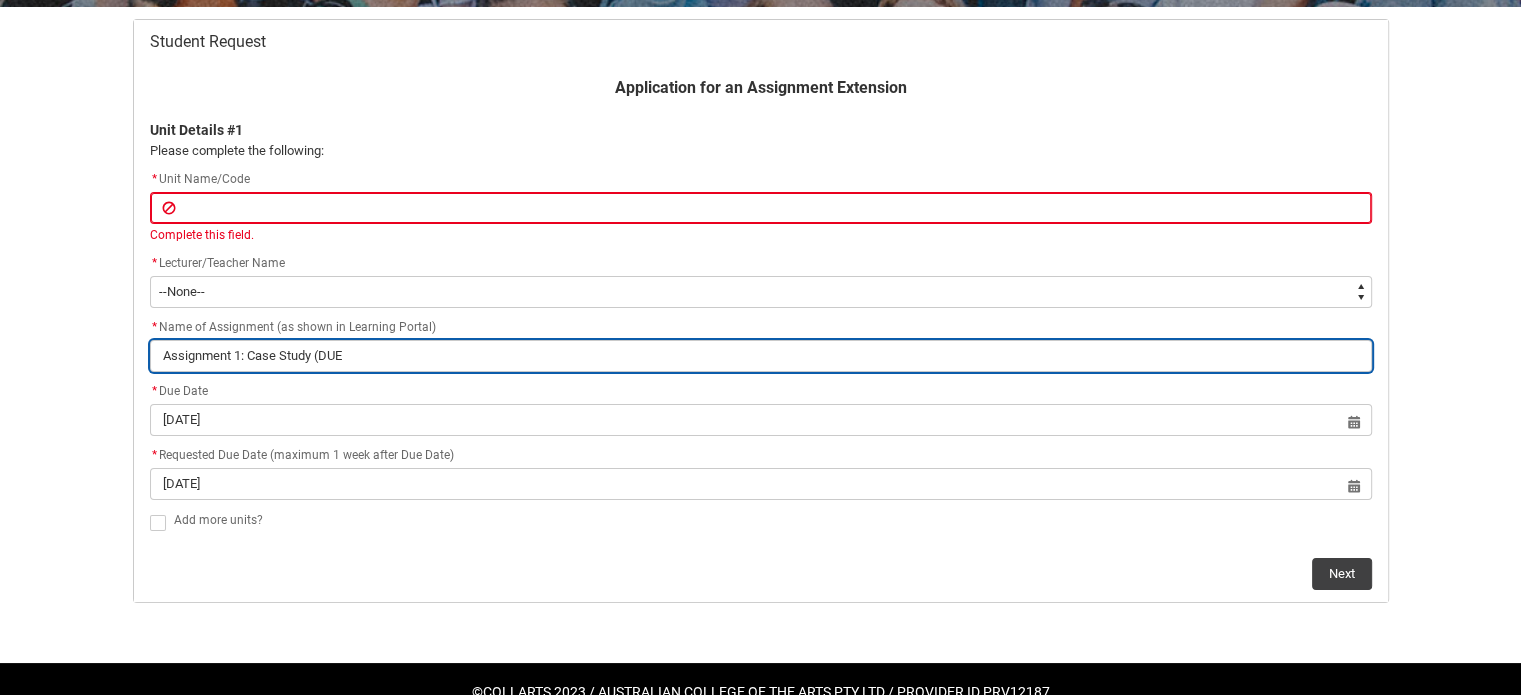 type on "Assignment 1: Case Study (DUE" 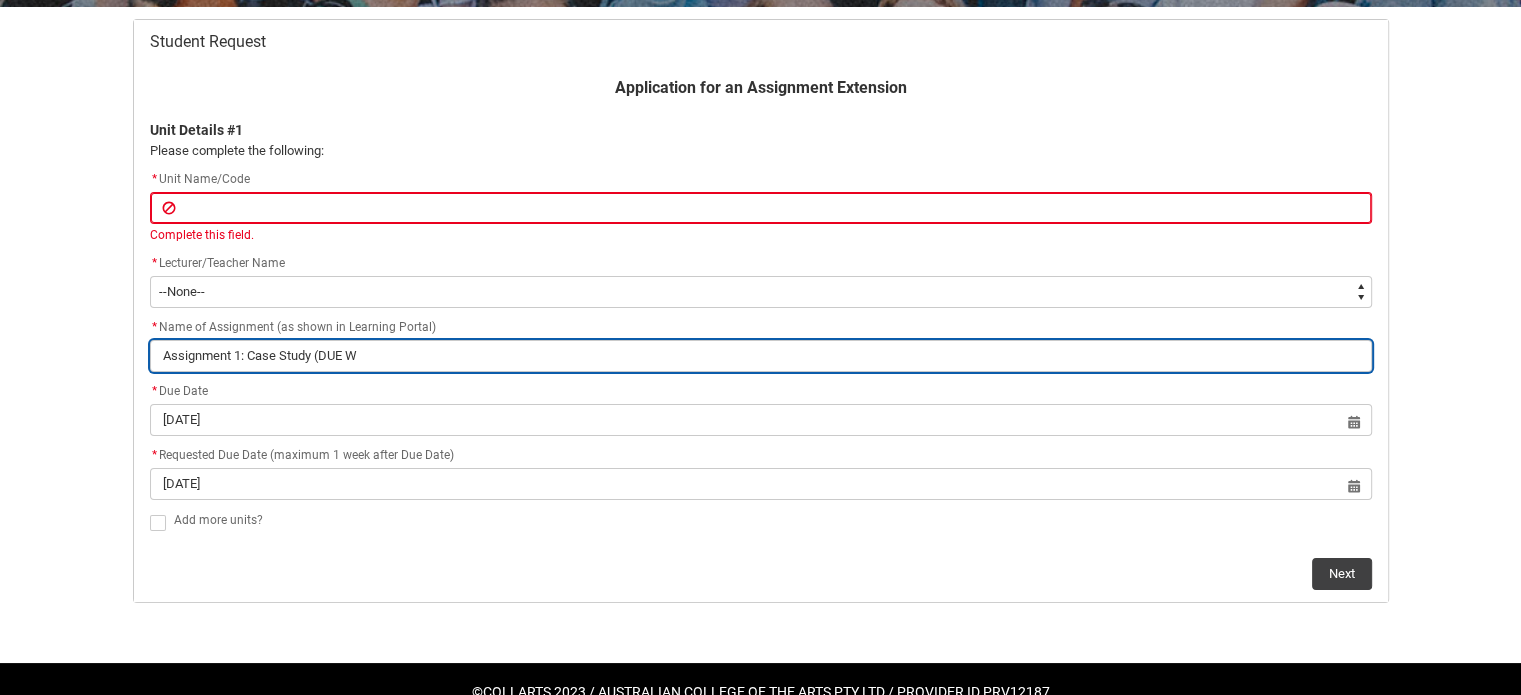 type on "Assignment 1: Case Study (DUE We" 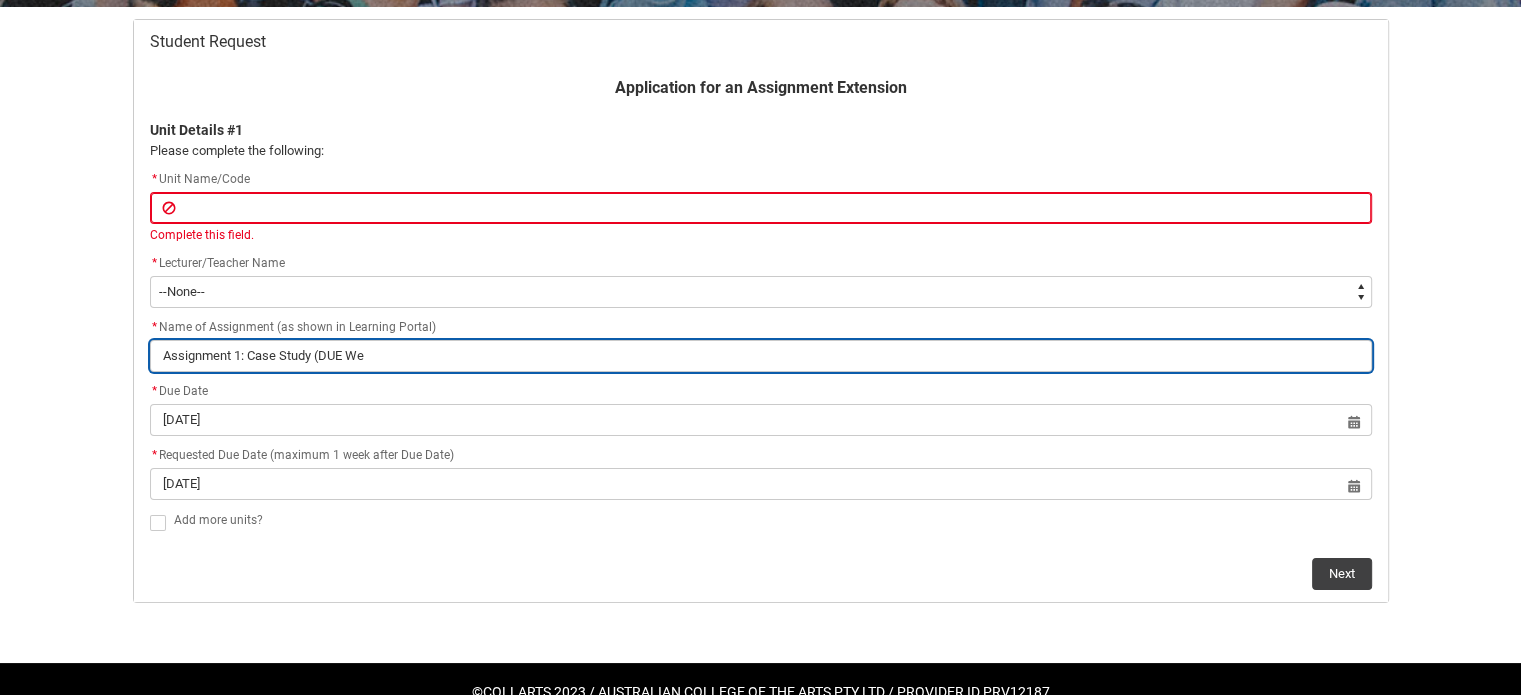 type on "Assignment 1: Case Study (DUE Wee" 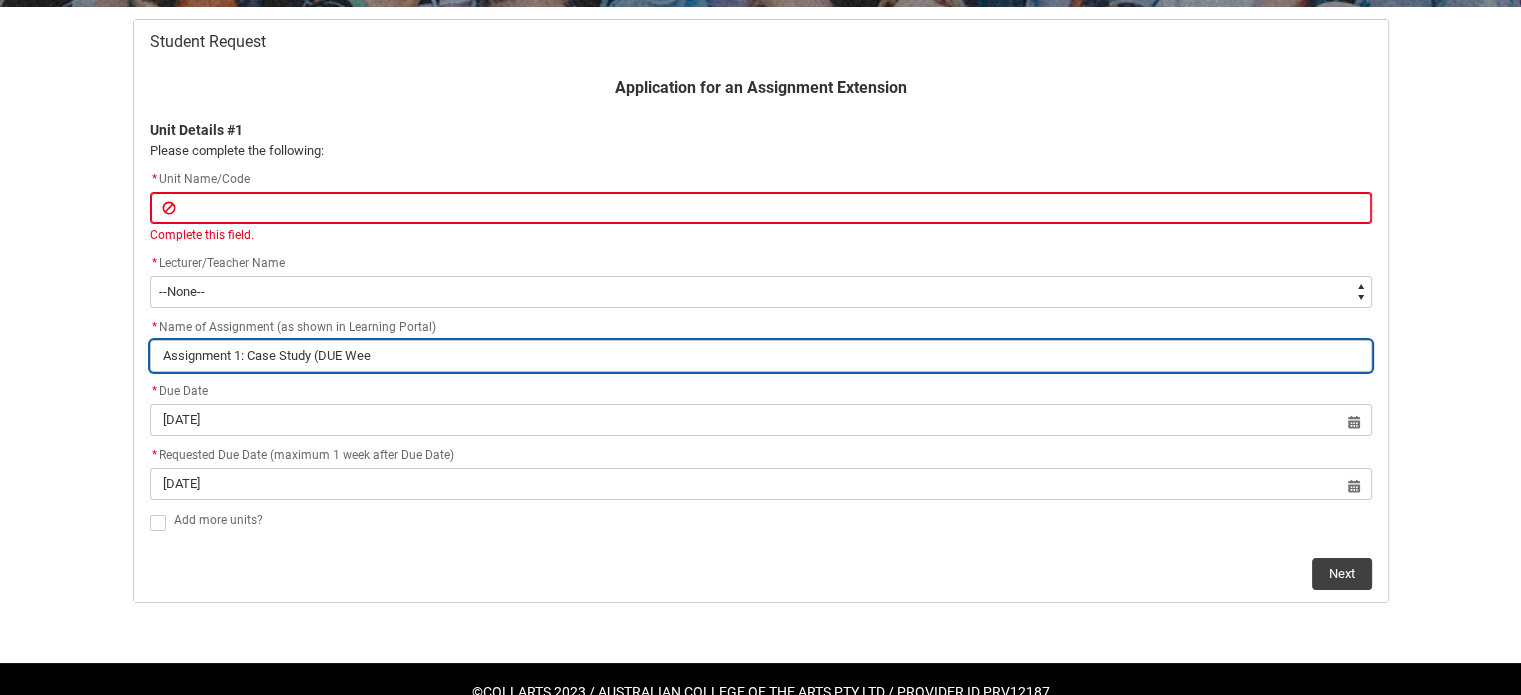 type on "Assignment 1: Case Study (DUE Week" 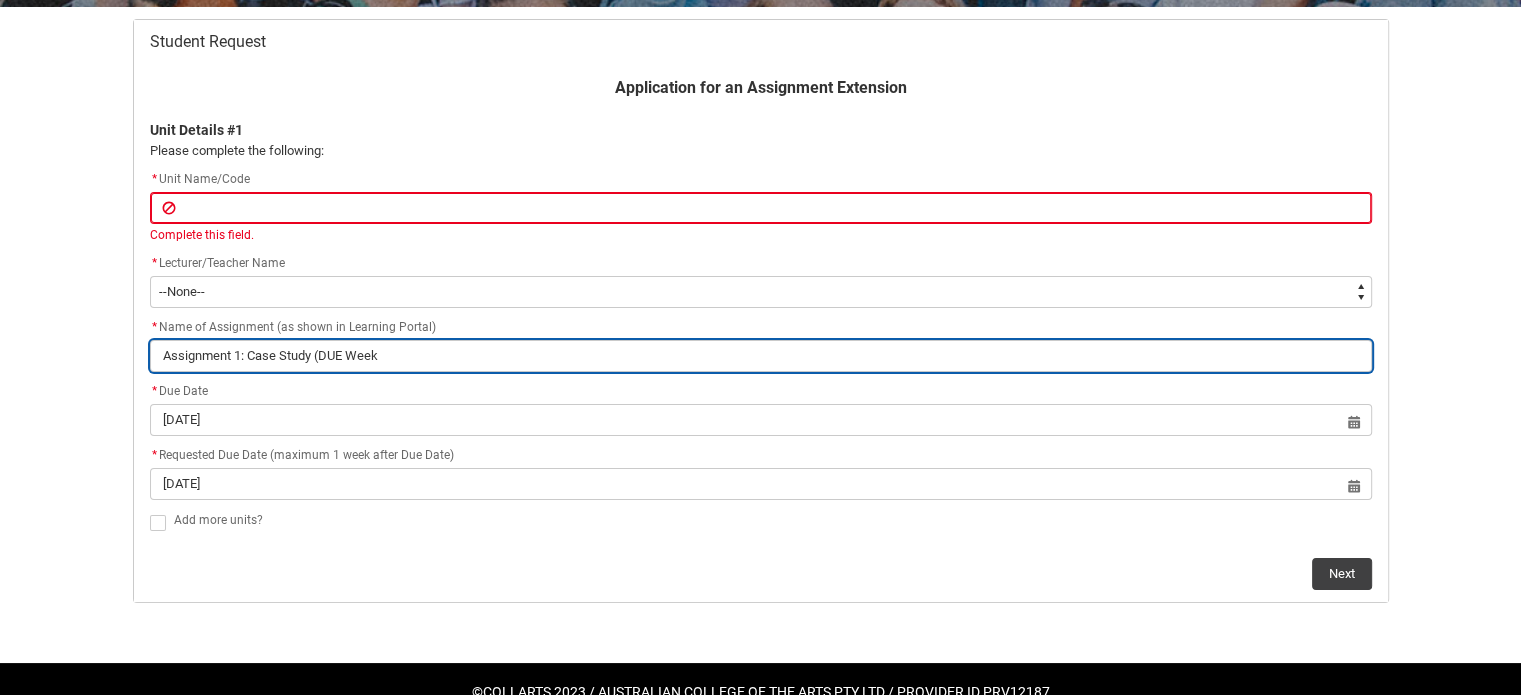 type on "Assignment 1: Case Study (DUE Week" 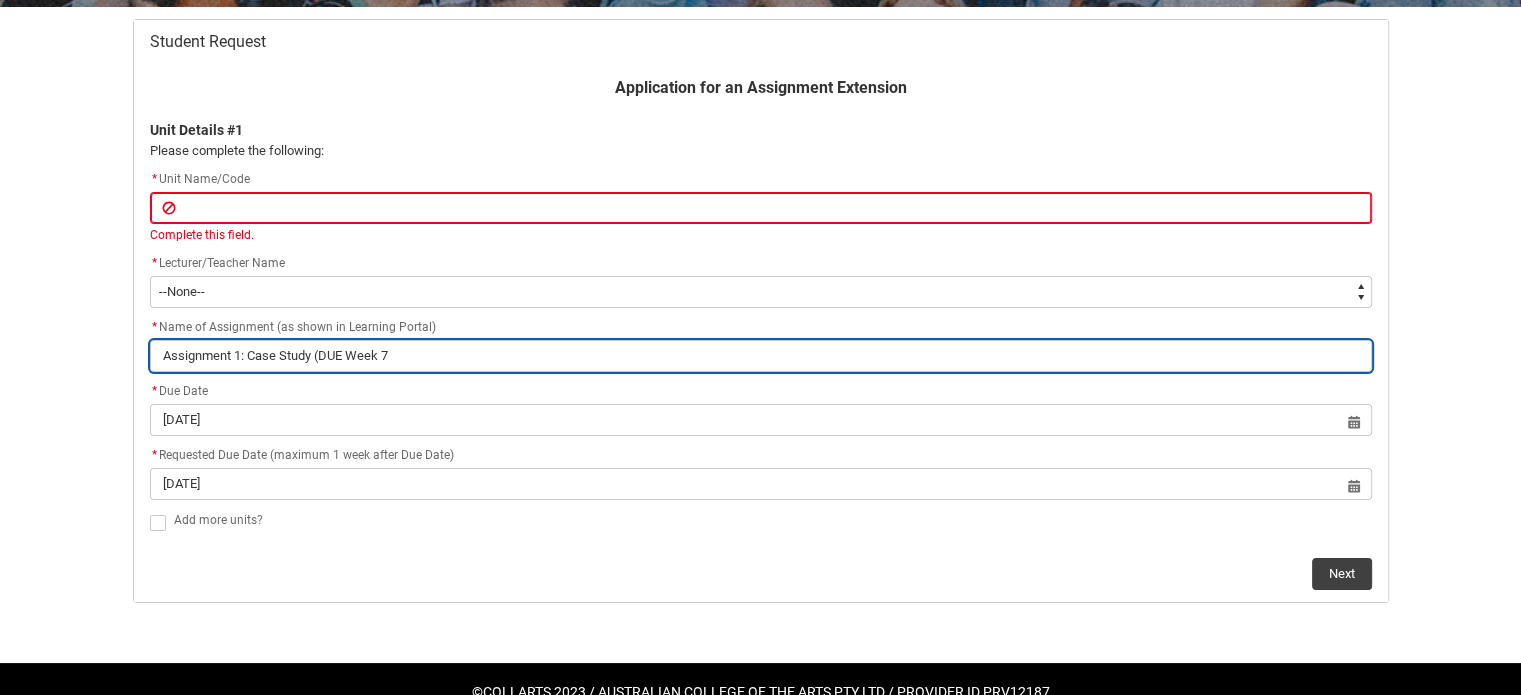 type on "Assignment 1: Case Study (DUE Week 7)" 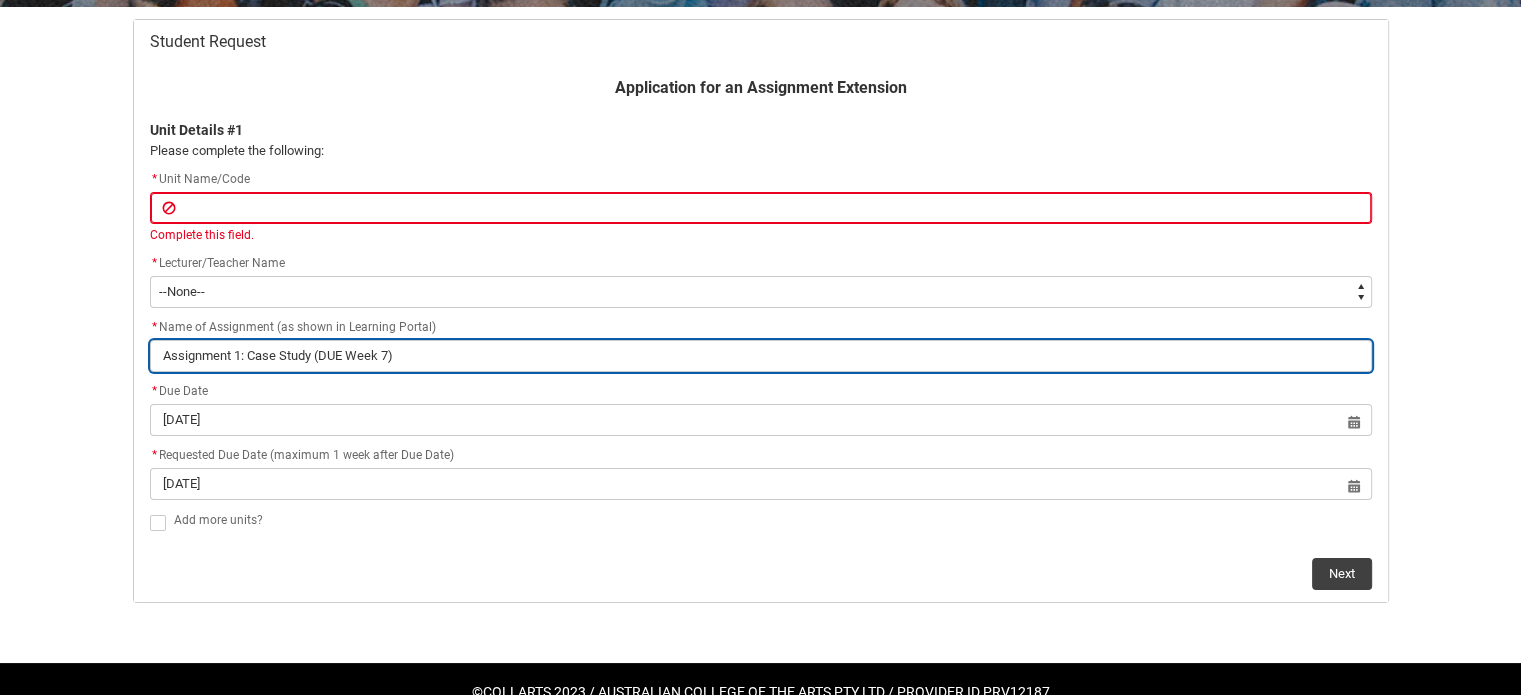 type on "Assignment 1: Case Study (DUE Week 7)" 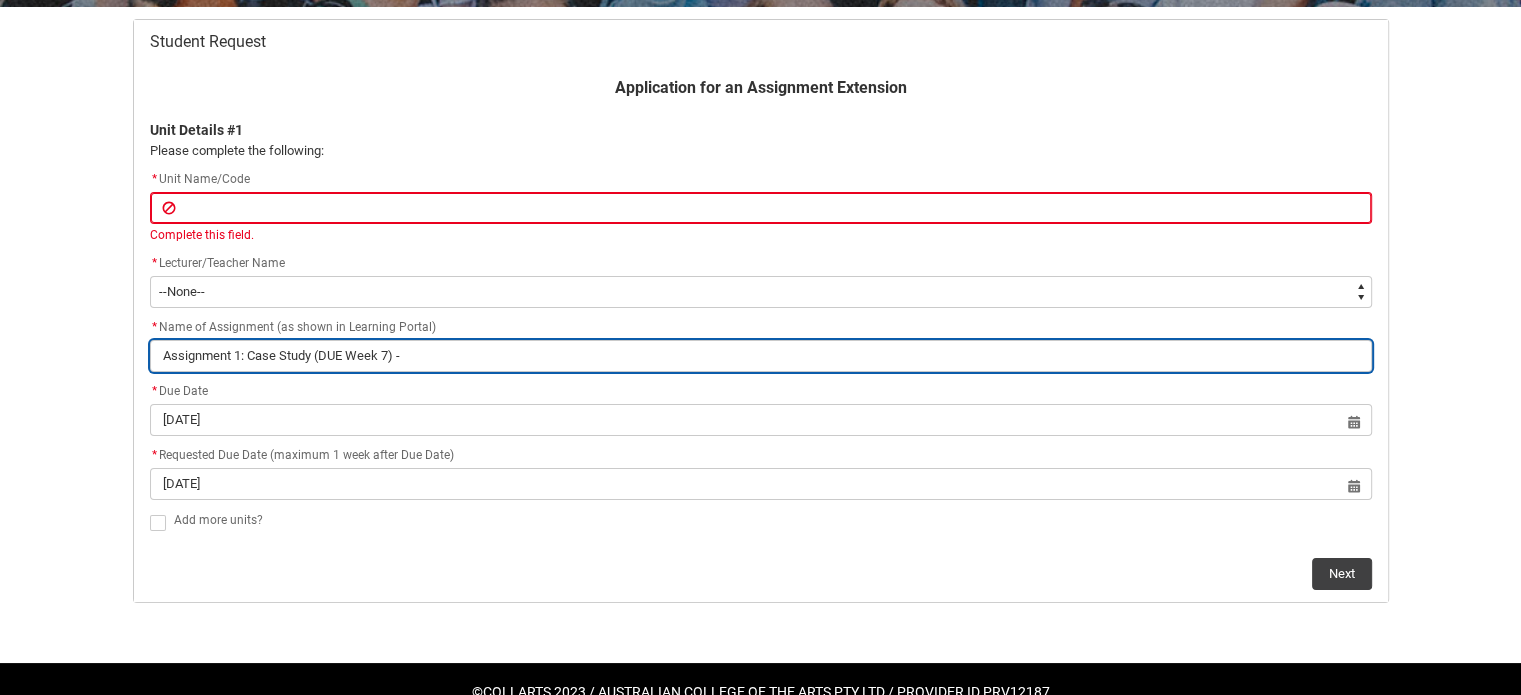 type on "Assignment 1: Case Study (DUE Week 7) -F" 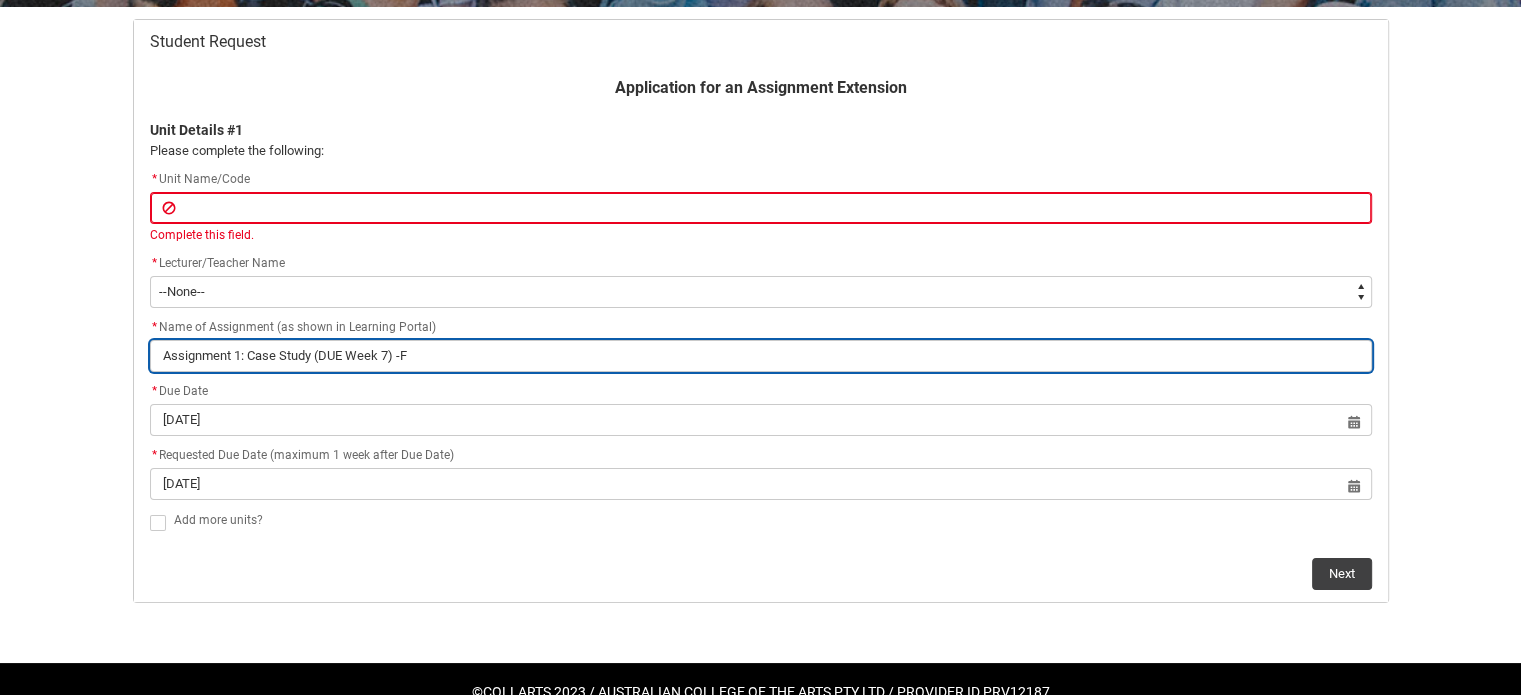 type on "Assignment 1: Case Study (DUE Week 7) -Fr" 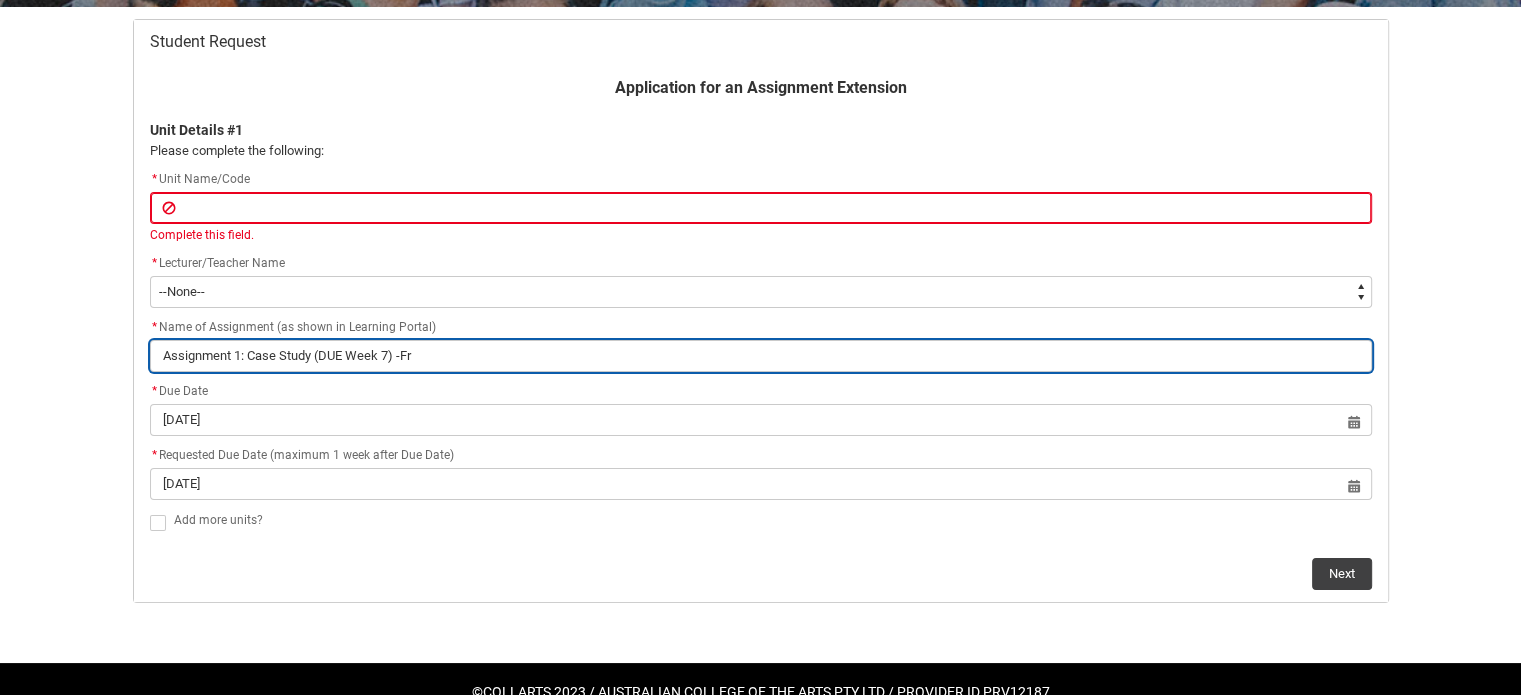 type on "Assignment 1: Case Study (DUE Week 7) -Fri" 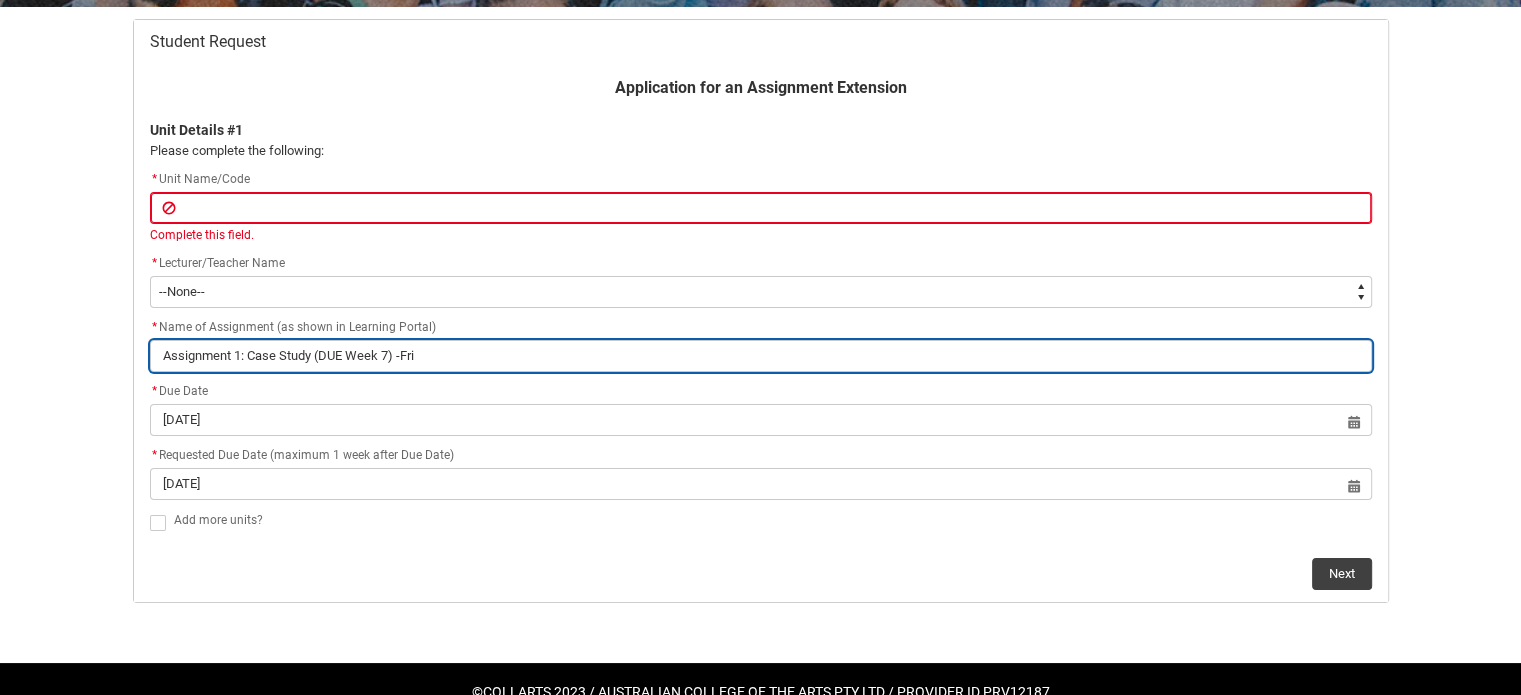 type on "Assignment 1: Case Study (DUE Week 7) -Frid" 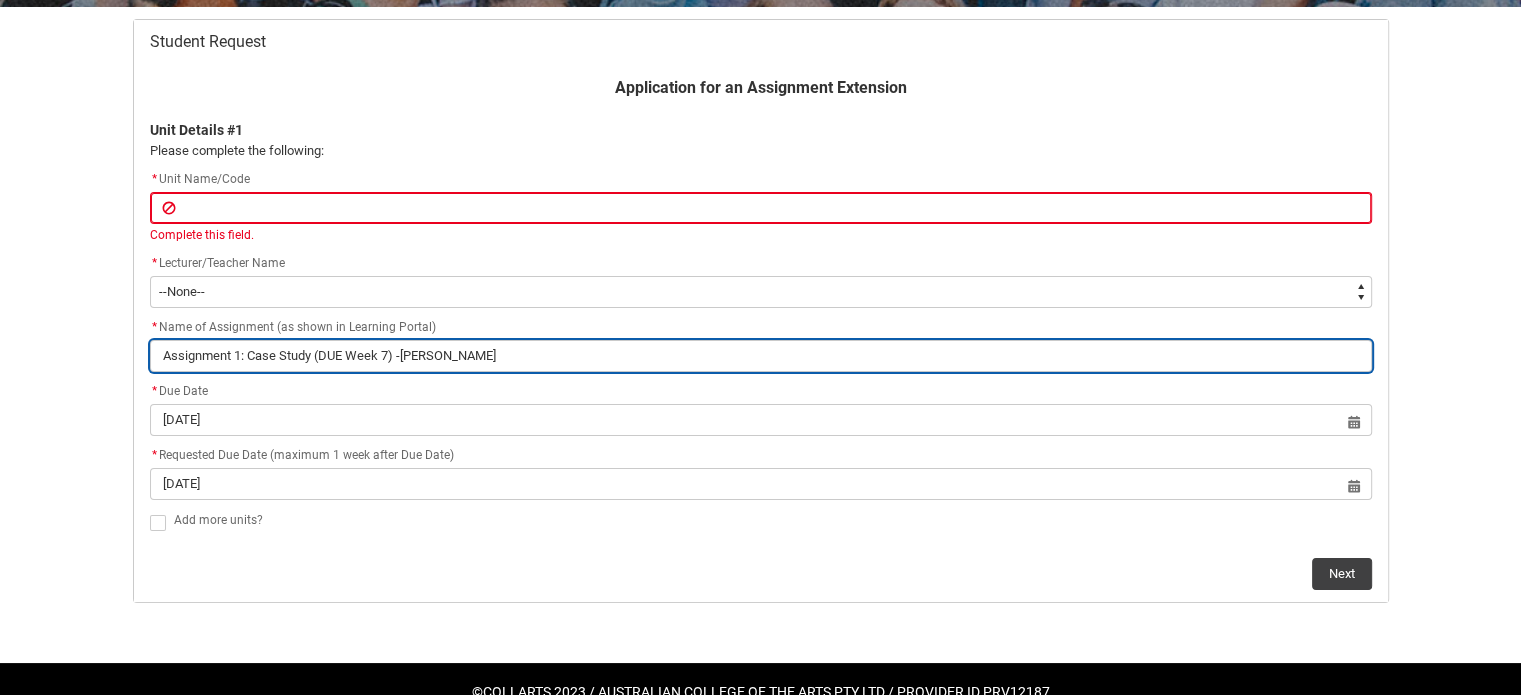 type on "Assignment 1: Case Study (DUE Week 7) -Frida" 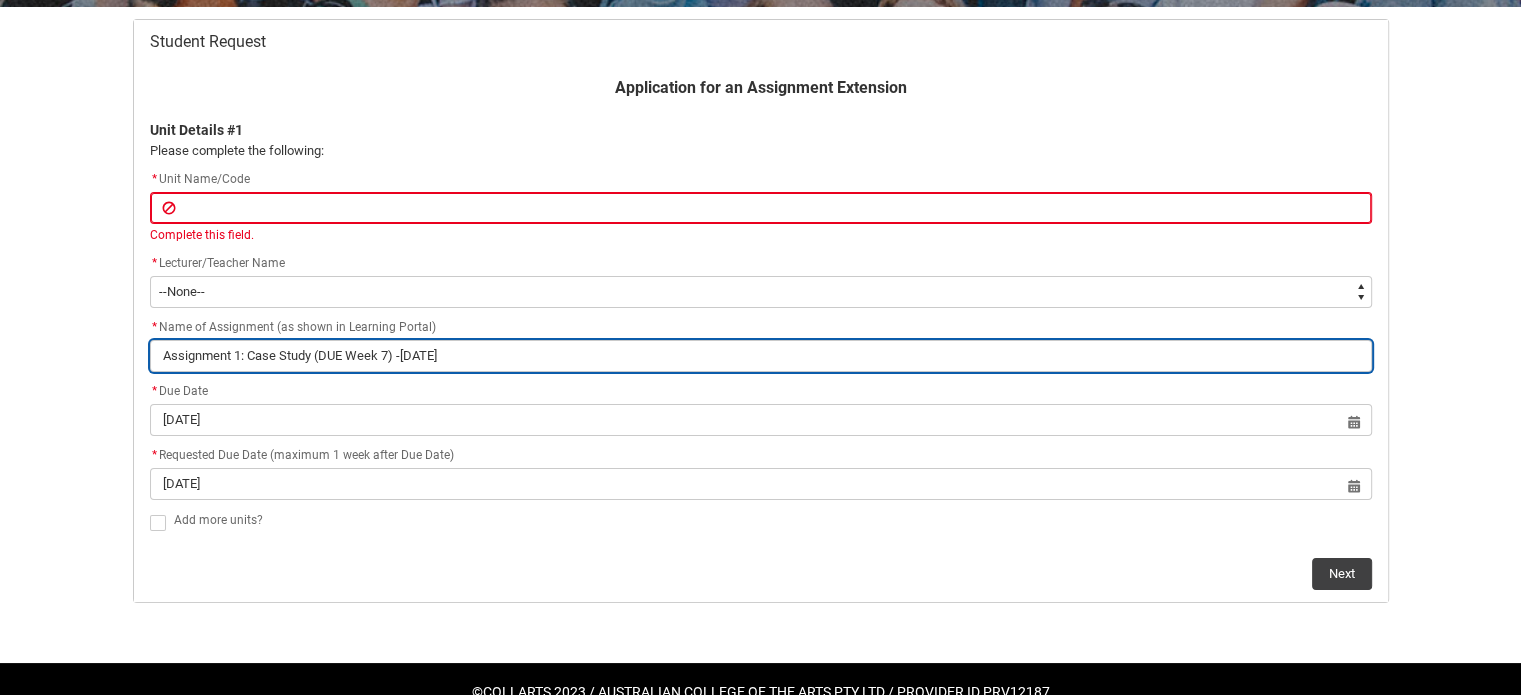 type on "Assignment 1: Case Study (DUE Week 7) -Friday" 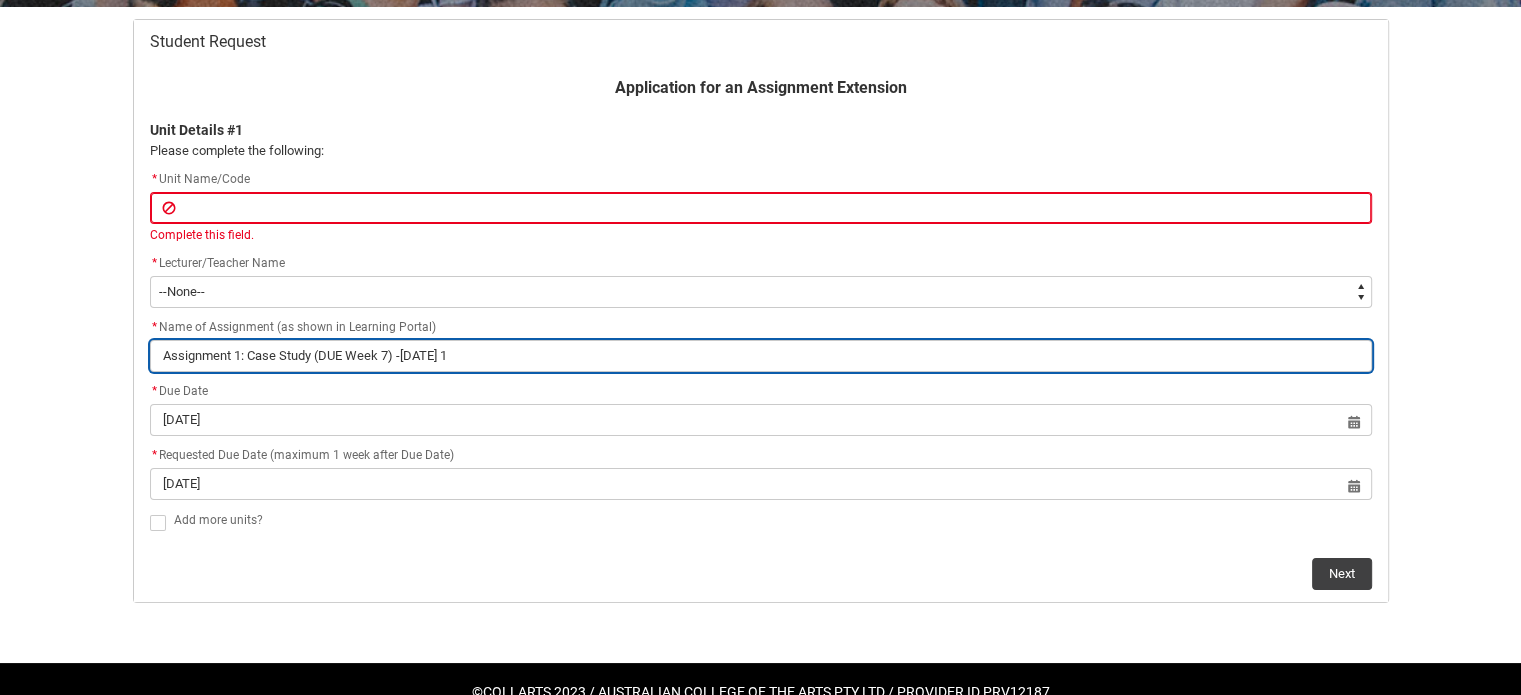 type on "Assignment 1: Case Study (DUE Week 7) -Friday 11" 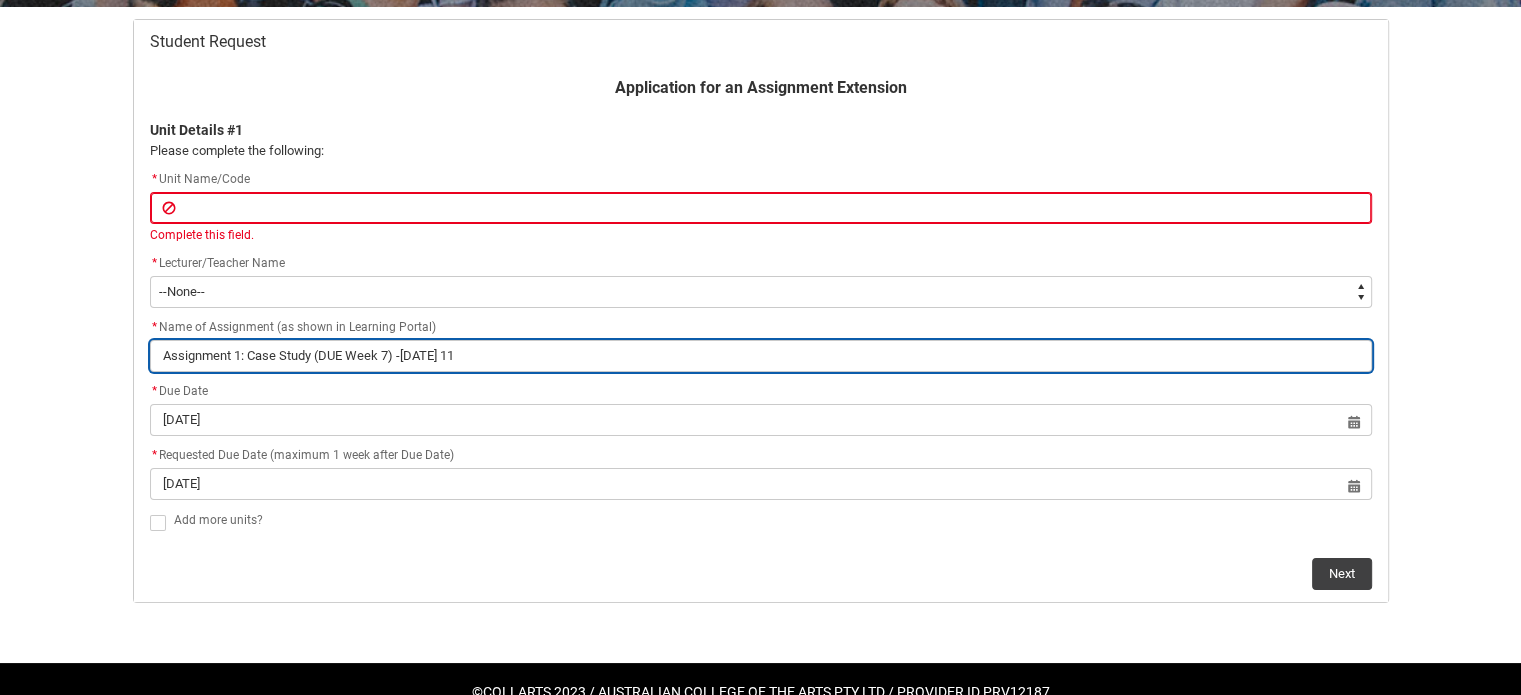 type on "Assignment 1: Case Study (DUE Week 7) -Friday 11." 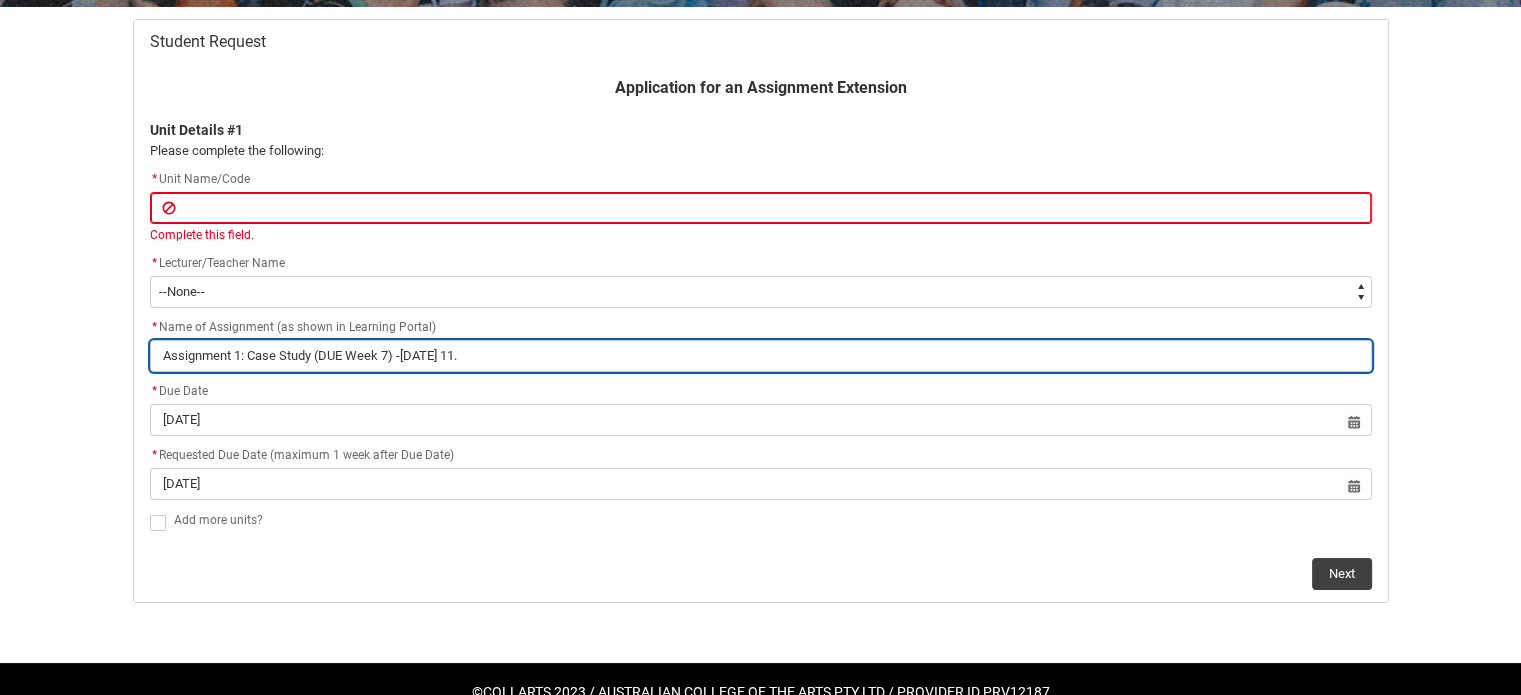 type on "Assignment 1: Case Study (DUE Week 7) -Friday 11.5" 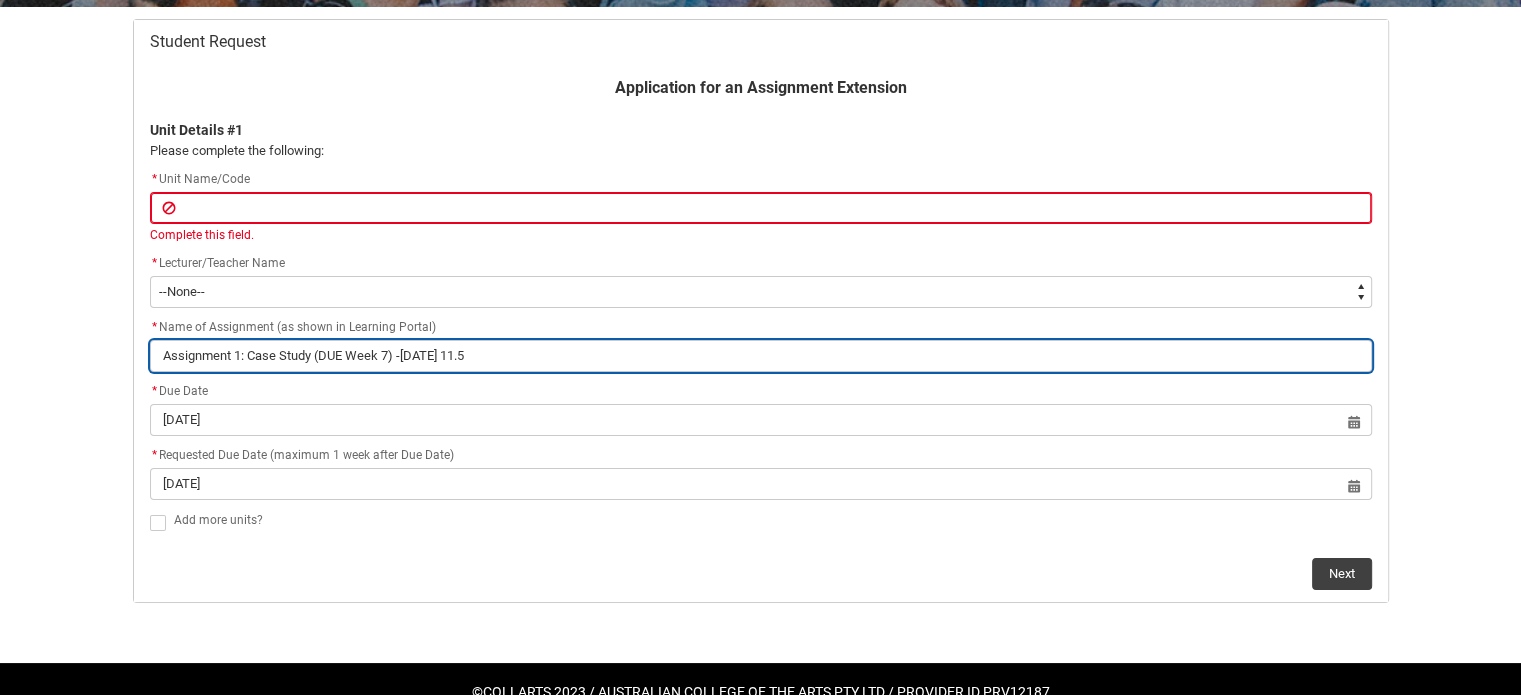 type on "Assignment 1: Case Study (DUE Week 7) -Friday 11.59" 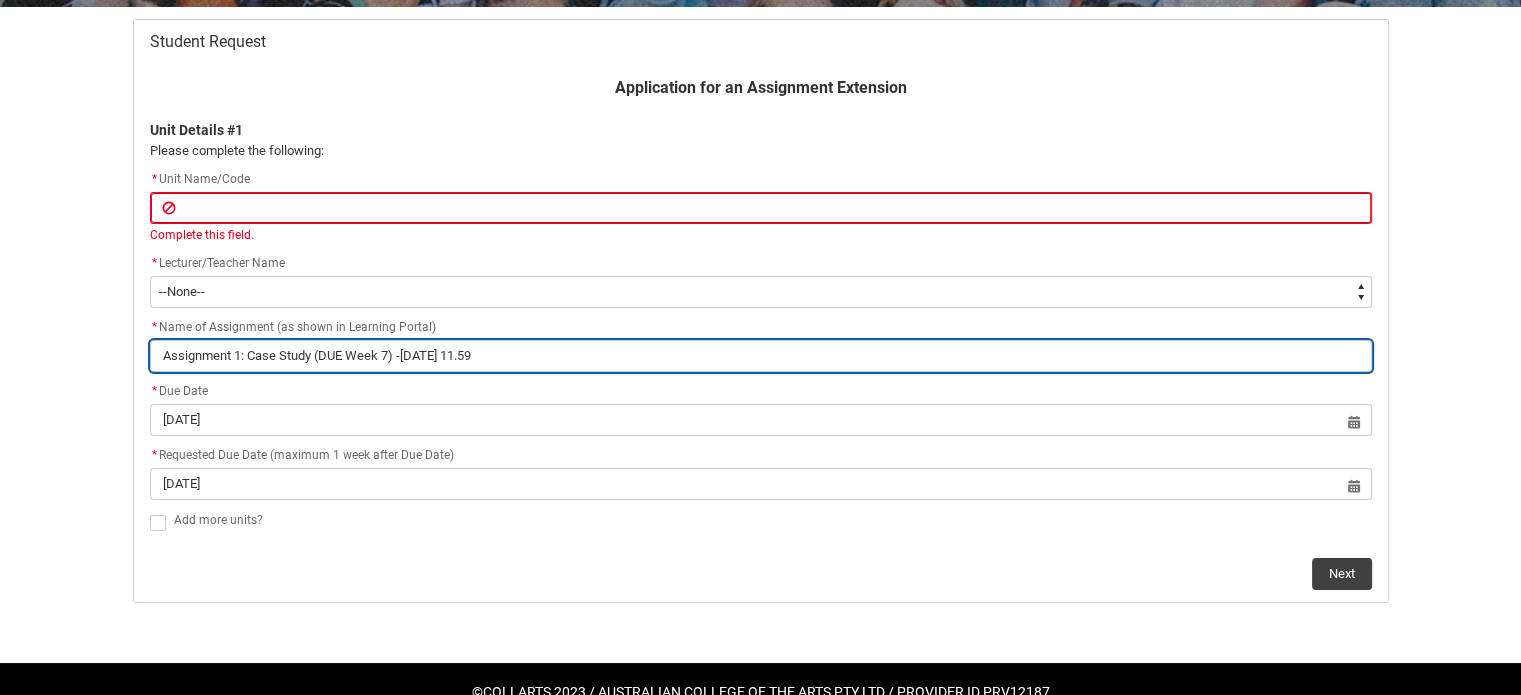 type on "Assignment 1: Case Study (DUE Week 7) -Friday 11.59p" 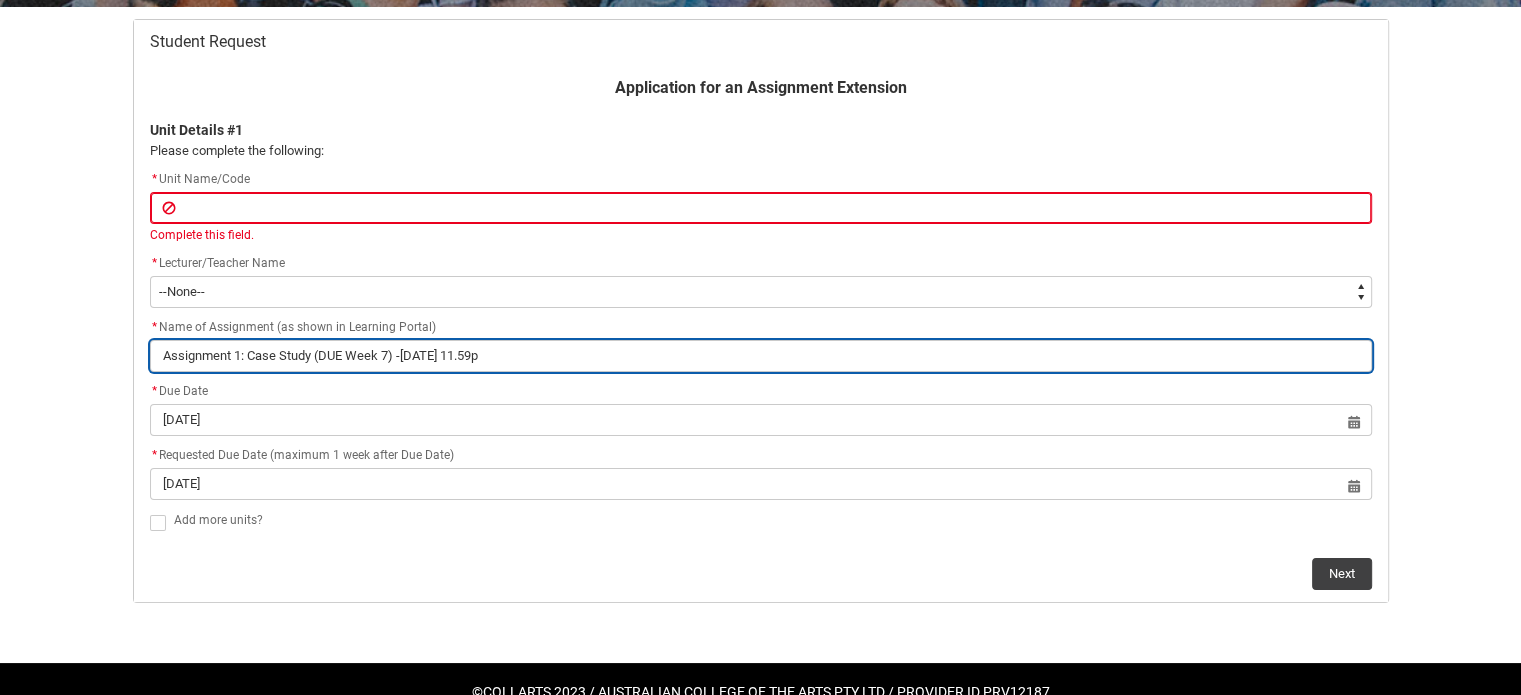 type on "Assignment 1: Case Study (DUE Week 7) -Friday 11.59pm" 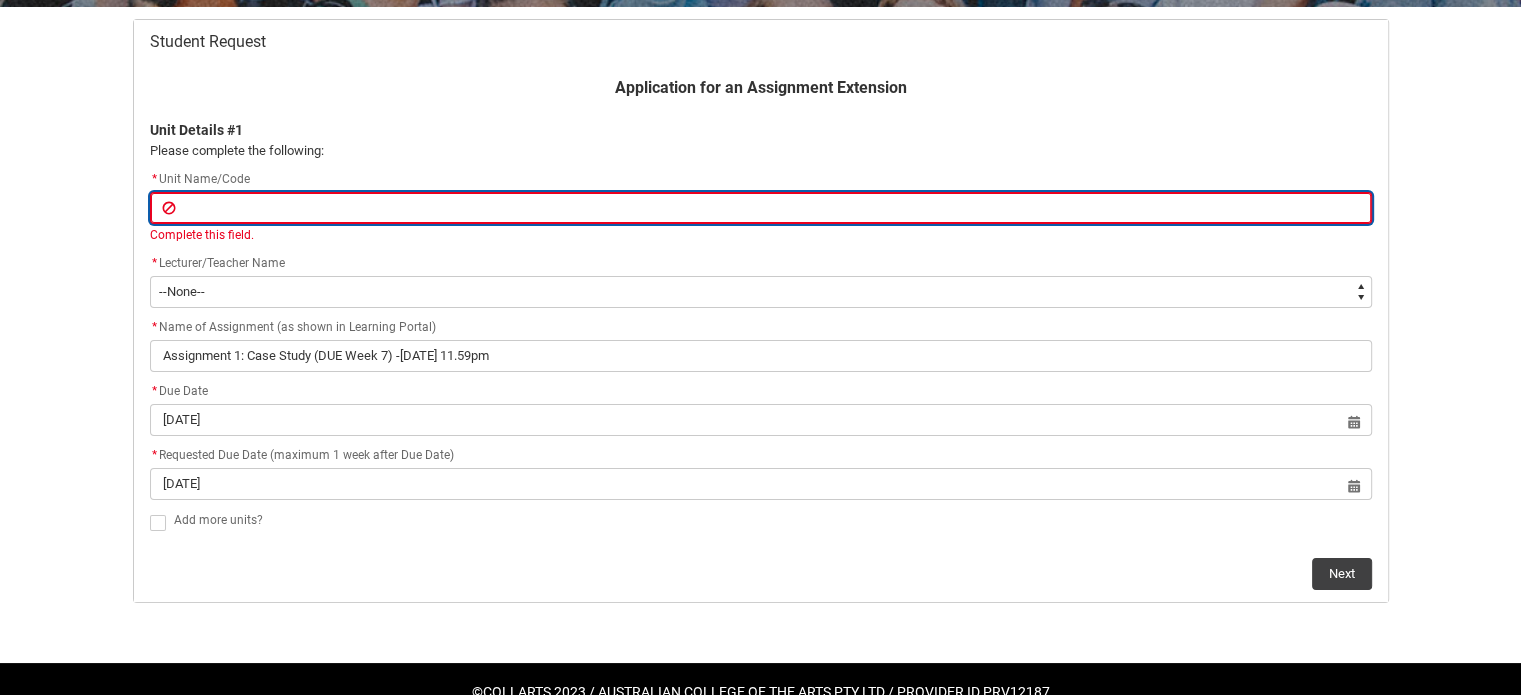 click at bounding box center [761, 208] 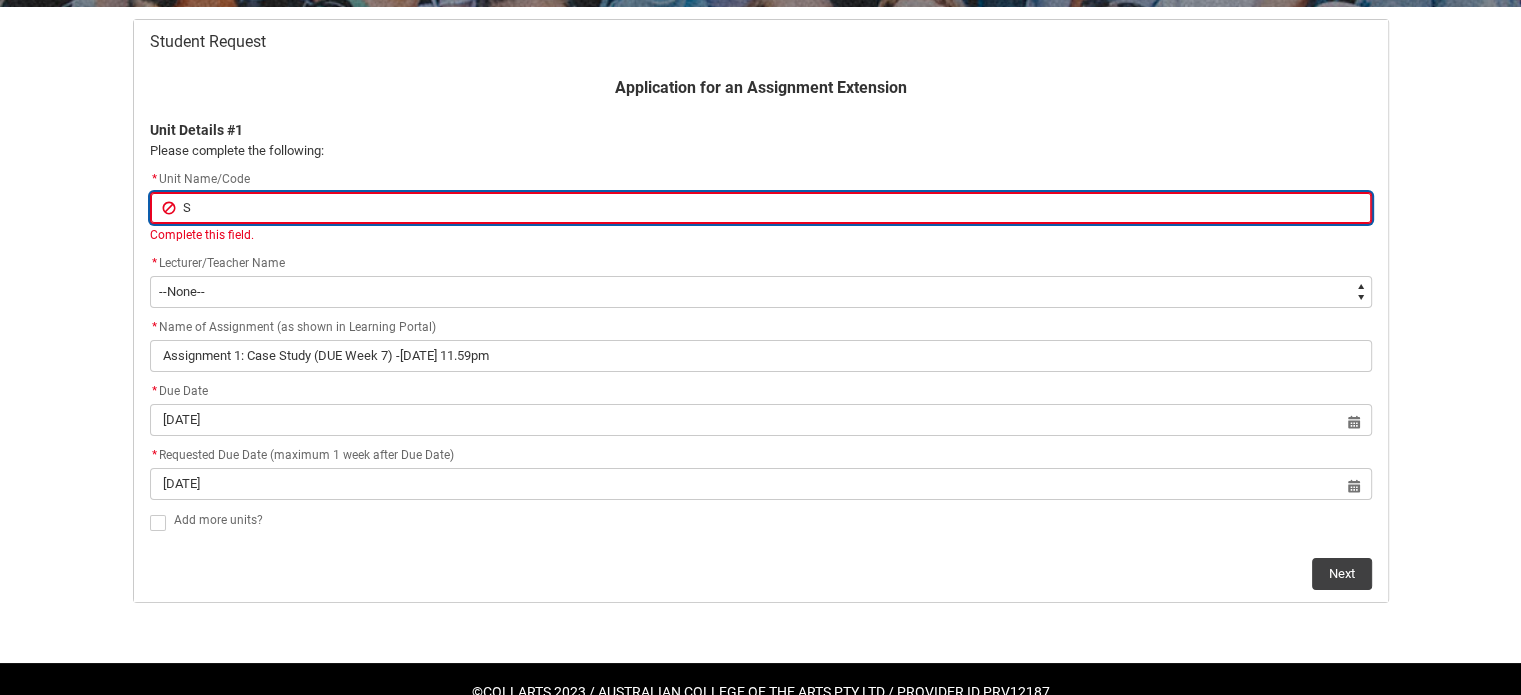 type on "SC" 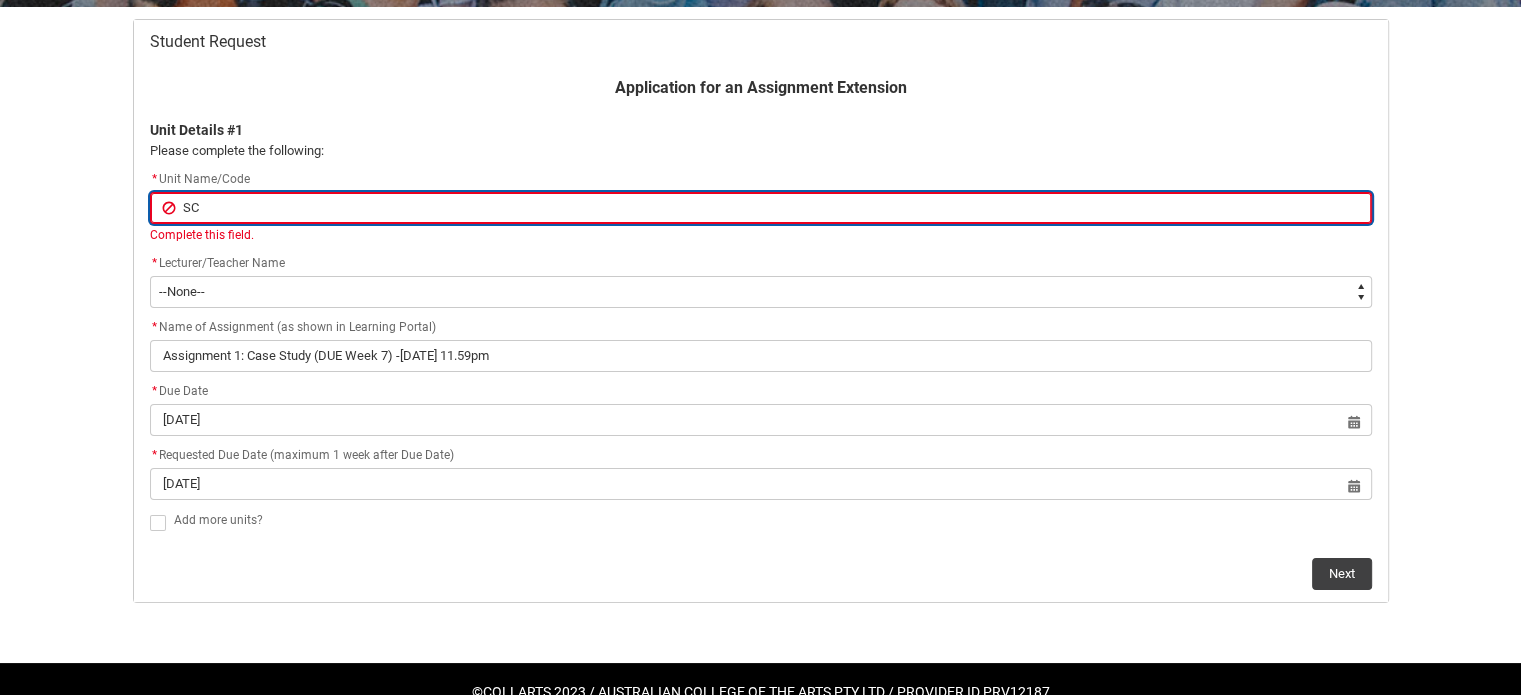 type on "SCM" 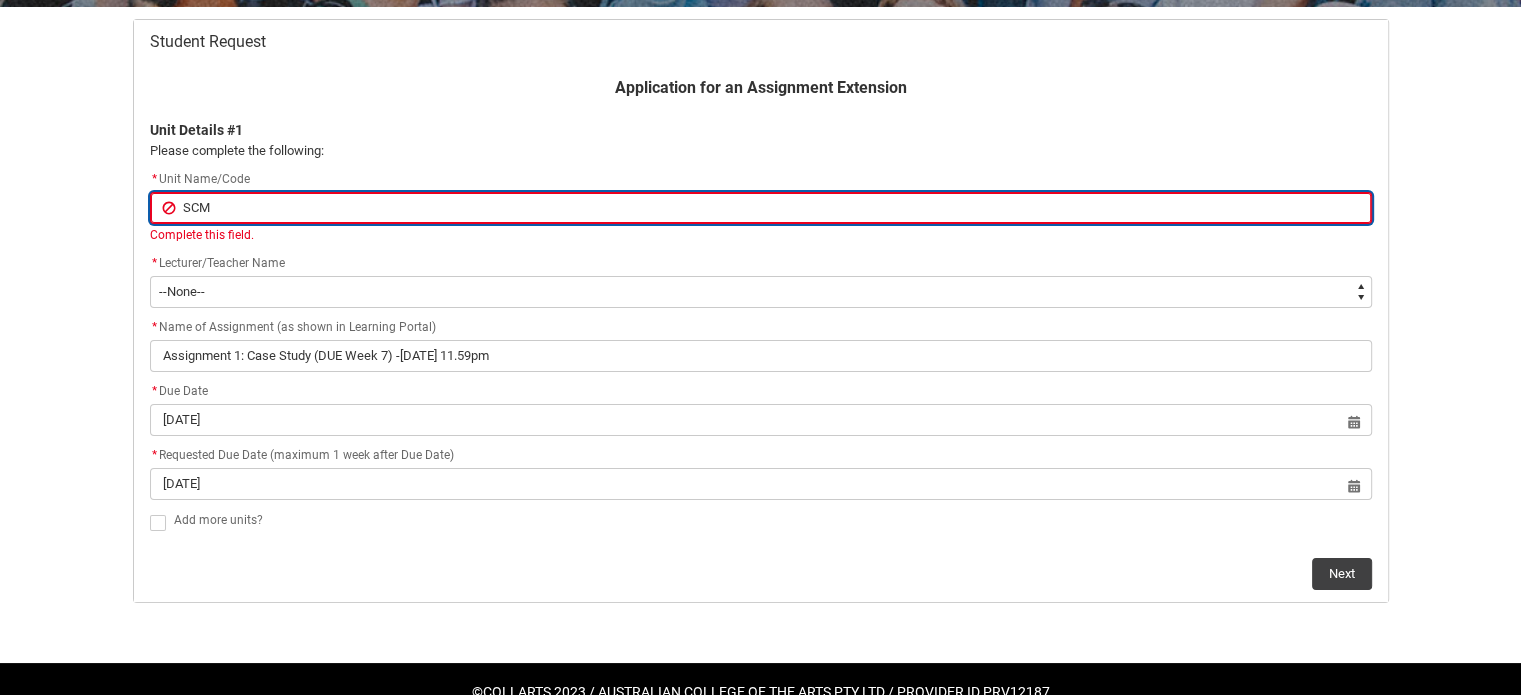 type on "SCMP" 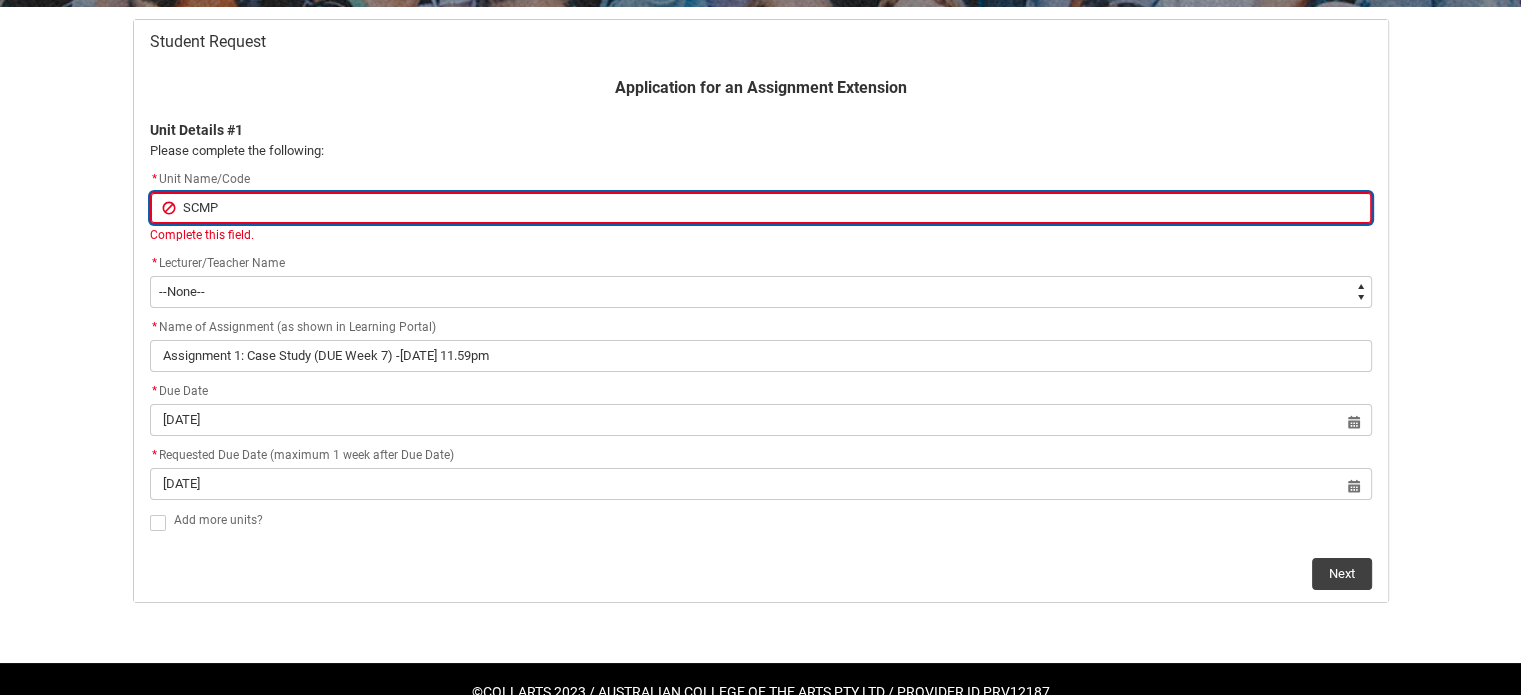 type on "SCMPR" 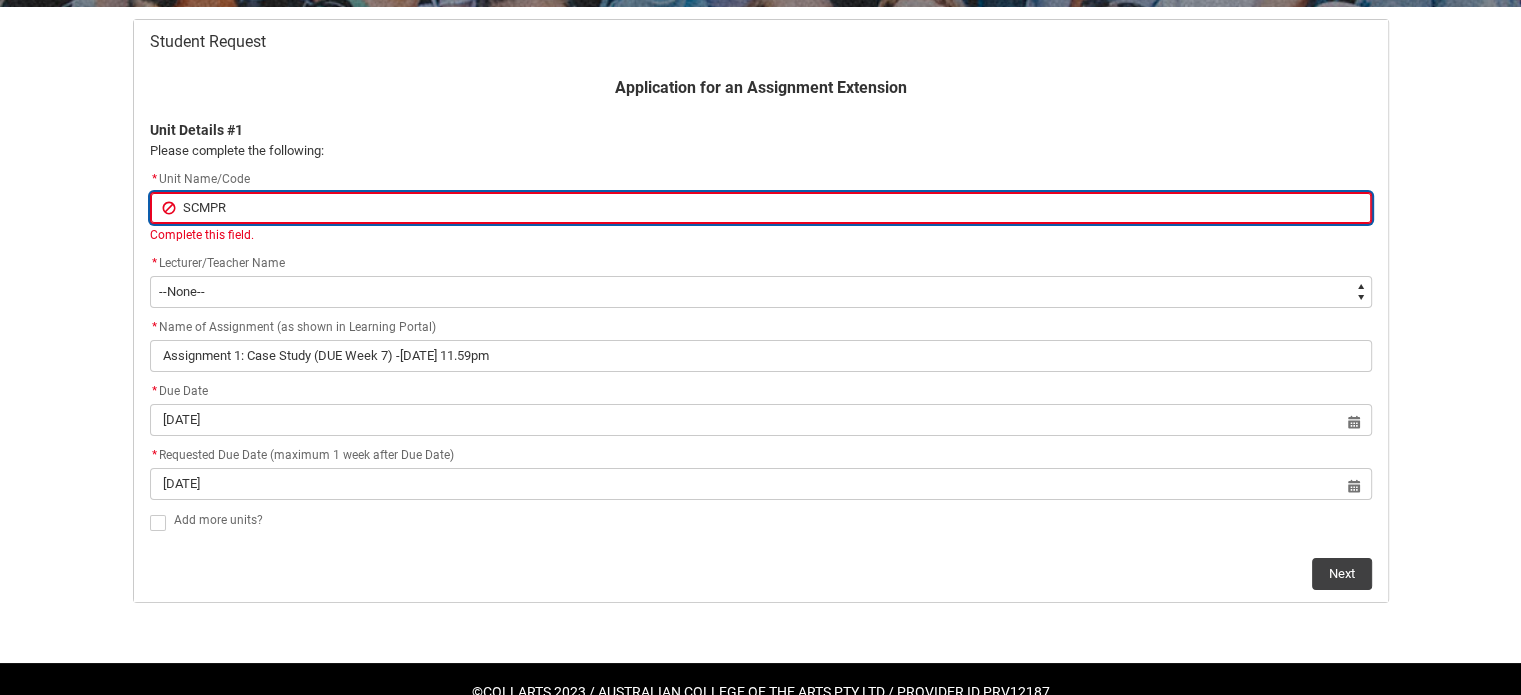 type on "SCMPR5" 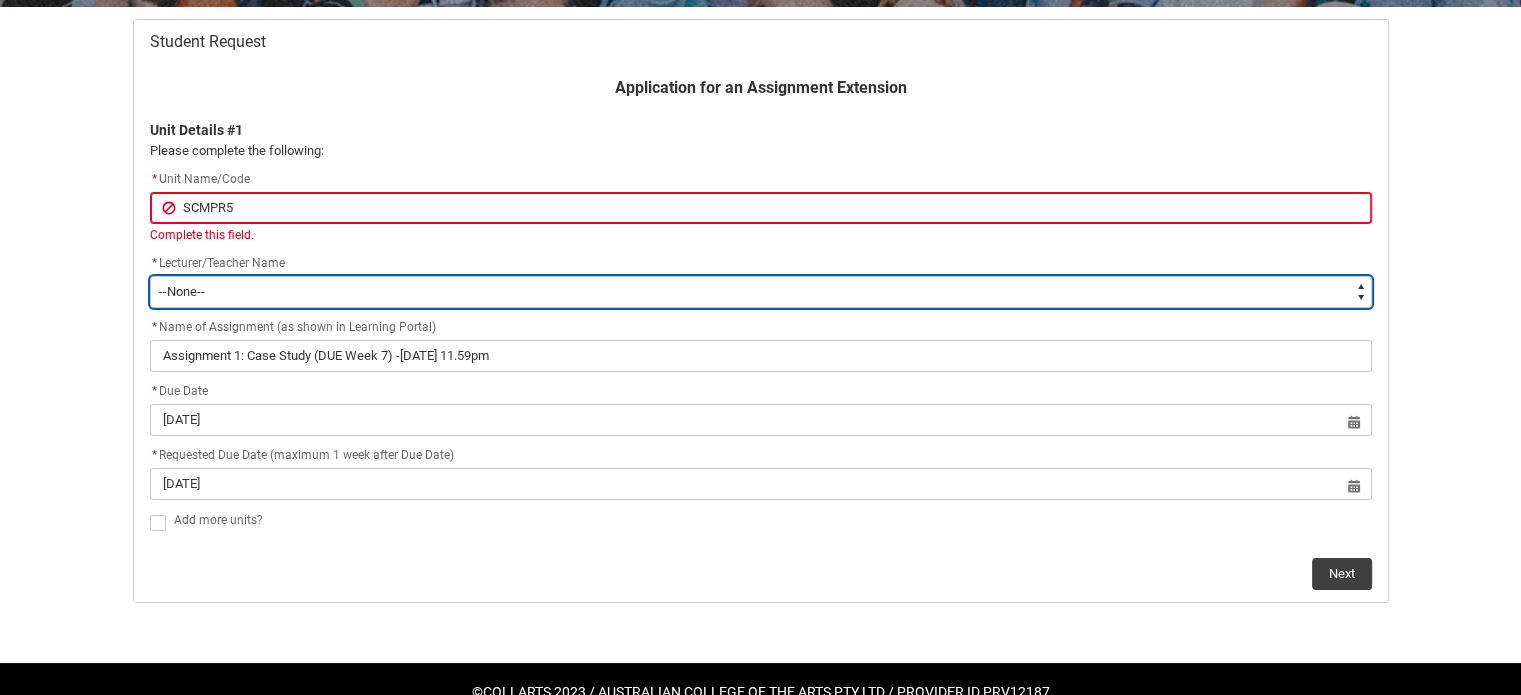 click on "* Lecturer/Teacher Name *   --None-- Aaron Walker Adam King Adam McKenzie Adriana Perri Adrienne Couper-Smith Afrodite Moulatsiotis Ainslie Wills Alan Harding Alex Duffy Alexandra Whitham Amanda Cumming Andrea Powell Anita Morgan Ann Benjamin Annabel Kilpatrick Antony Delecca Apsara Sabaratnam Ashleigh Flanders Beck Storer Belinda Woods Benjamin Colbourne Benjamin McKenzie Brett Langsford Brett Little Brianna Hallihan-Farias Briony Dunn Bronwyn Pringle Bruno Duval Cameron Lam Cara Williams Carlos Patino Rojas Carol Batchelor Carus Thompson Cassandra Fumi Cassandra Long Catherine Sison Cathy Muhling Chiara Hunwick Chris Kennett Christina Simons Christine Vincent Christopher Sandoe Clare Bartholomew Clare Lapworth Claudia Bergsdorf Clinton Scott Clio Renner Dallas Frasca Dana Miltins Daniel Murtagh Danni Liu David Jacob David Price Deborah Pratt Declan Fay Diane Curtis Donna Demaio Elisa Scarica Ella Hooper Elliott Folvig Em O'Brien Emily Kelly Emily O'Brien Brown Emma Gough Emma Ismawi Emma Valente Eva Otsing" 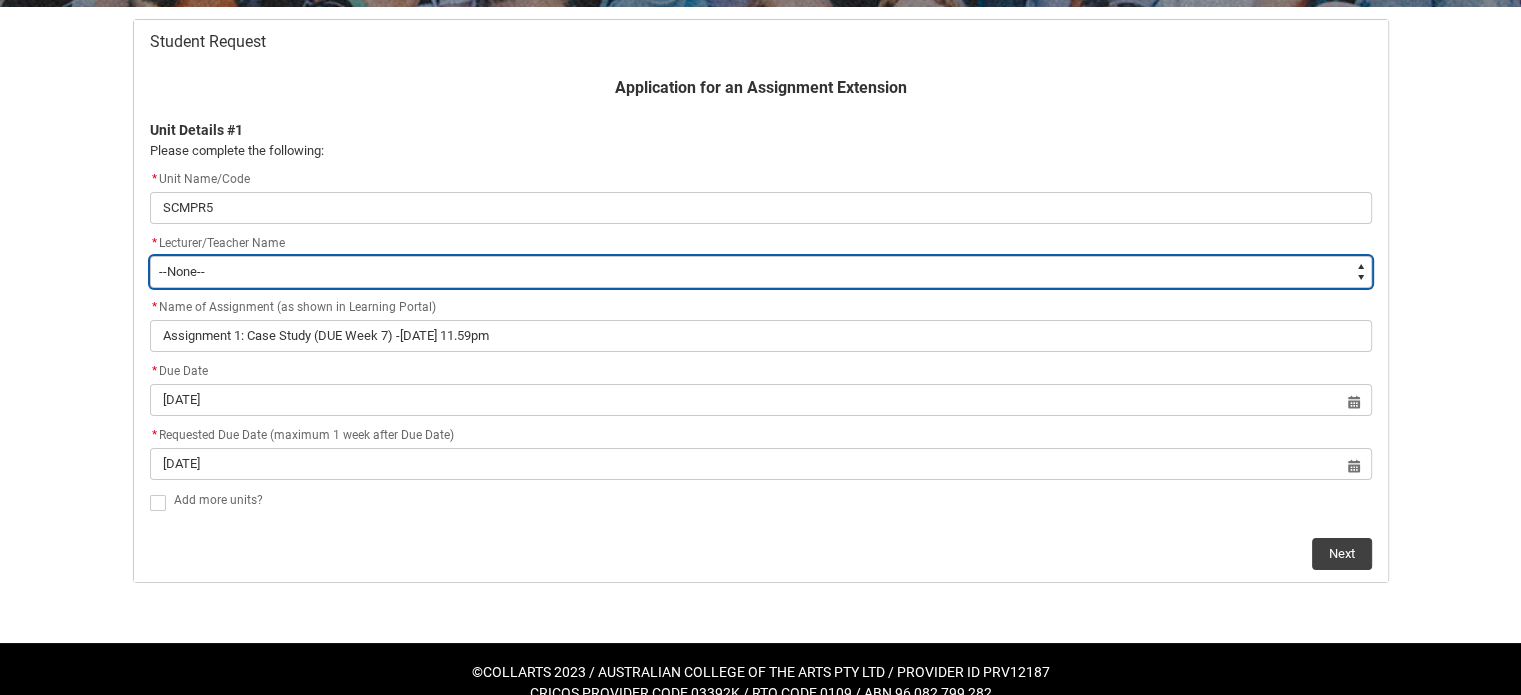 type on "Faculty_NamefromNtoZ.0035g00000e1T2pAAE" 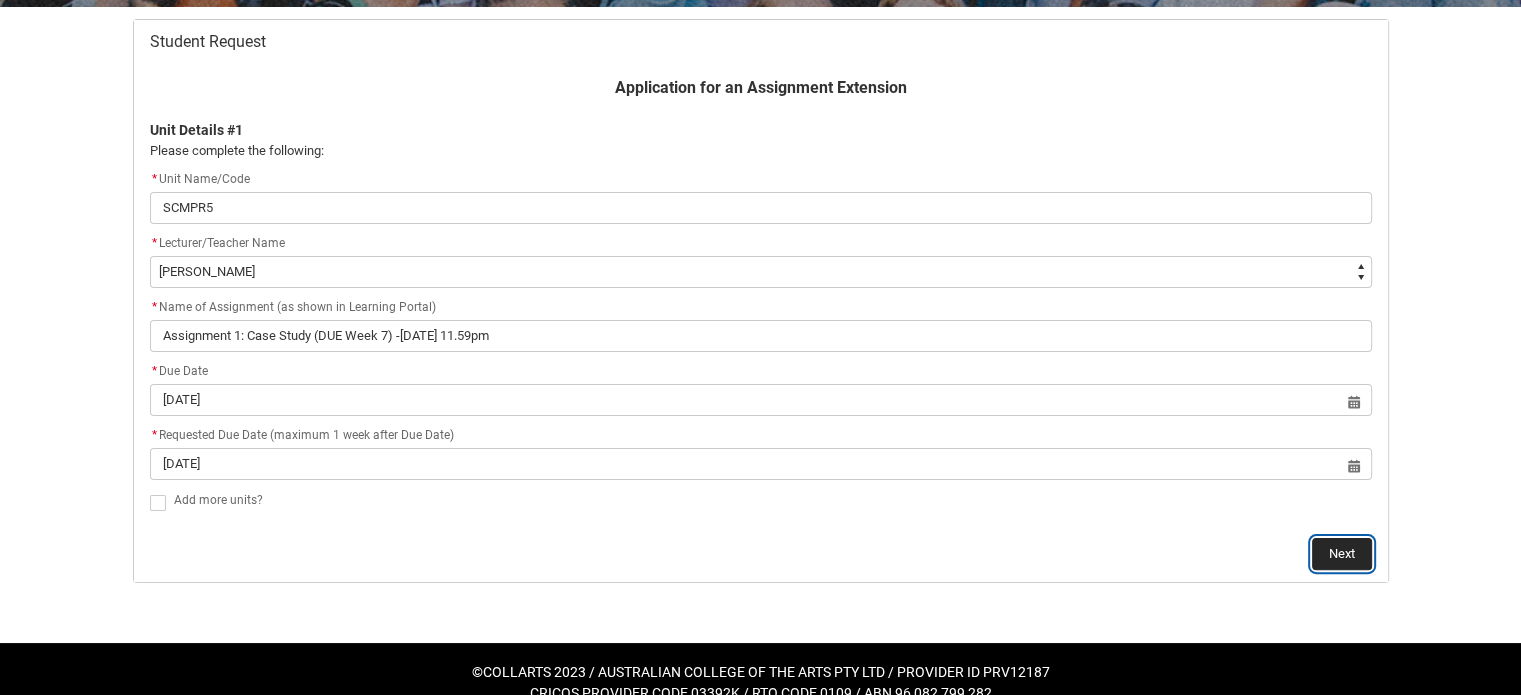 click on "Next" 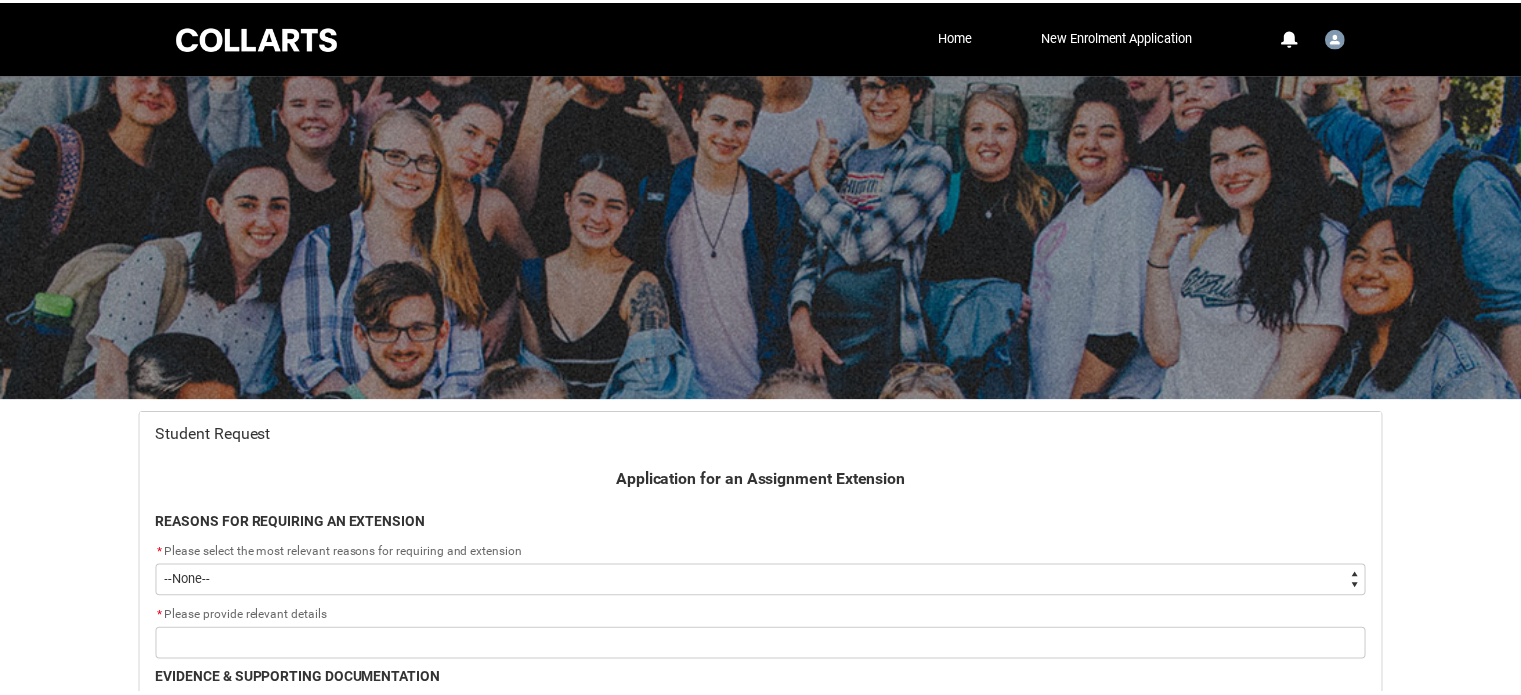 scroll, scrollTop: 212, scrollLeft: 0, axis: vertical 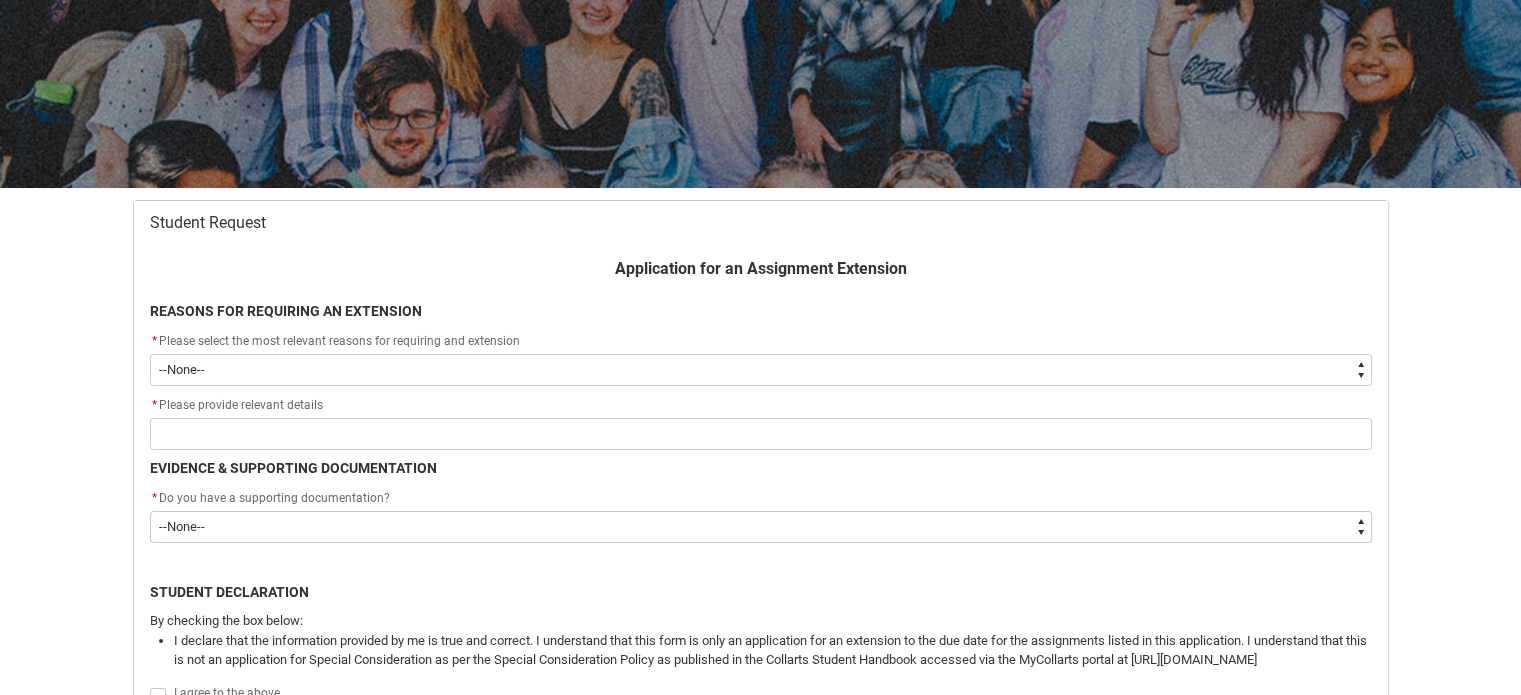 click on "--None-- Medical Reasons Work obligations Family obligations Academic Difficulties Significant religious or cultural reasons Other" at bounding box center (761, 370) 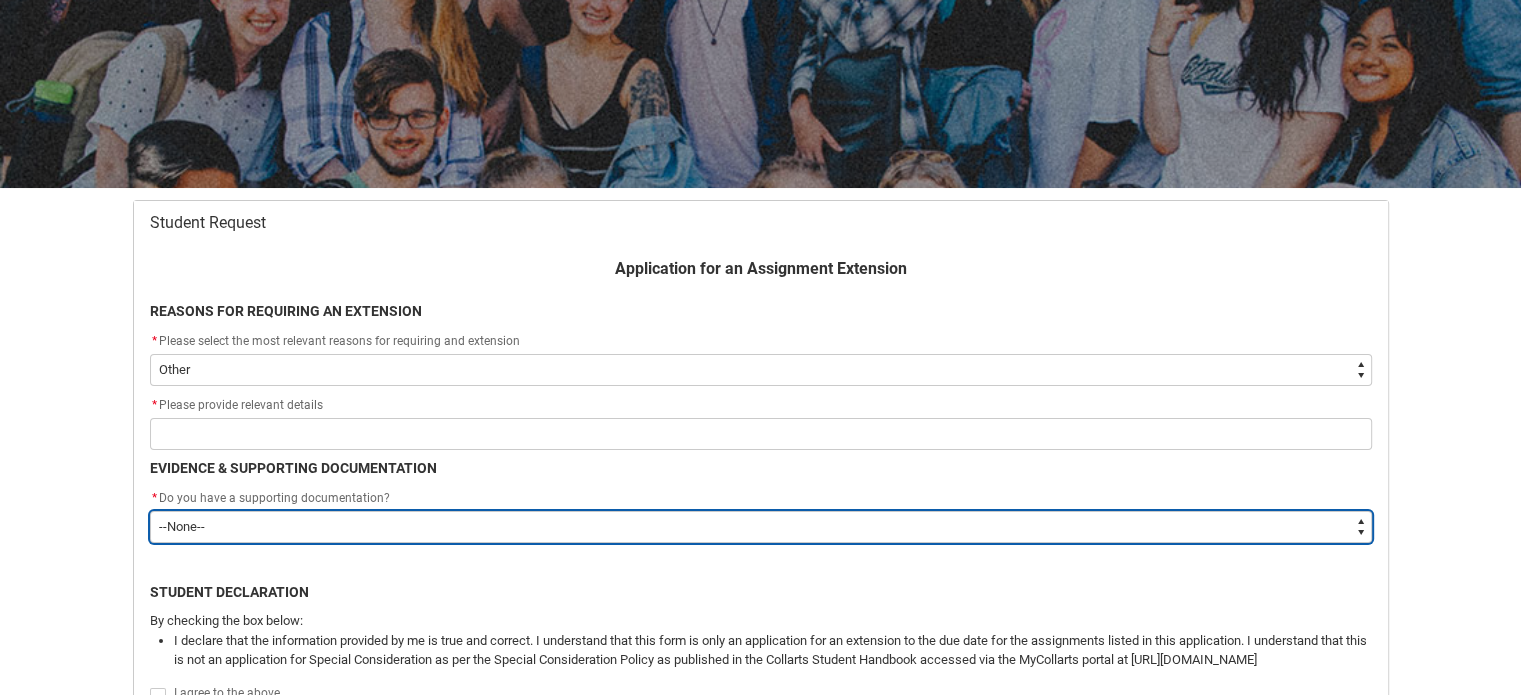 click on "--None-- Yes No" at bounding box center (761, 527) 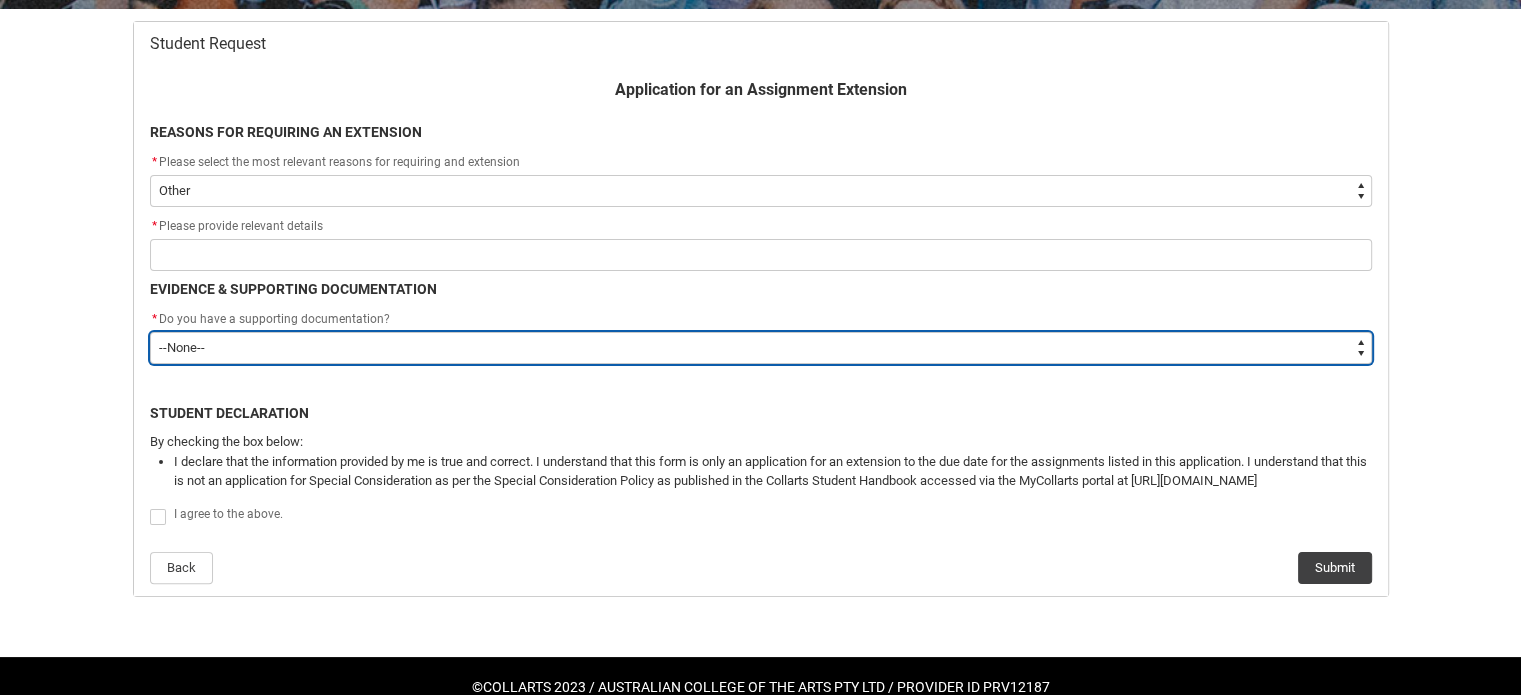 scroll, scrollTop: 432, scrollLeft: 0, axis: vertical 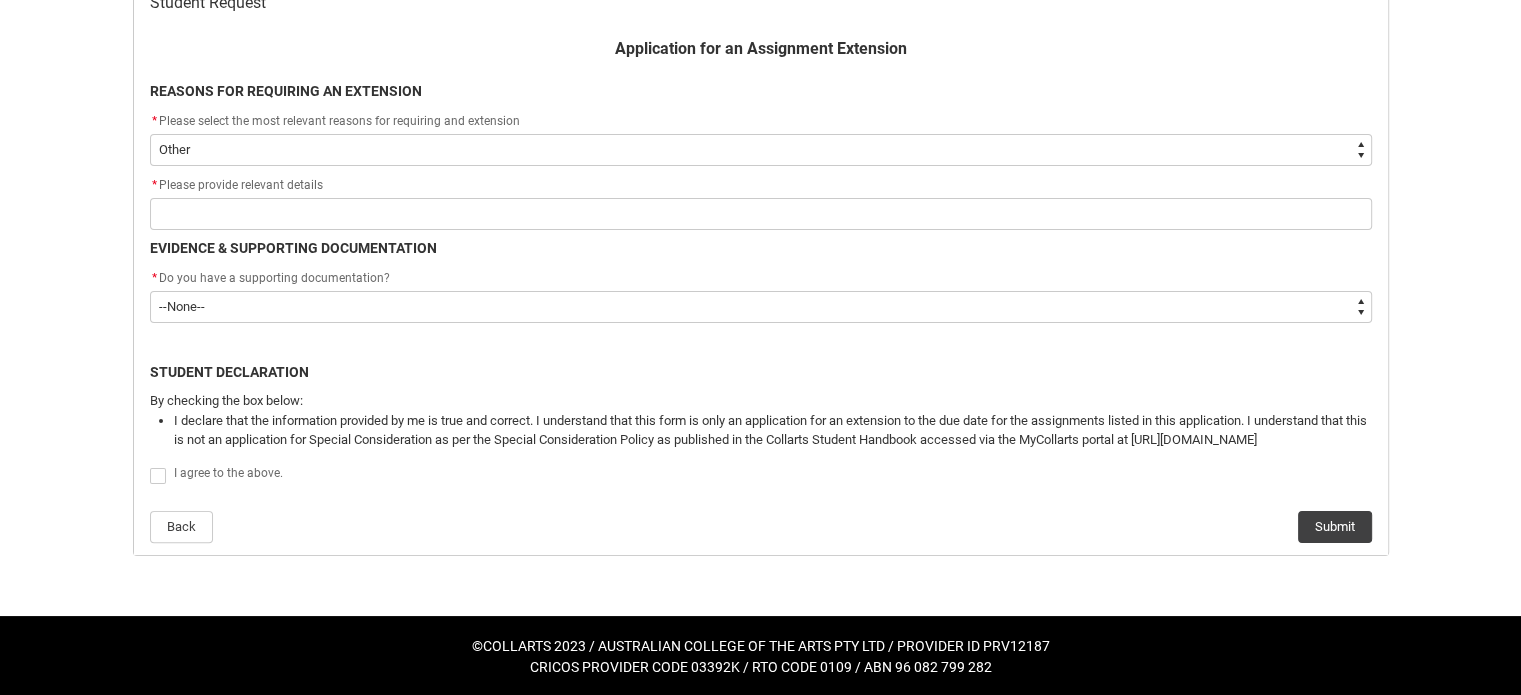 click 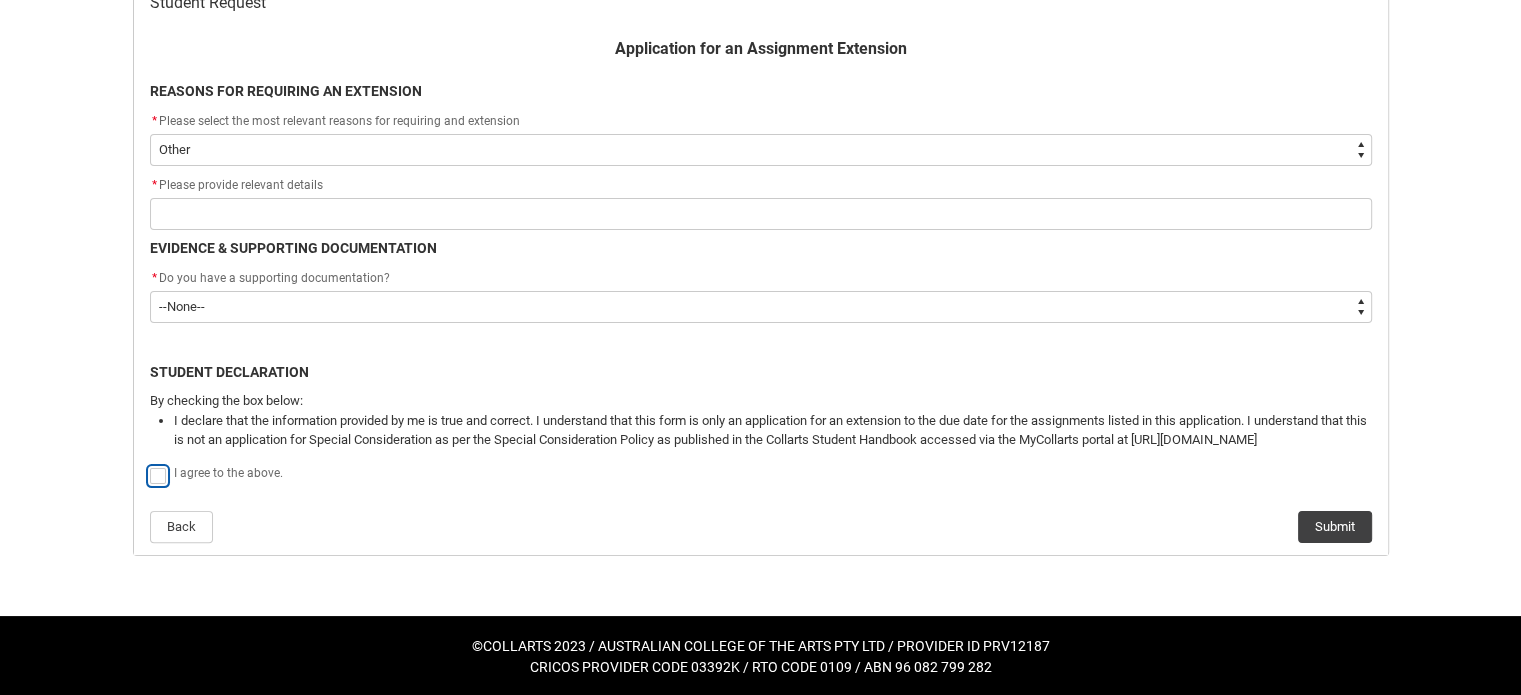 type on "true" 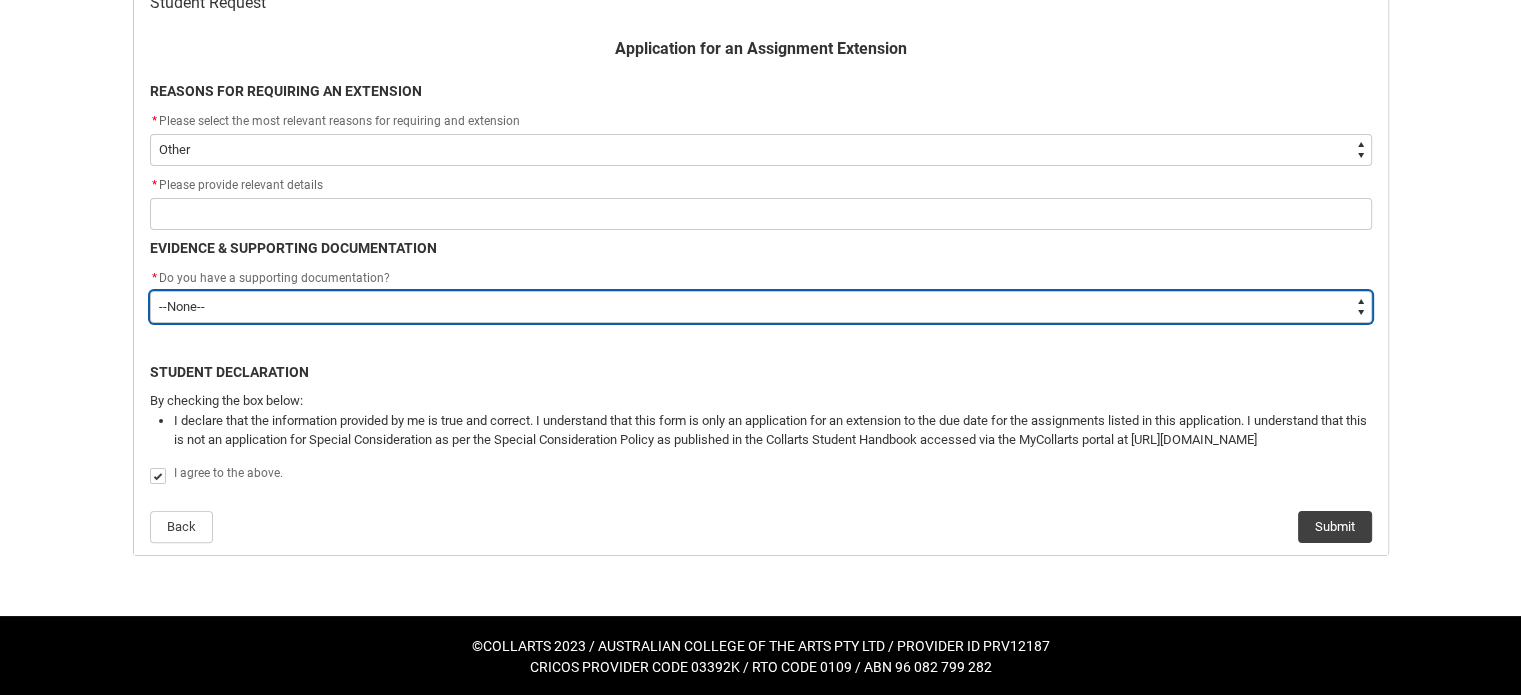click on "--None-- Yes No" at bounding box center (761, 307) 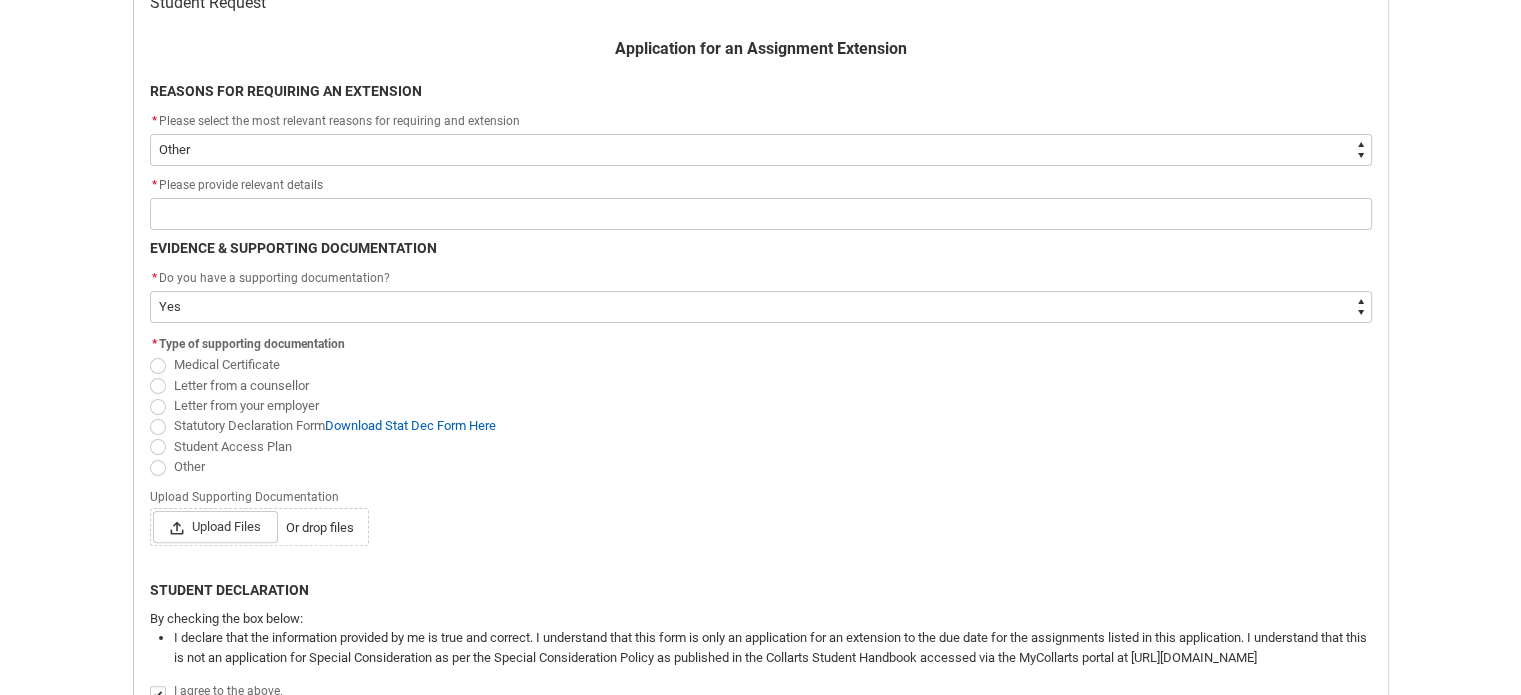 click at bounding box center [158, 468] 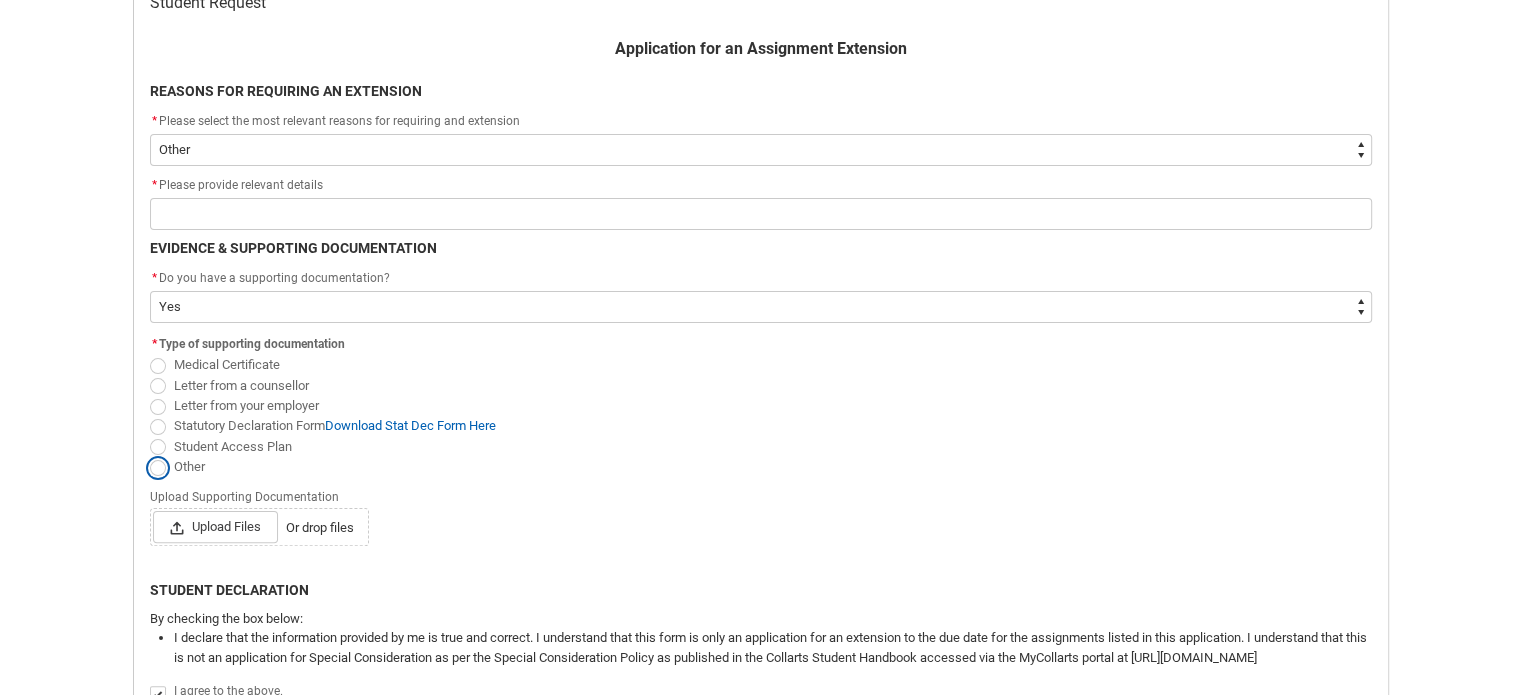 click on "Other" at bounding box center (149, 455) 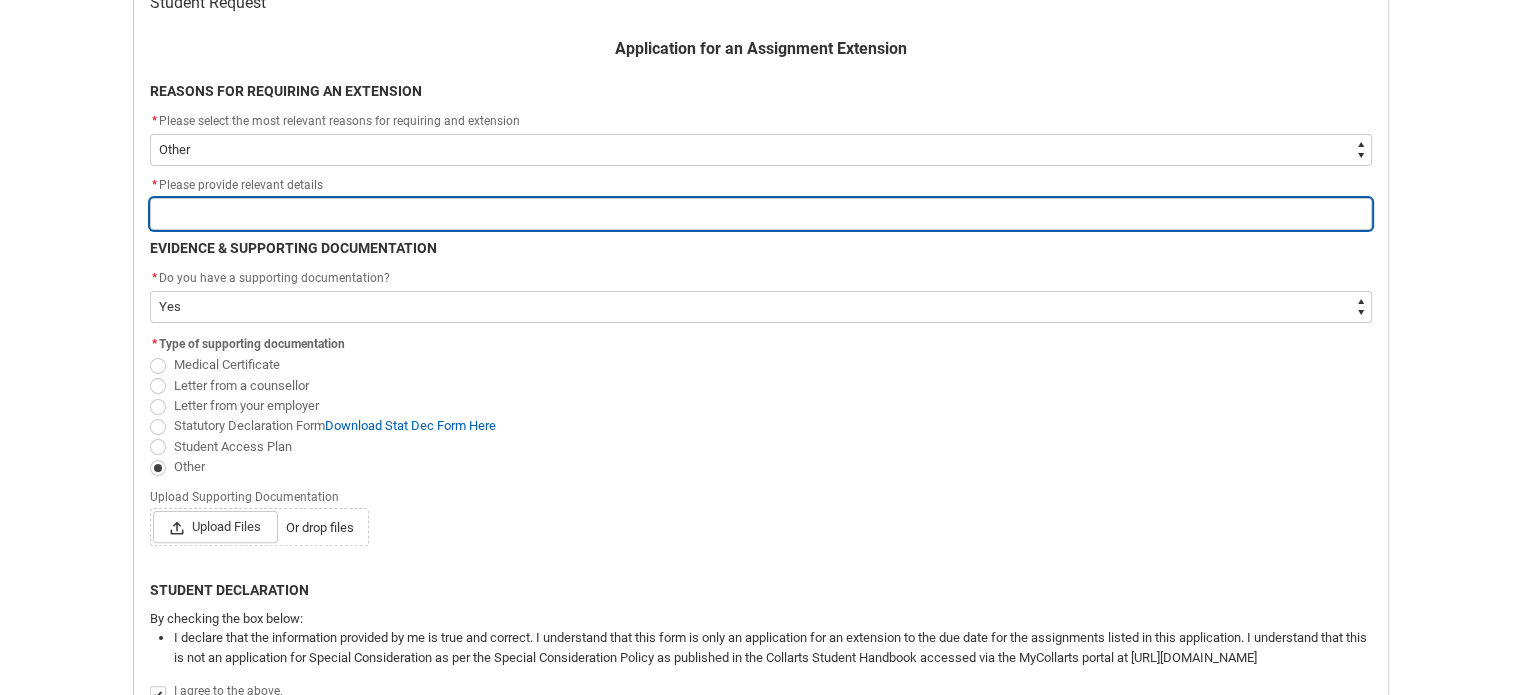 click at bounding box center [761, 214] 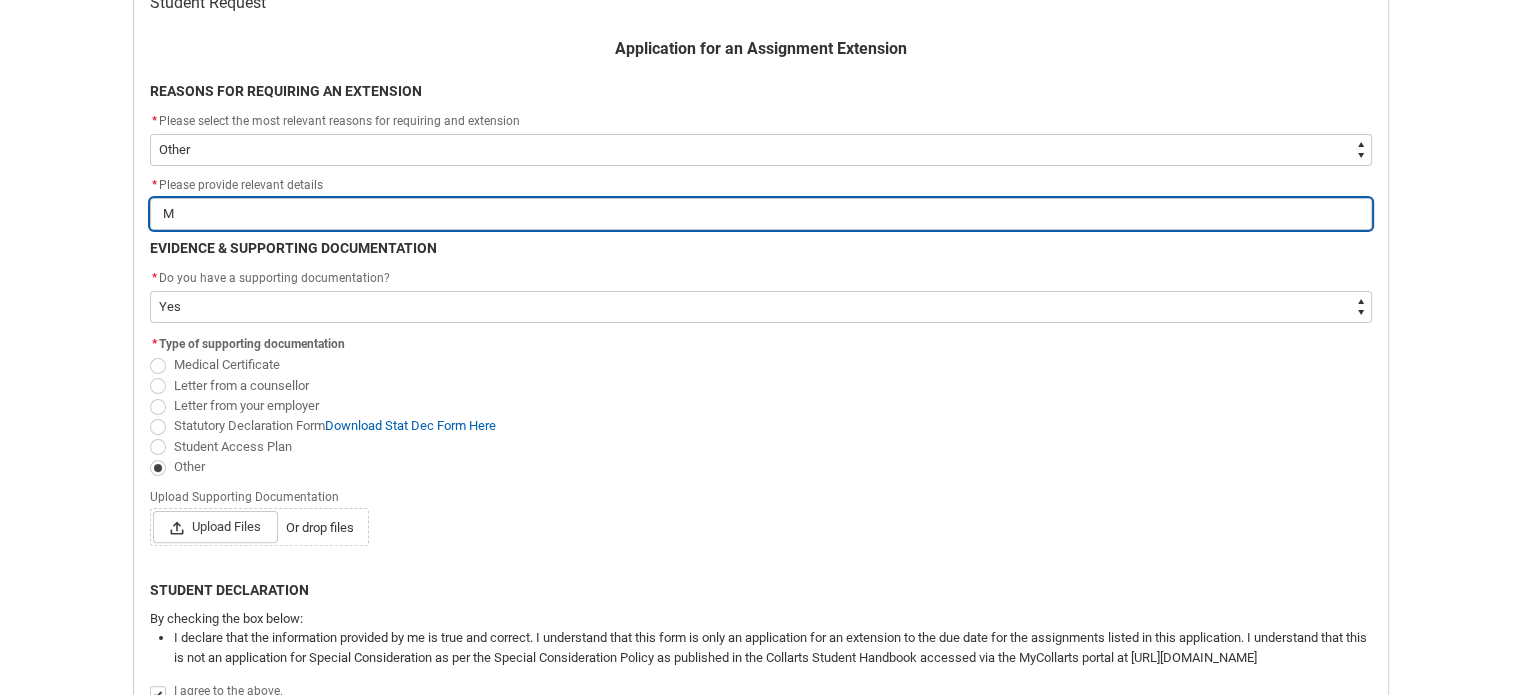 type on "My" 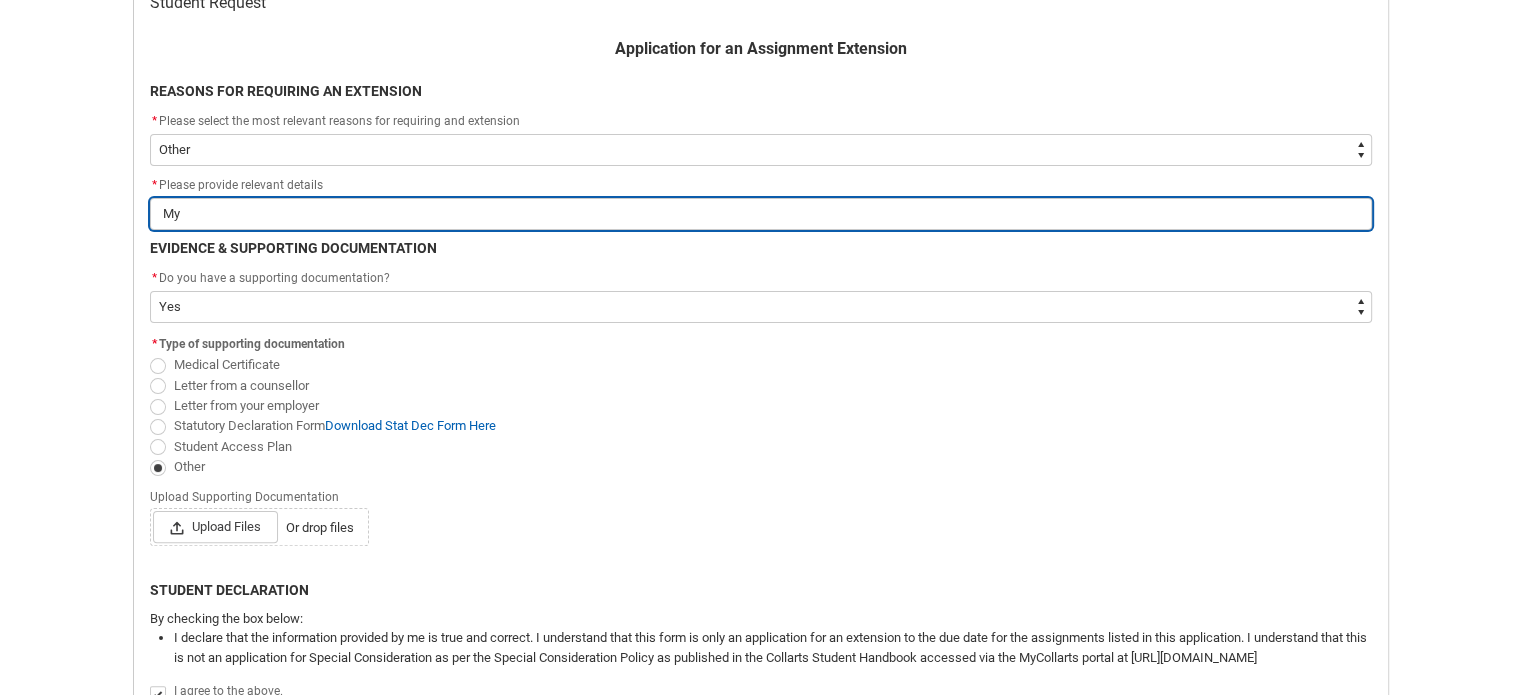 type on "My" 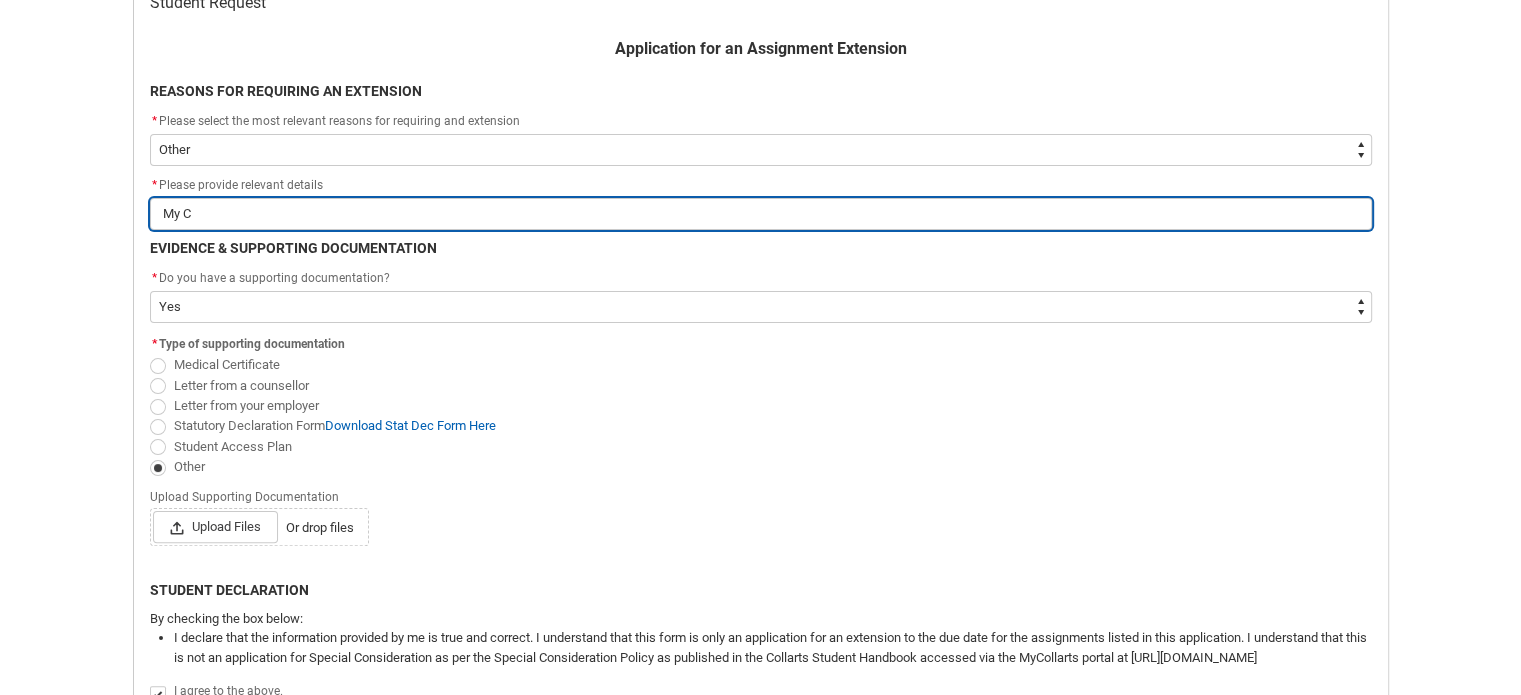 type on "My Cu" 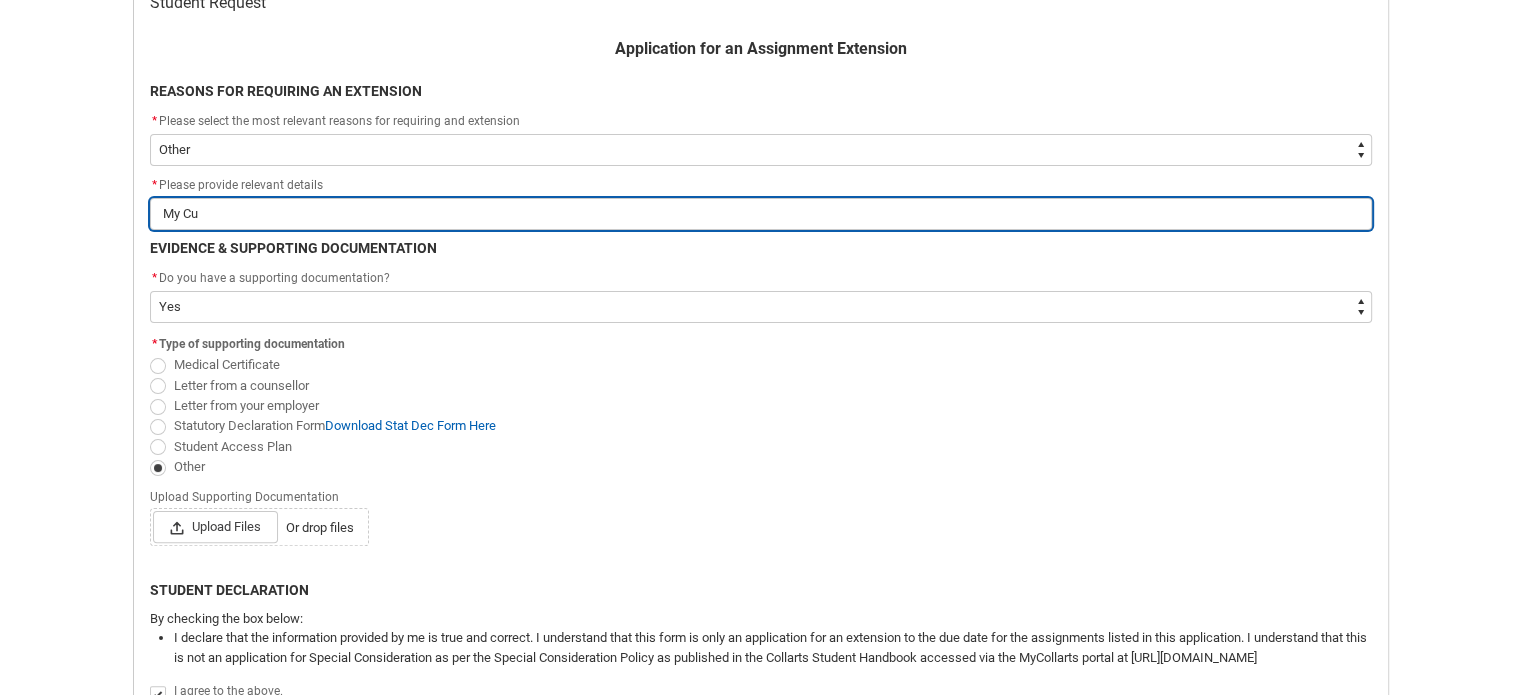type on "My Cur" 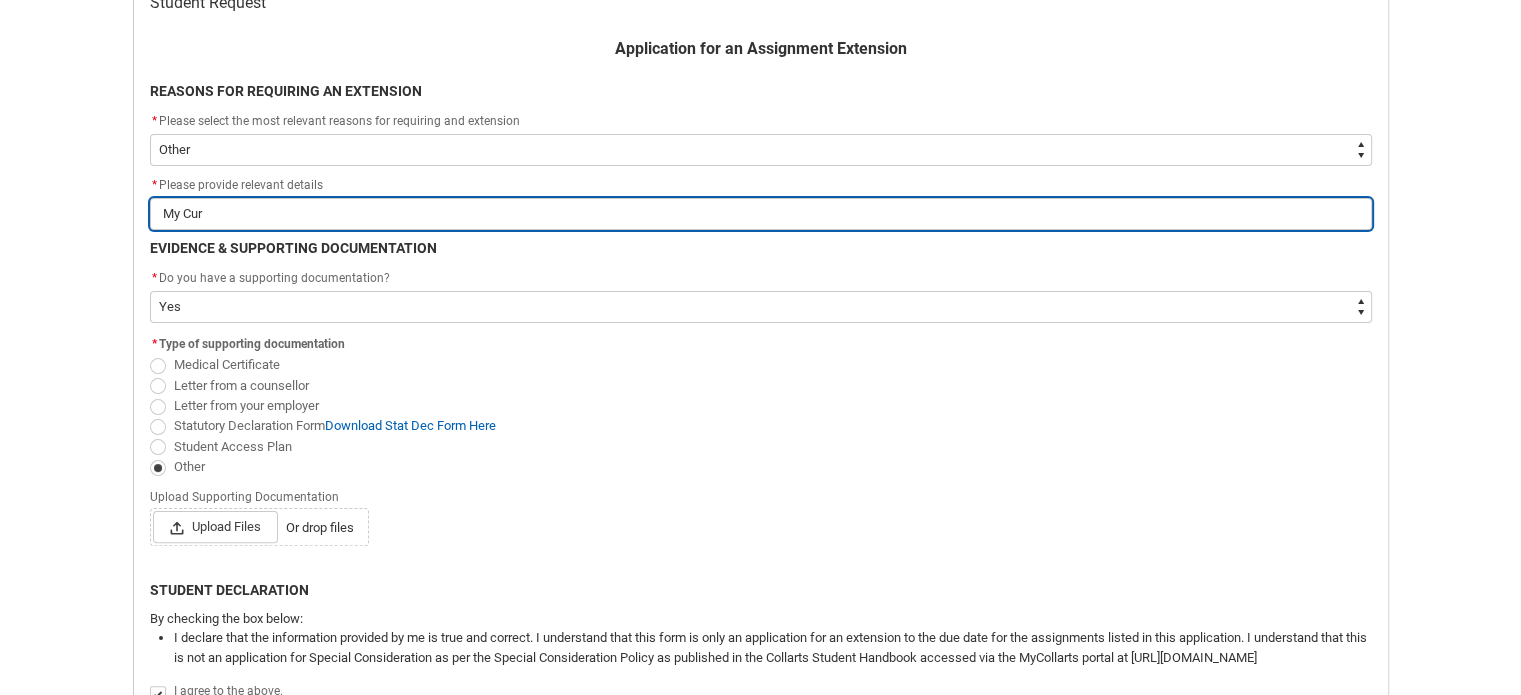 type on "My Curr" 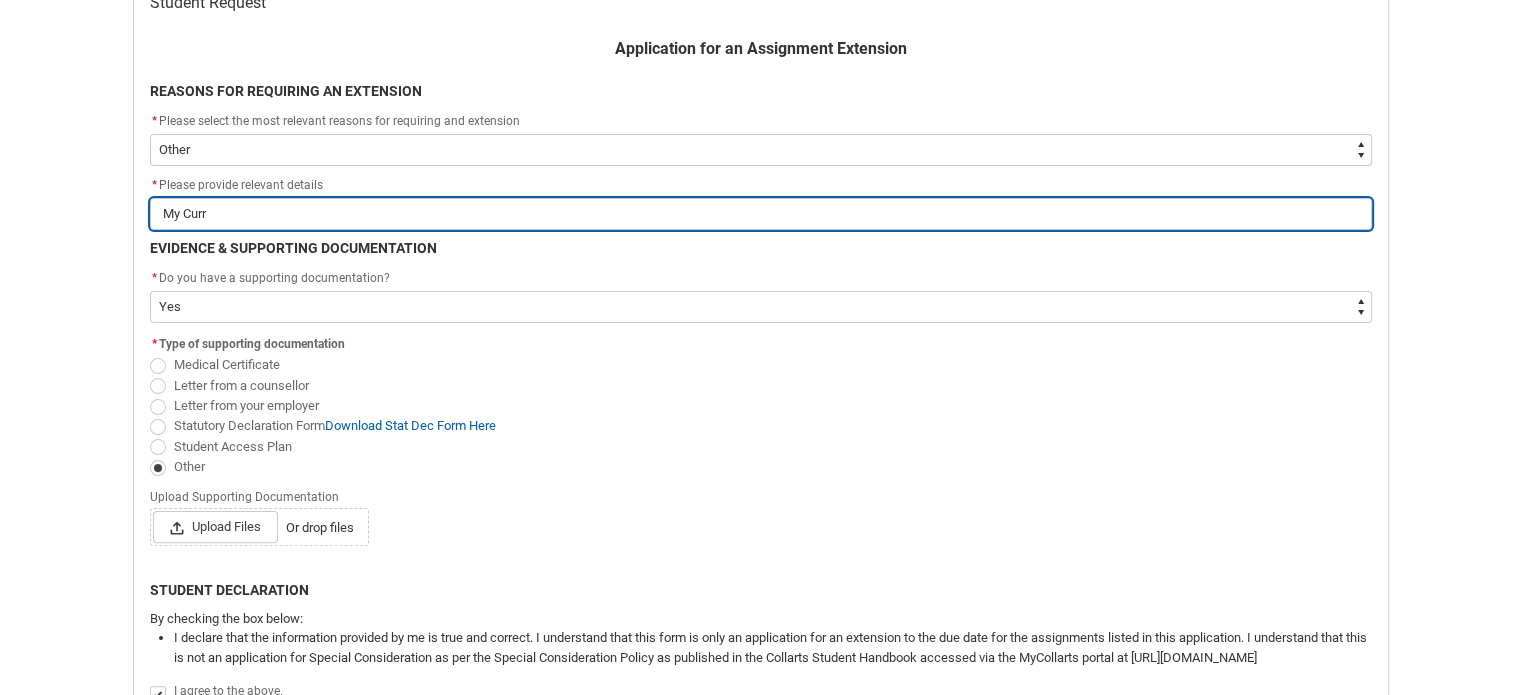 type on "My Curre" 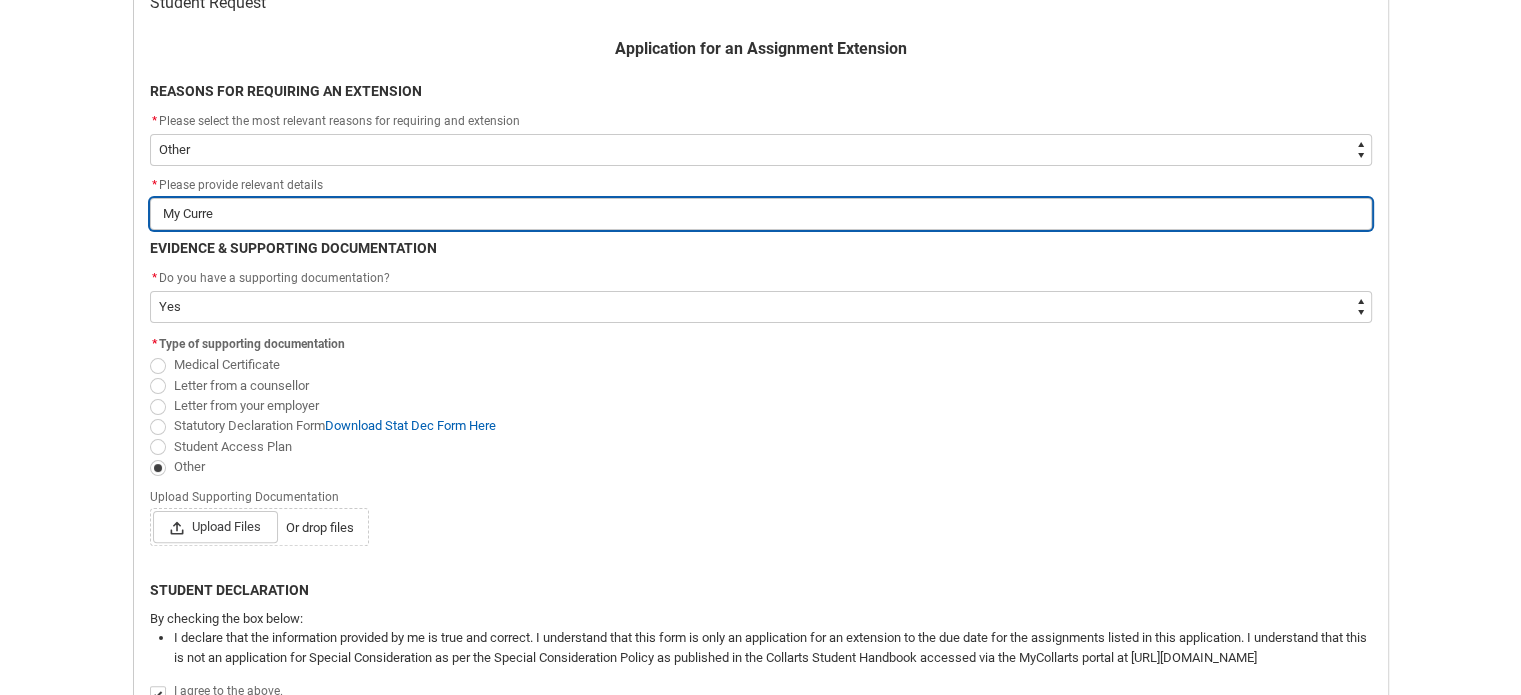 type on "My Curren" 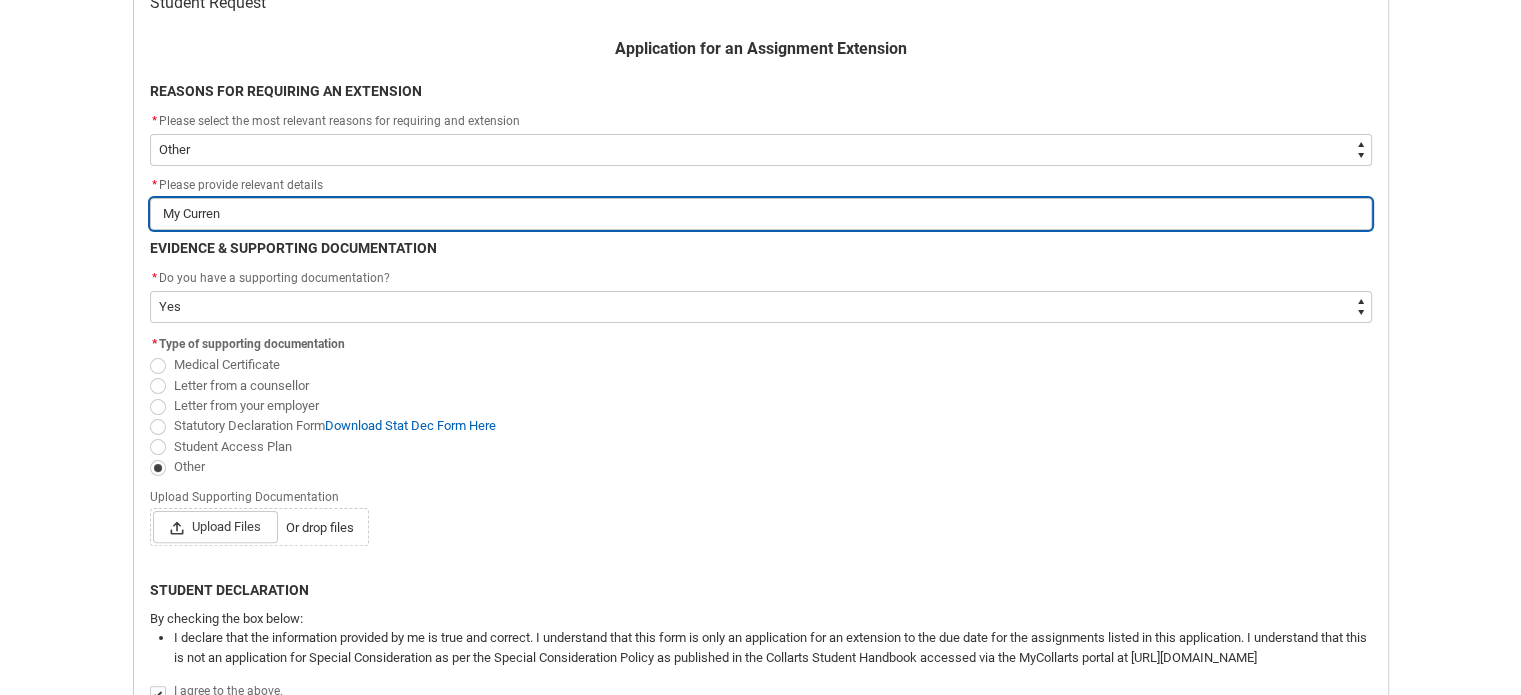 type on "My Current" 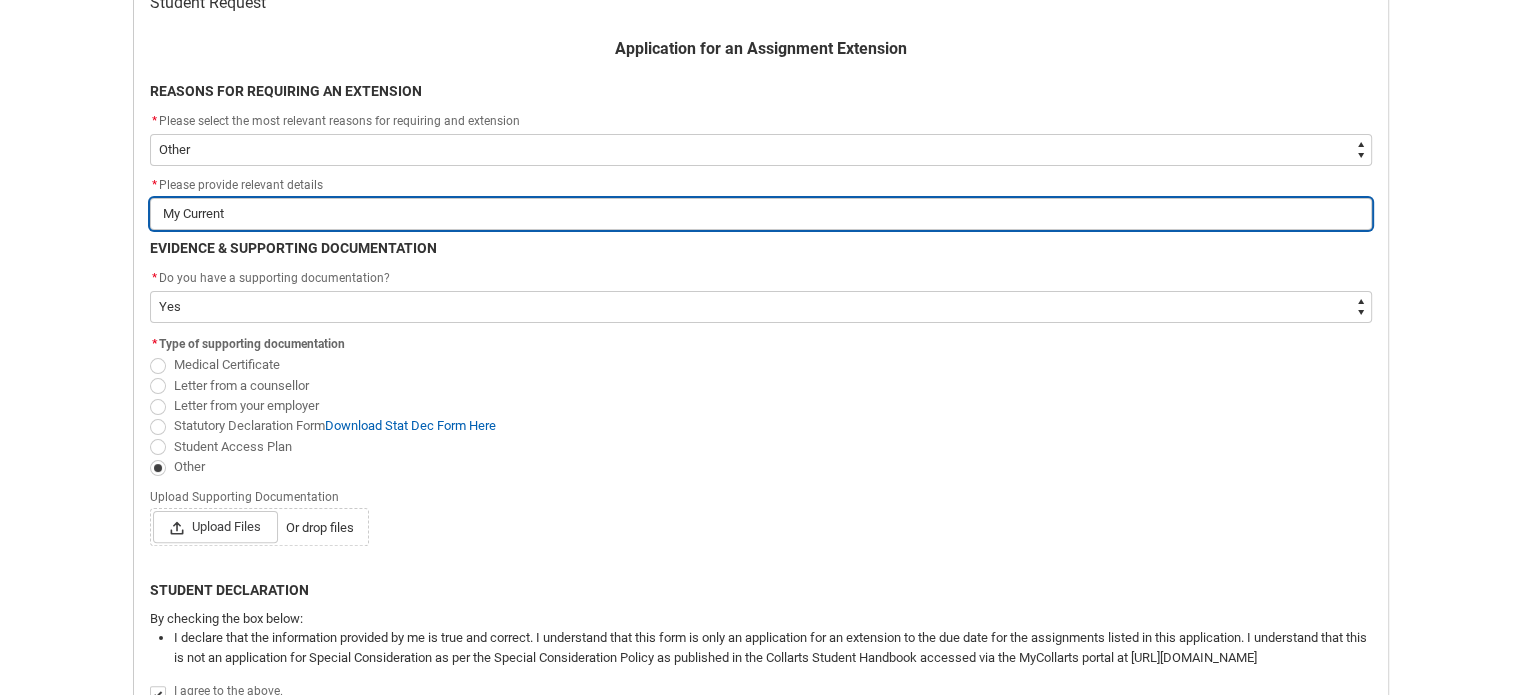 type on "My Current" 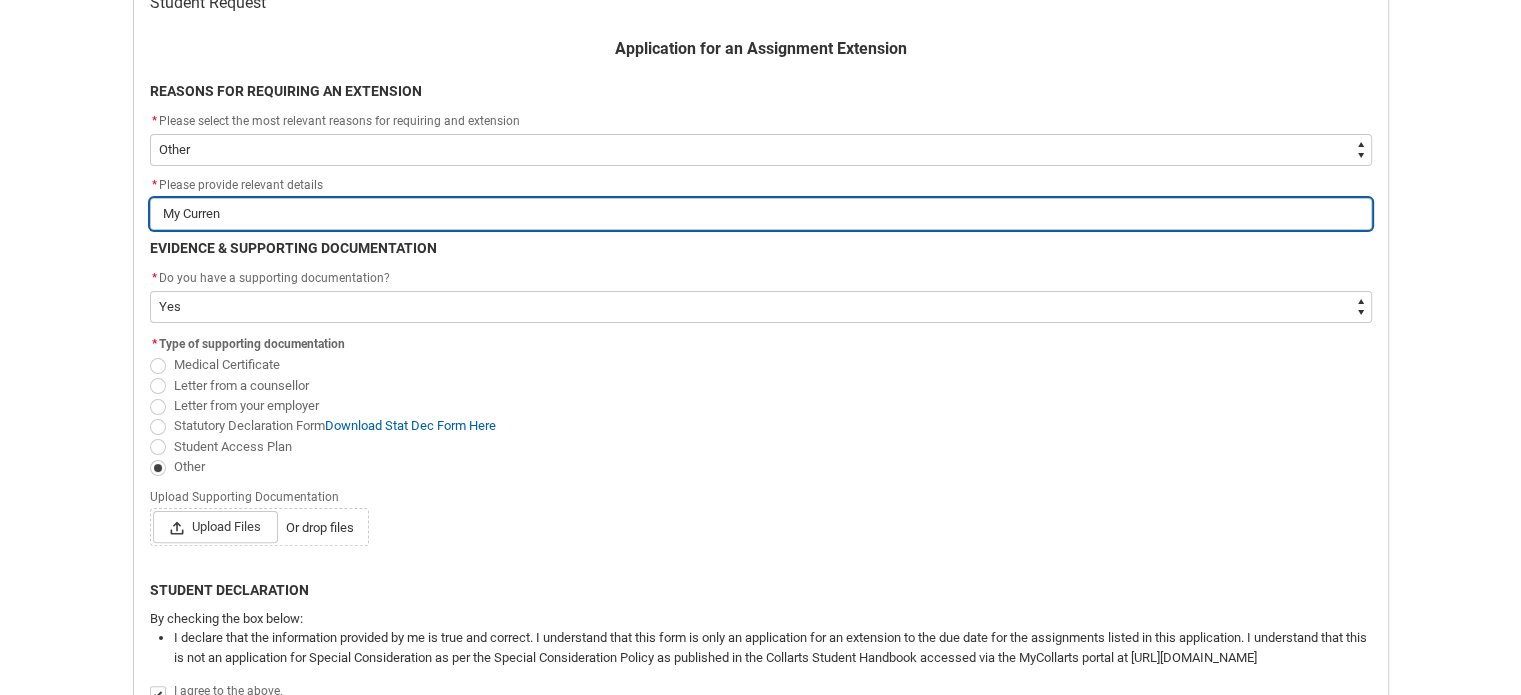 type on "My Curre" 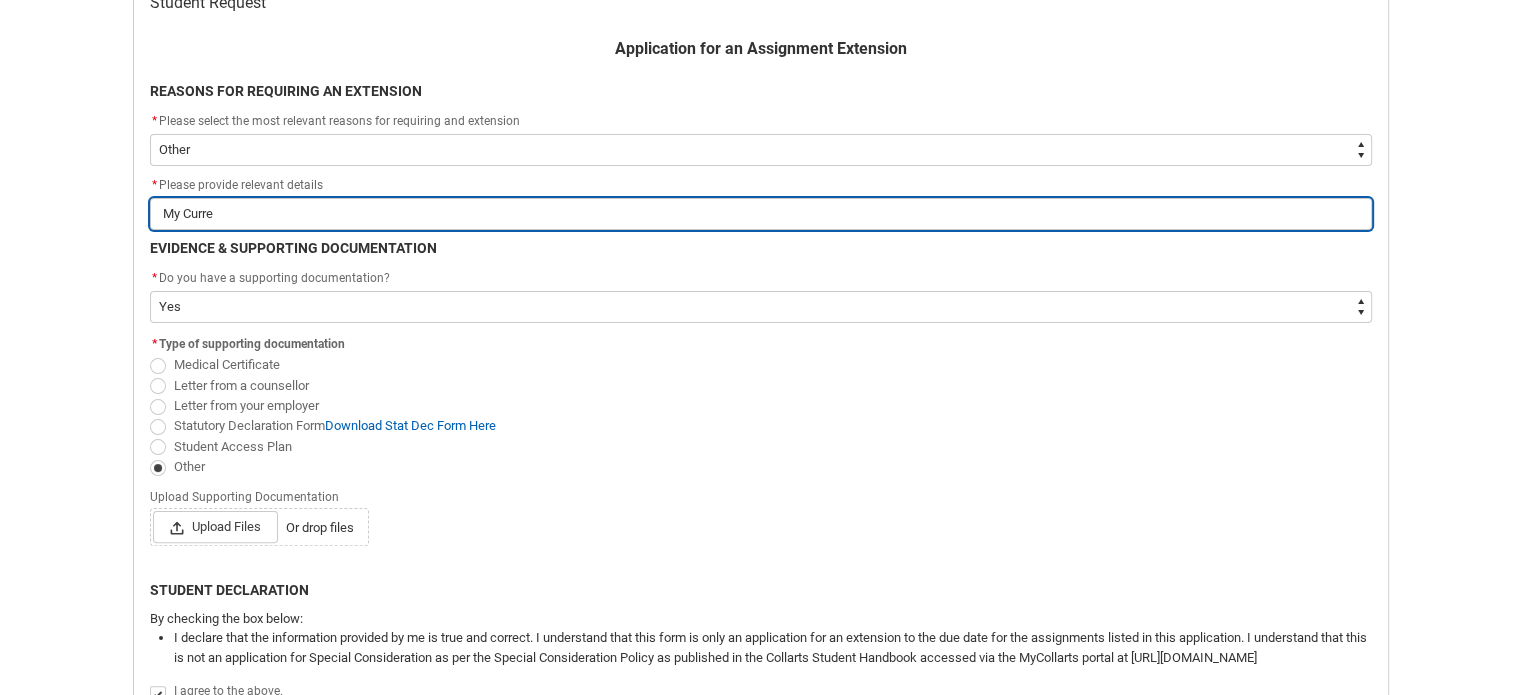 type on "My Curr" 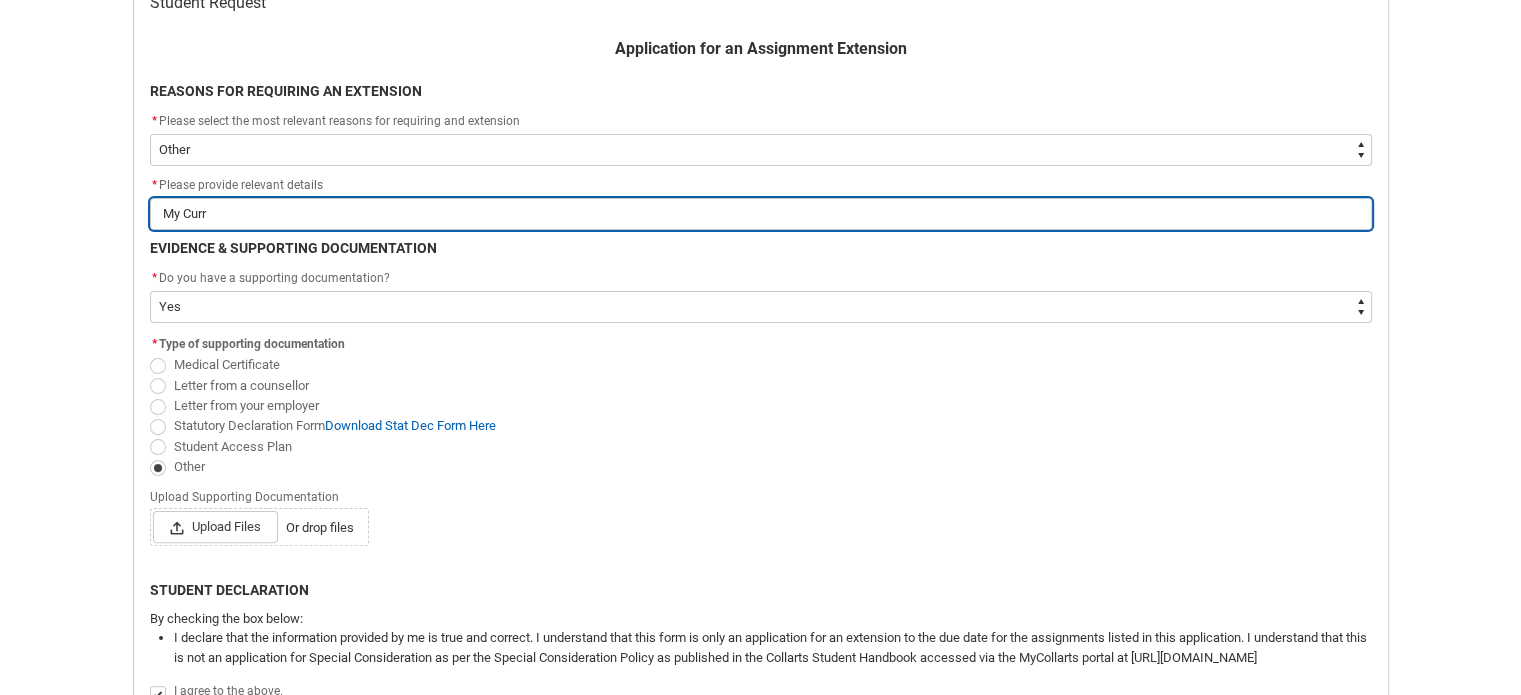 type on "My Cur" 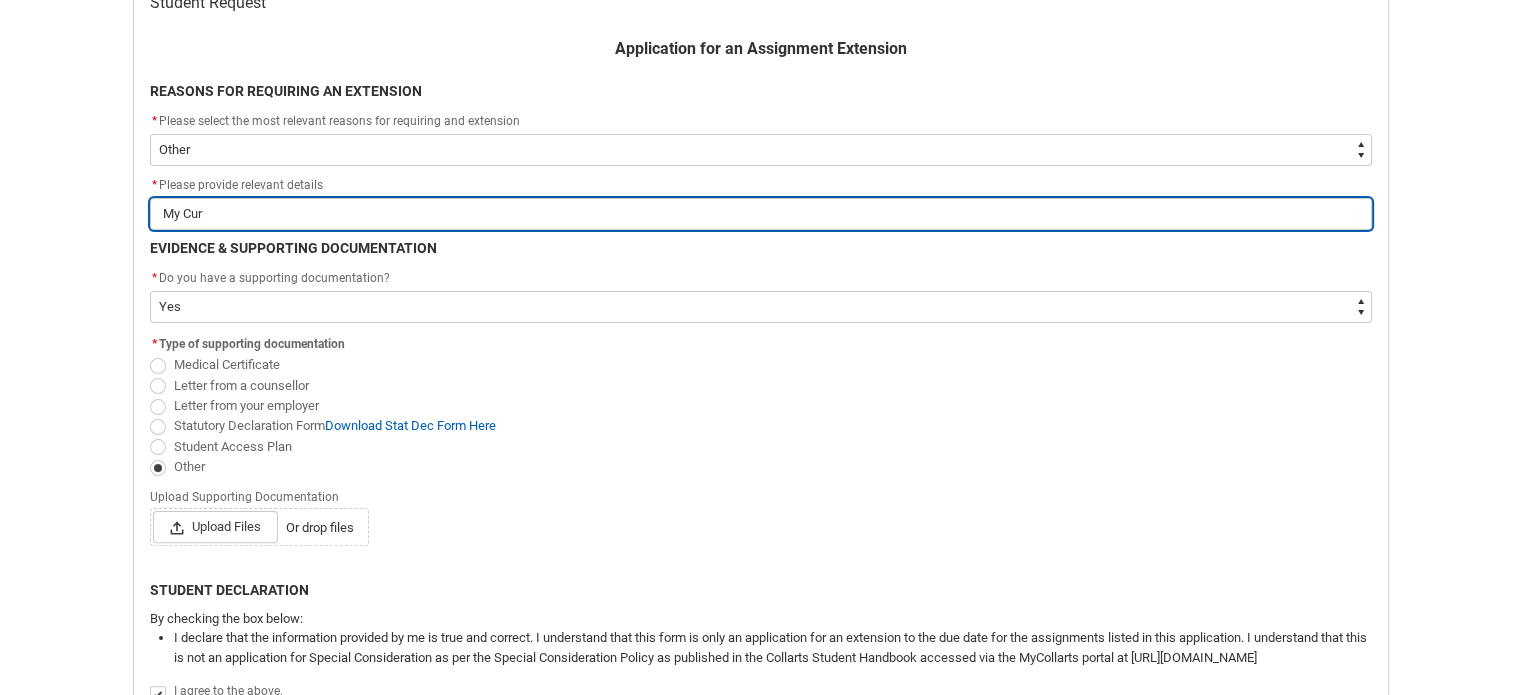 type on "My Cu" 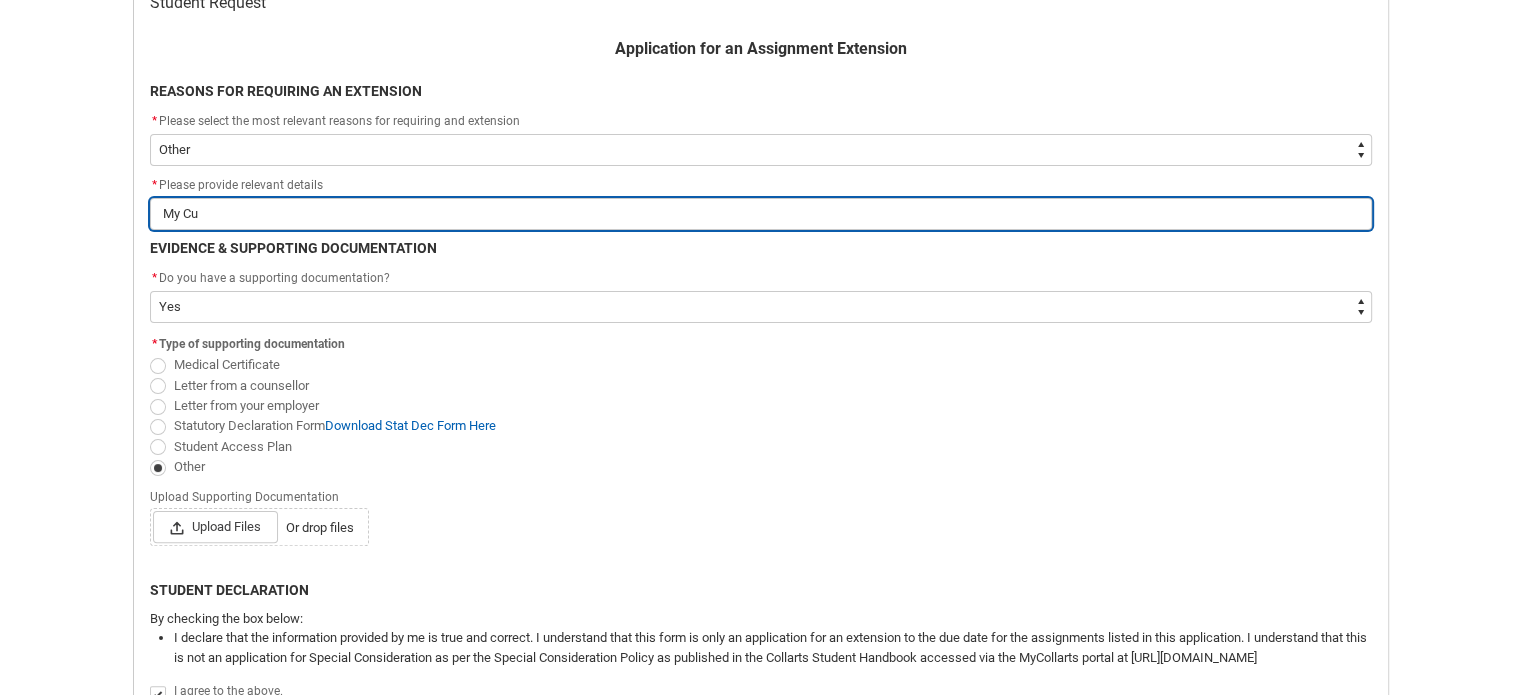 type on "My C" 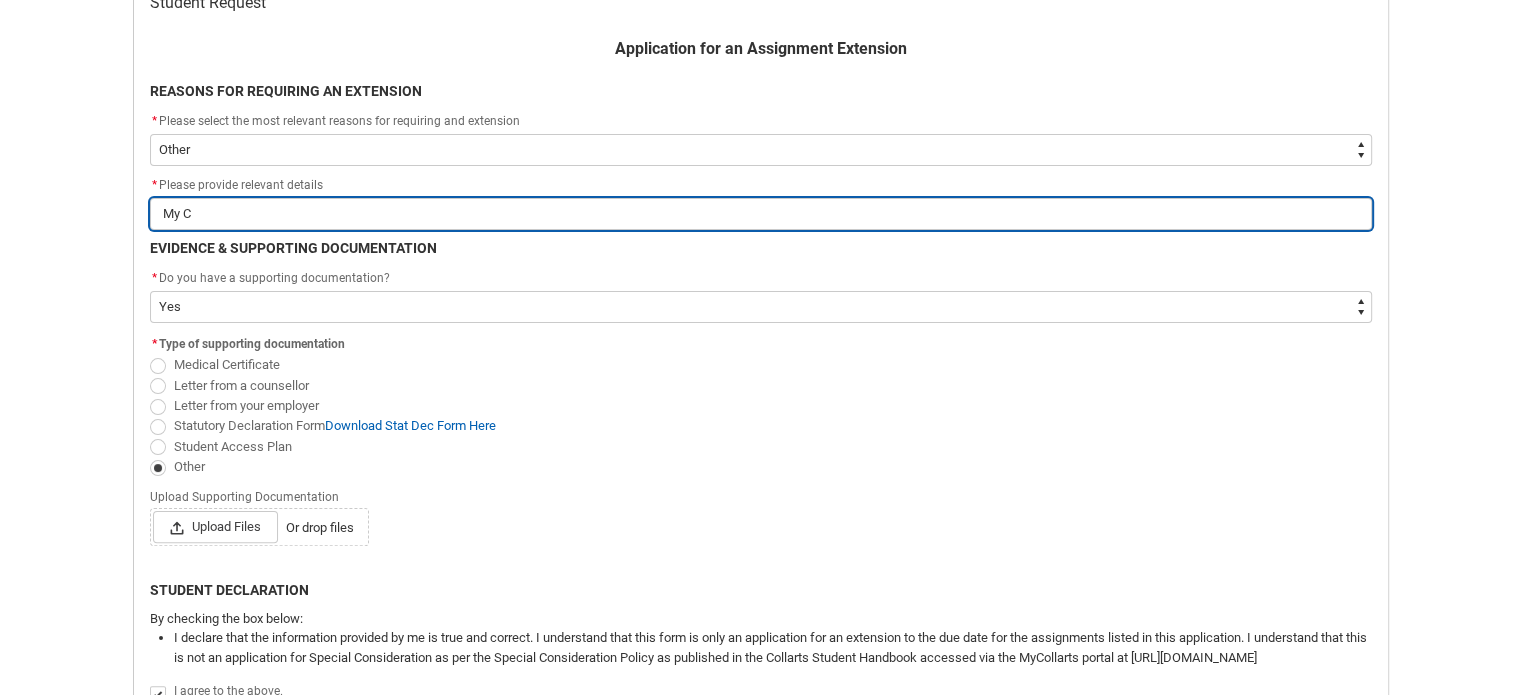 type on "My" 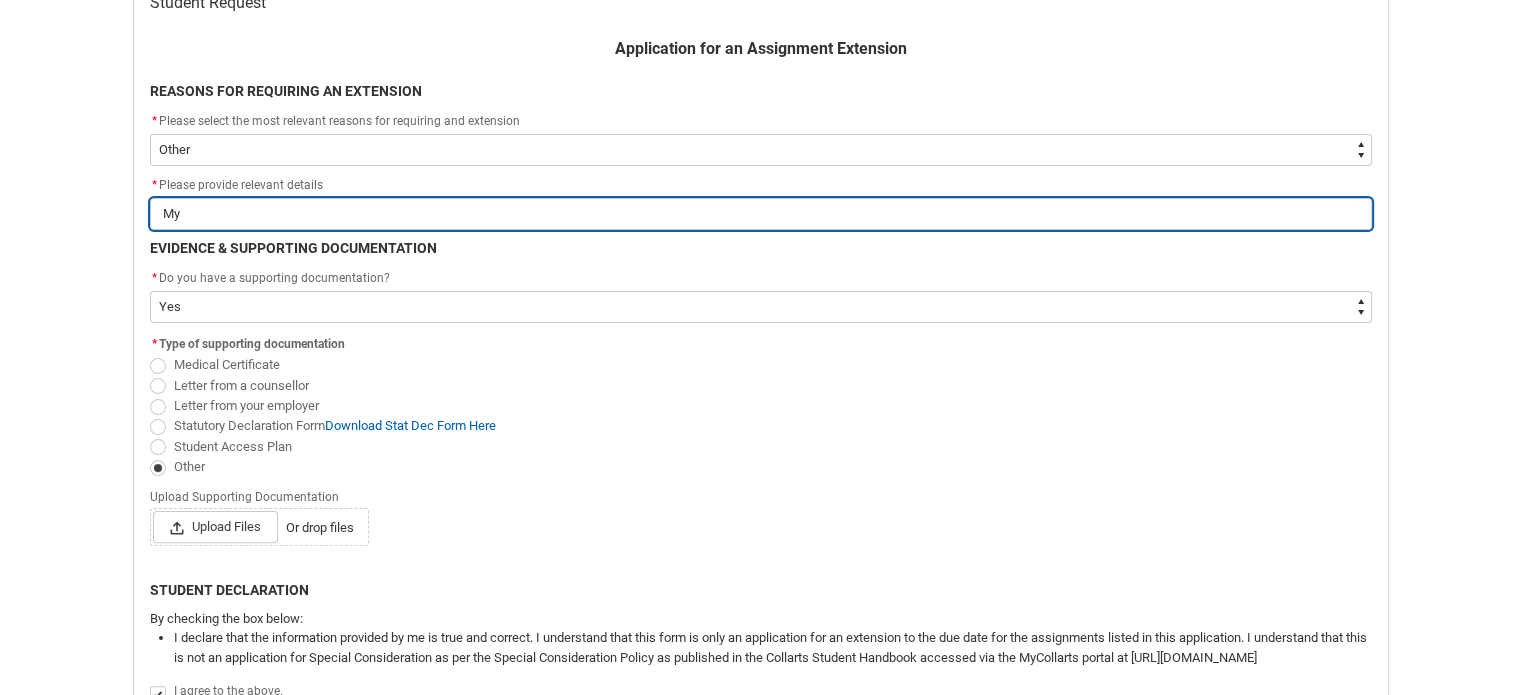 type on "My c" 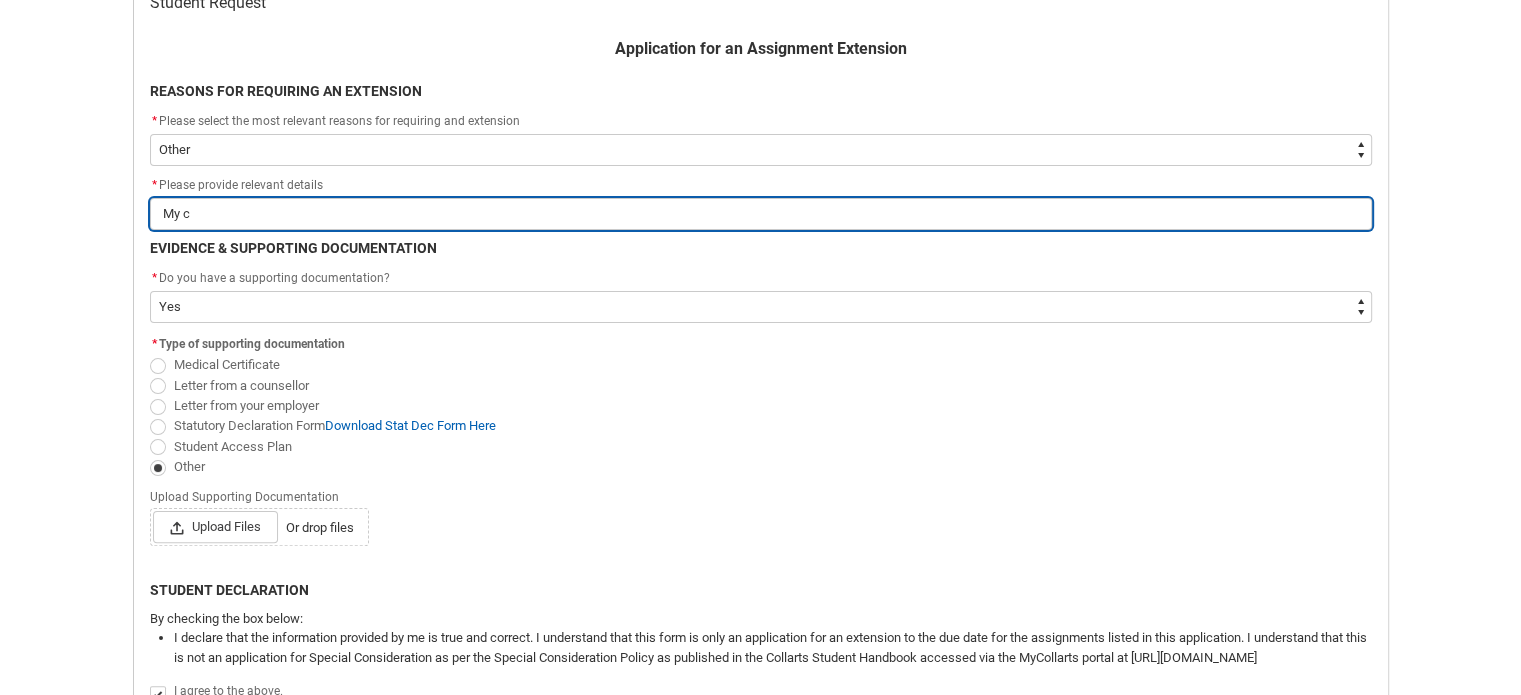 type on "My cu" 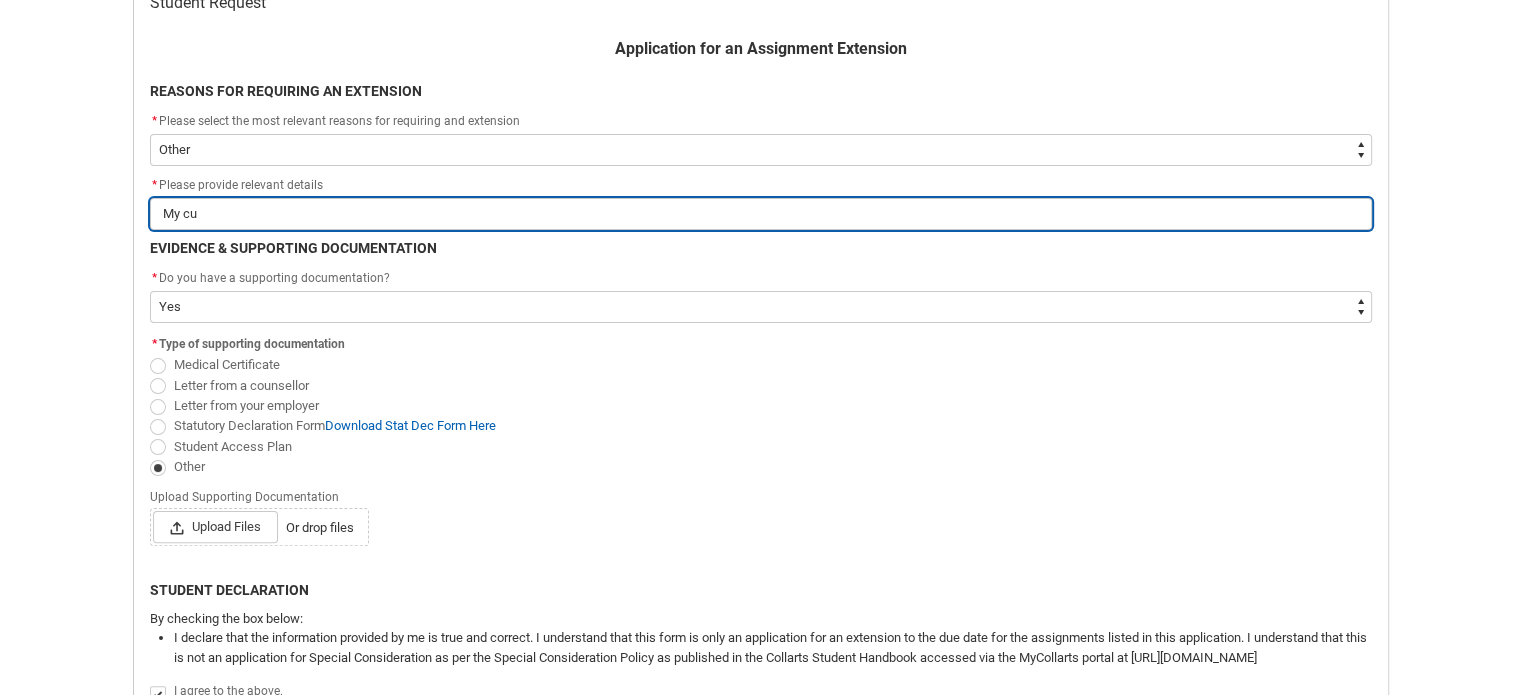 type on "My cur" 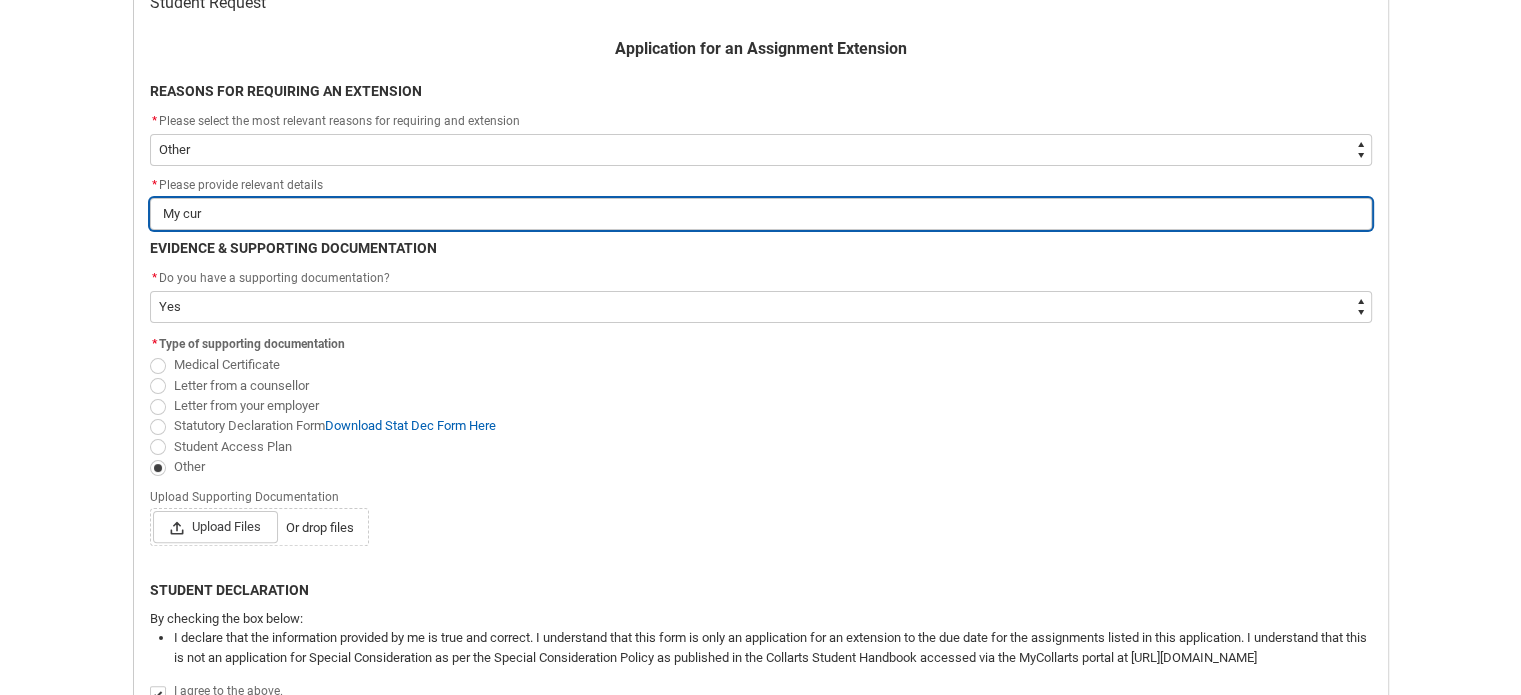 type on "My curr" 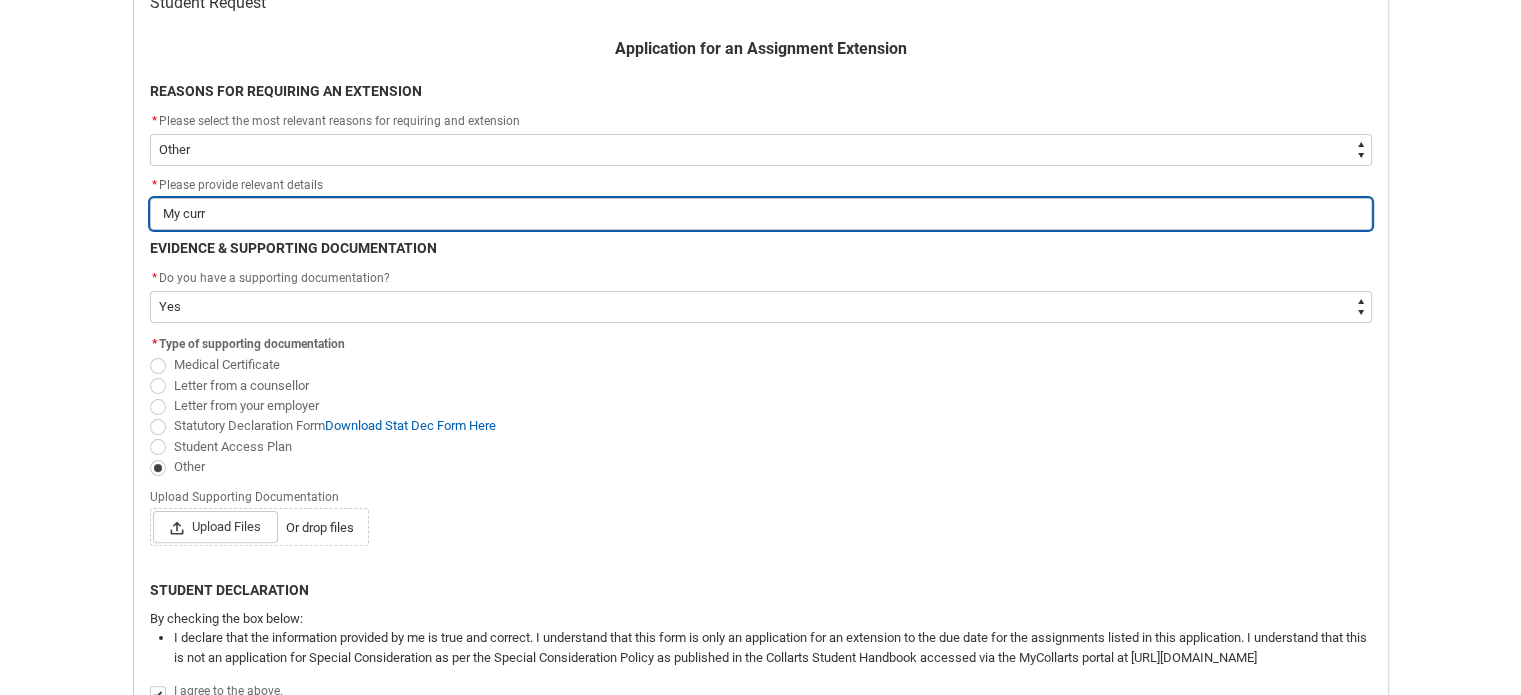 type on "My curre" 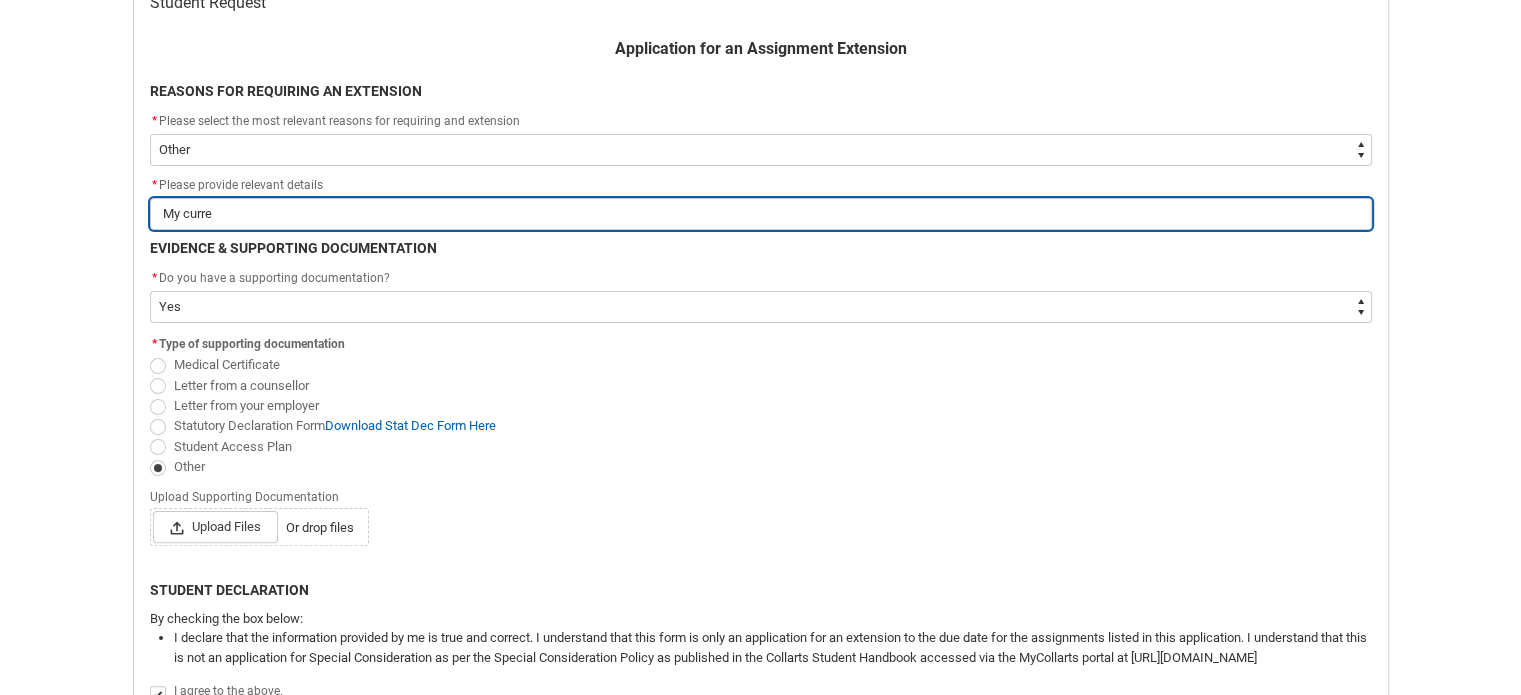 type on "My curren" 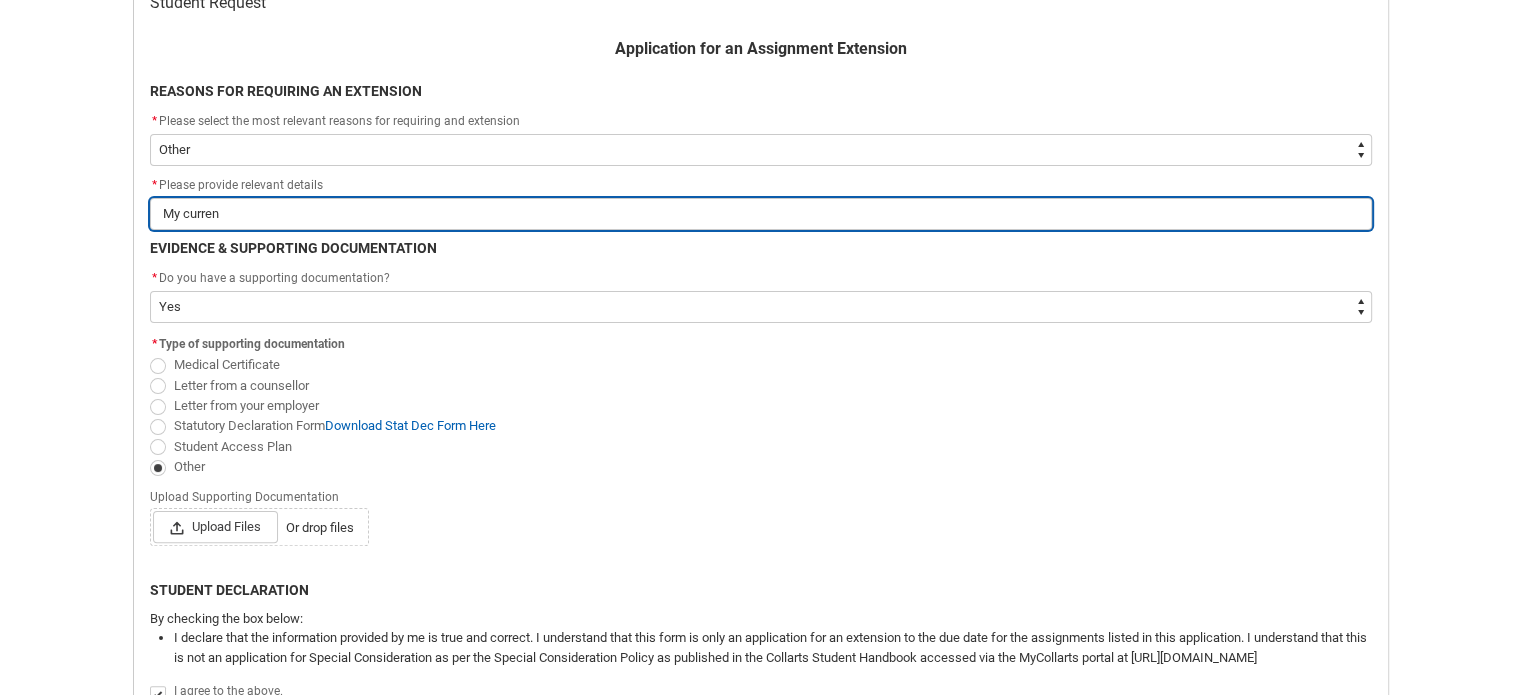 type on "My current" 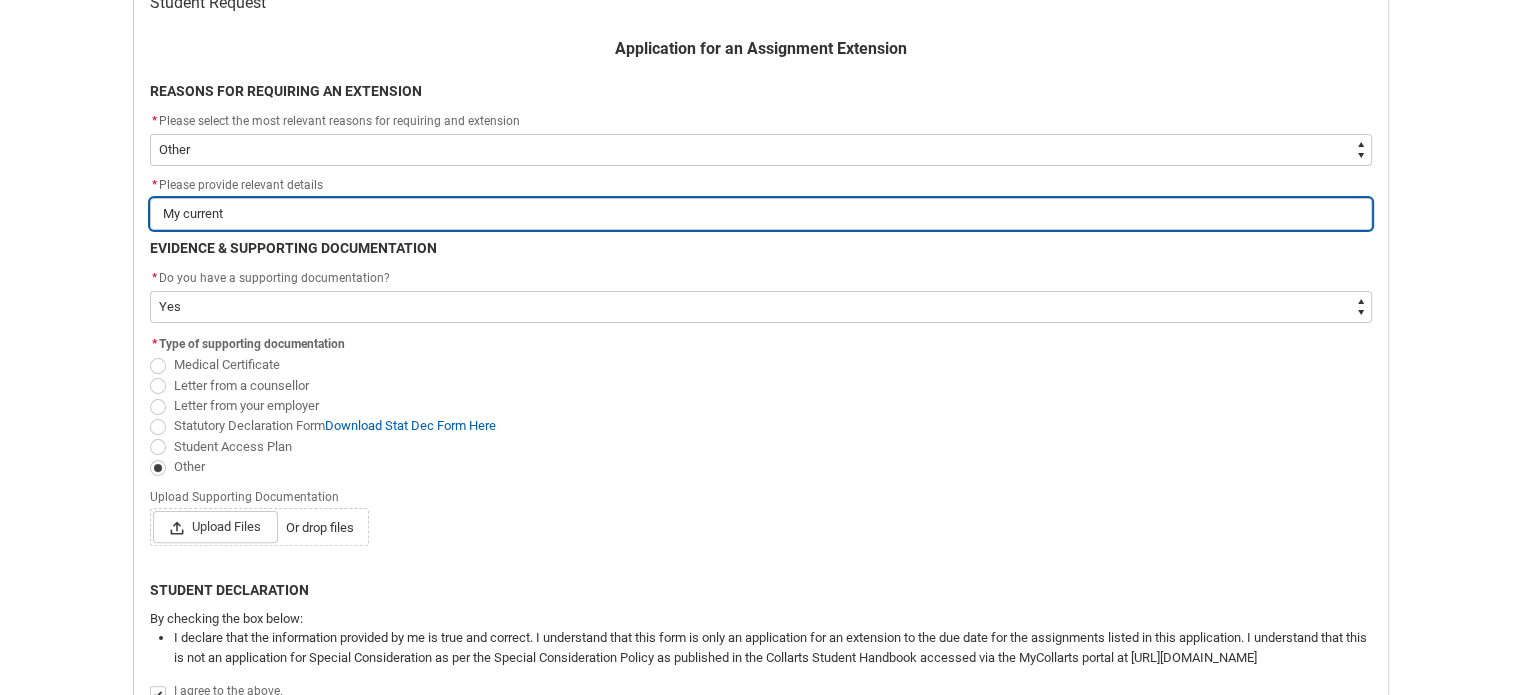 type on "My current" 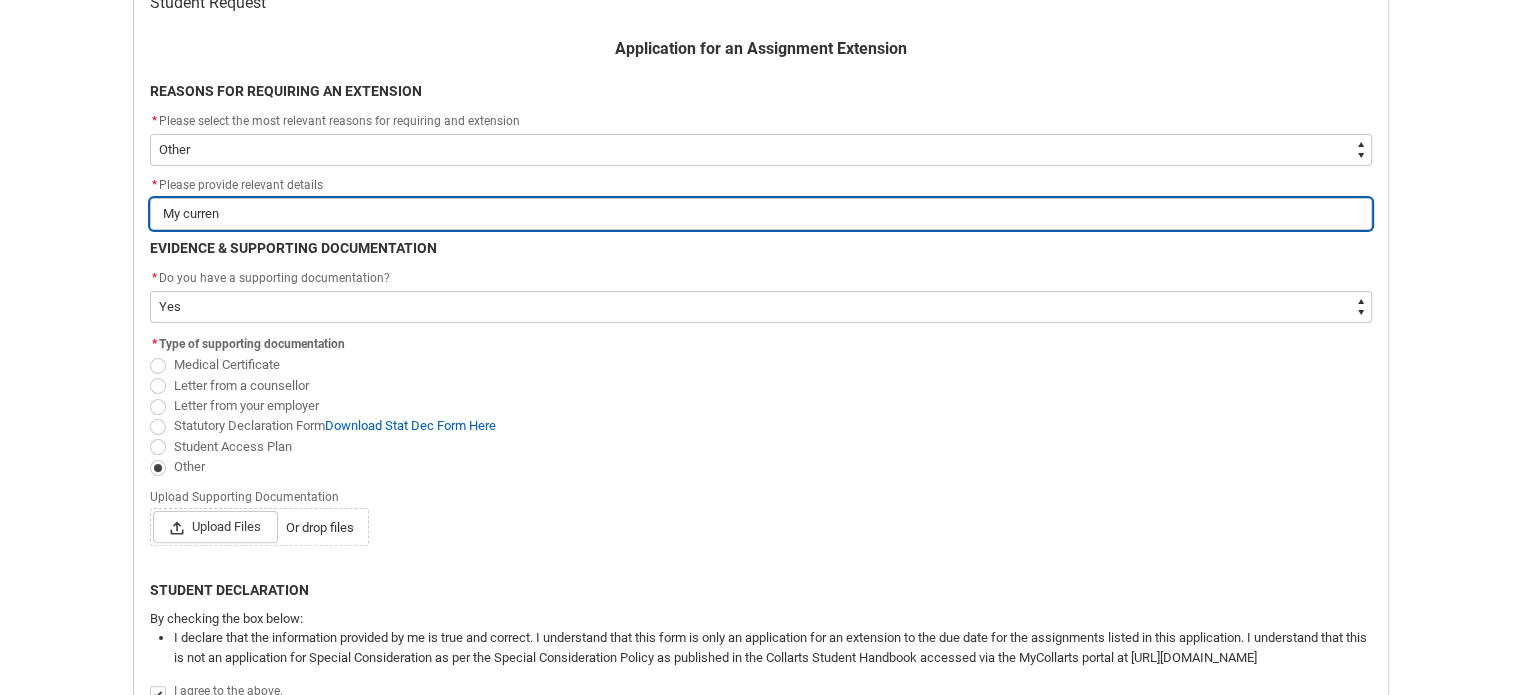 type on "My curre" 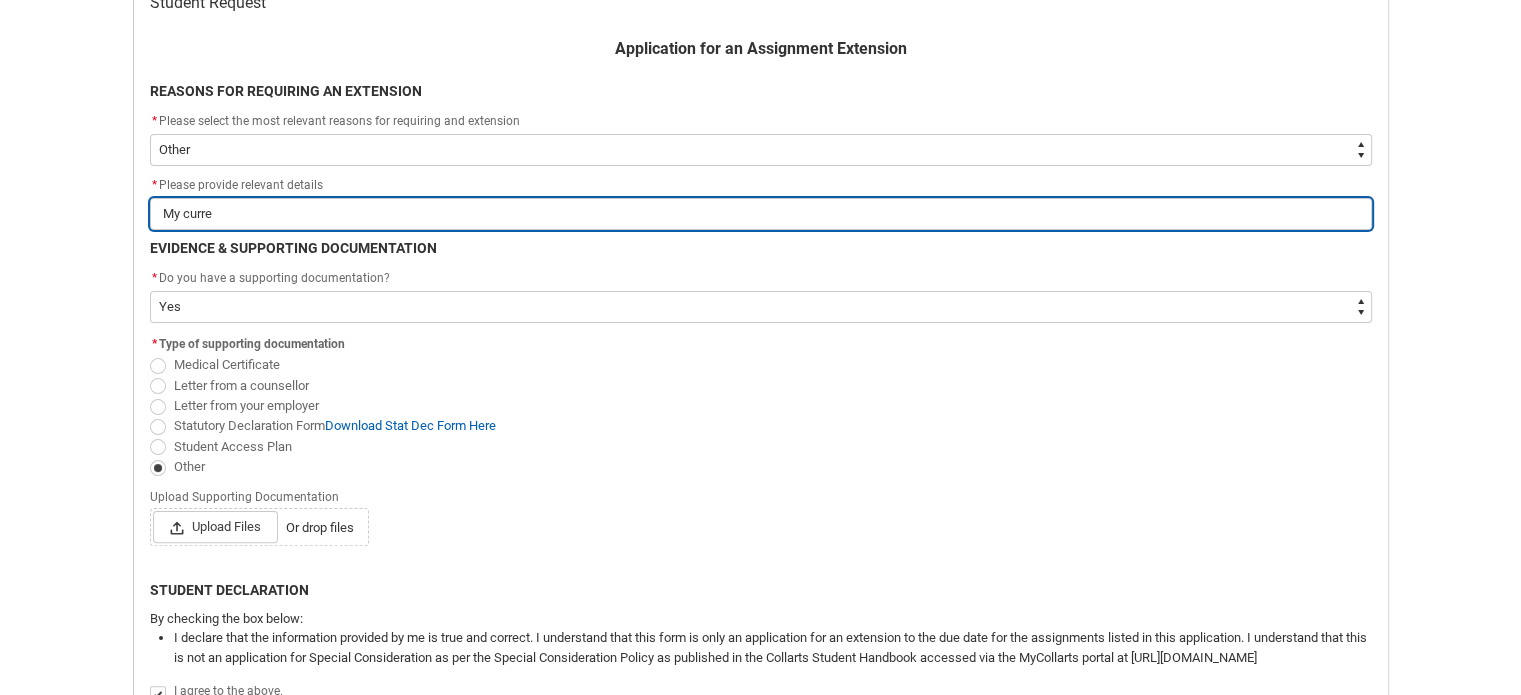 type 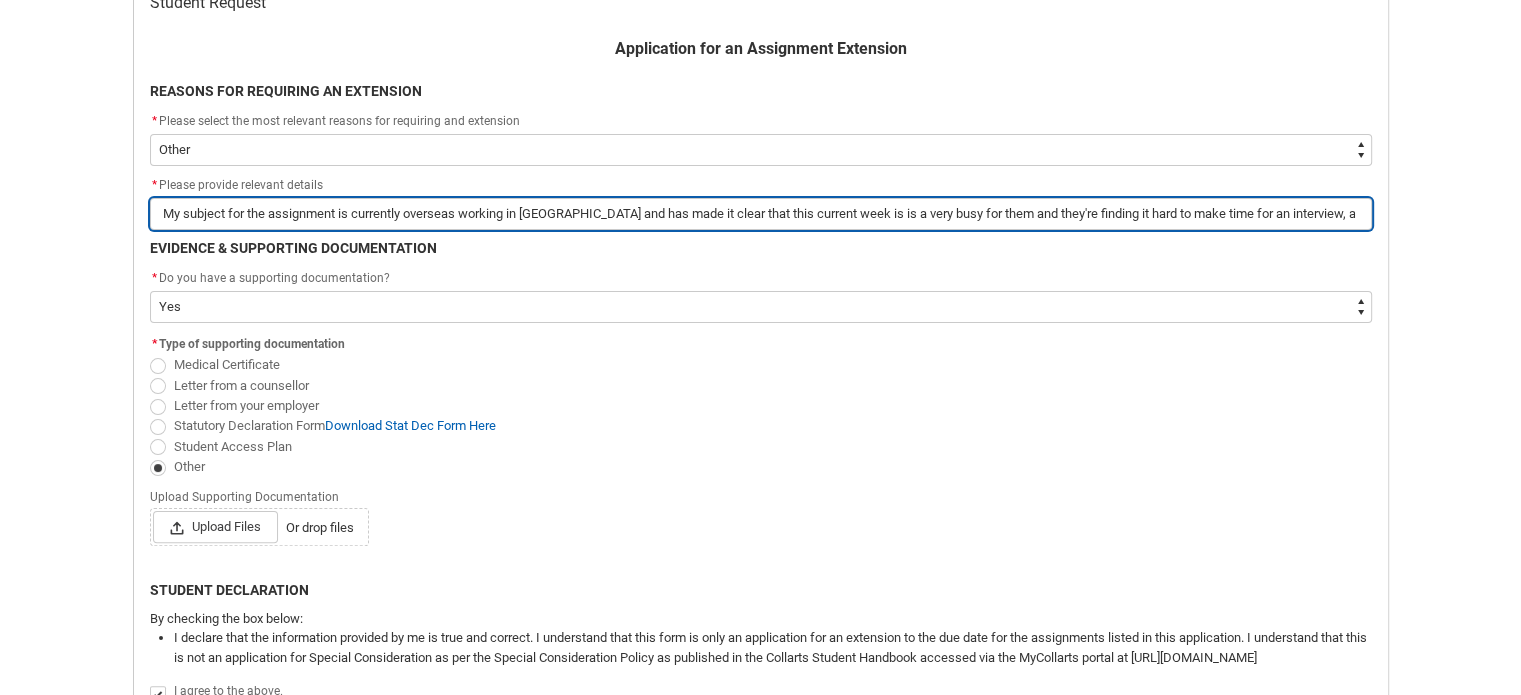 click on "My subject for the assignment is currently overseas working in Los Angeles and has made it clear that this current week is is a very busy for them and they're finding it hard to make time for an interview, a weeks extensions would greatly help in" at bounding box center (761, 214) 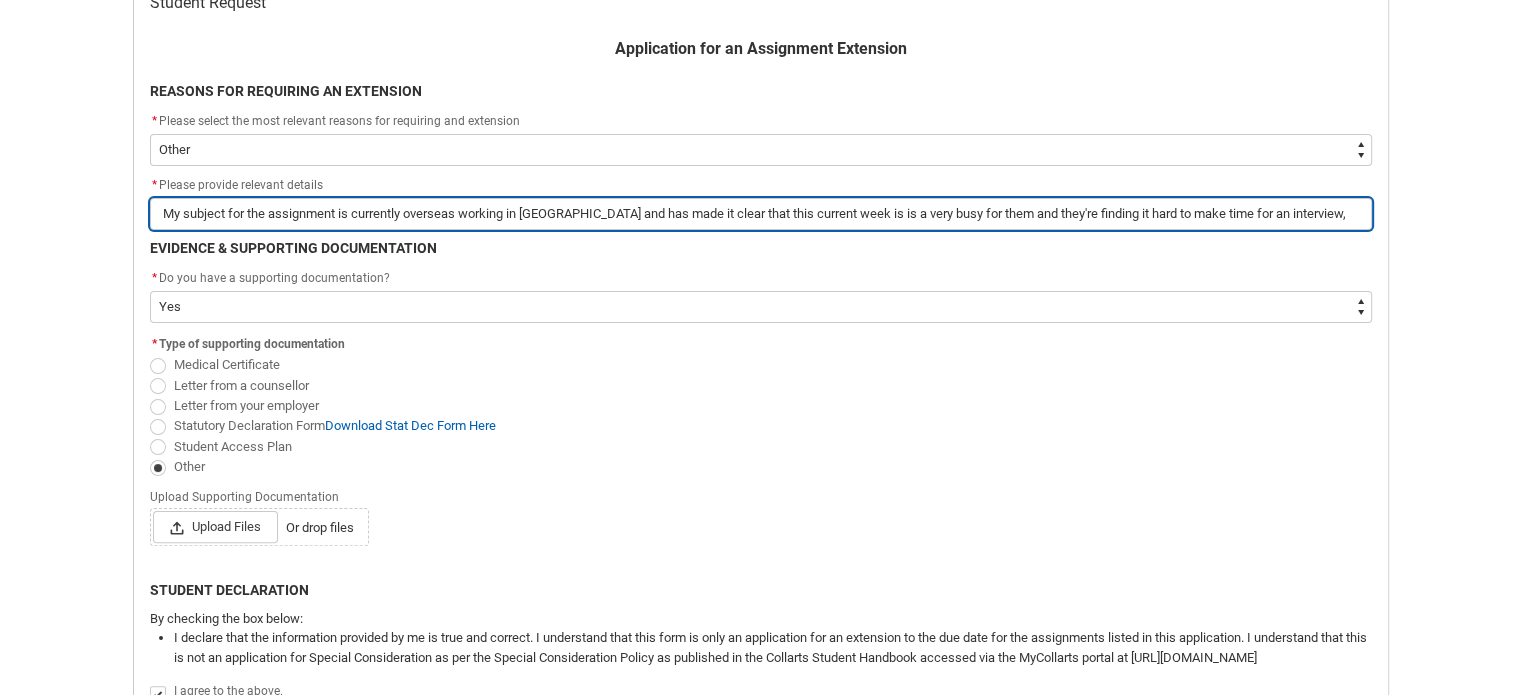 click on "My subject for the assignment is currently overseas working in Los Angeles and has made it clear that this current week is is a very busy for them and they're finding it hard to make time for an interview," at bounding box center [761, 214] 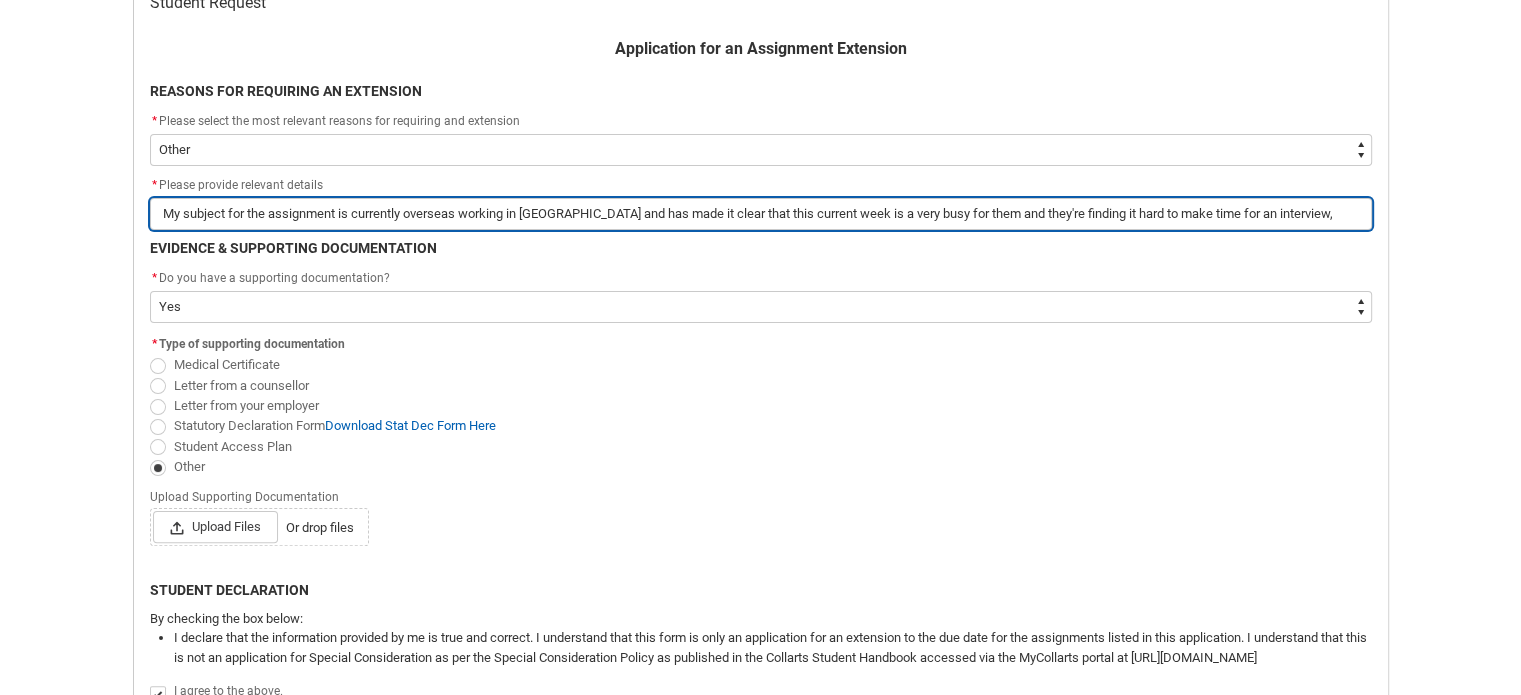 click on "My subject for the assignment is currently overseas working in Los Angeles and has made it clear that this current week is a very busy for them and they're finding it hard to make time for an interview," at bounding box center (761, 214) 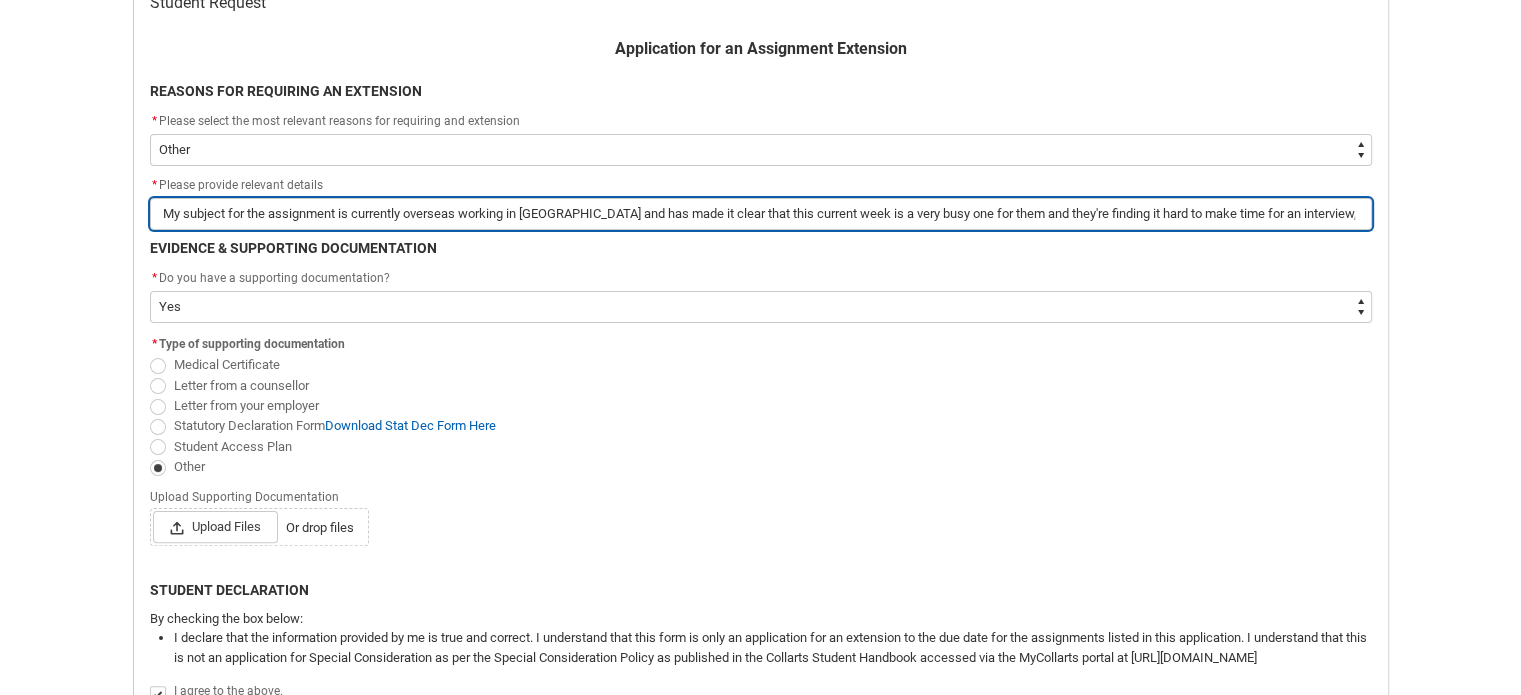 click on "My subject for the assignment is currently overseas working in Los Angeles and has made it clear that this current week is a very busy one for them and they're finding it hard to make time for an interview," at bounding box center (761, 214) 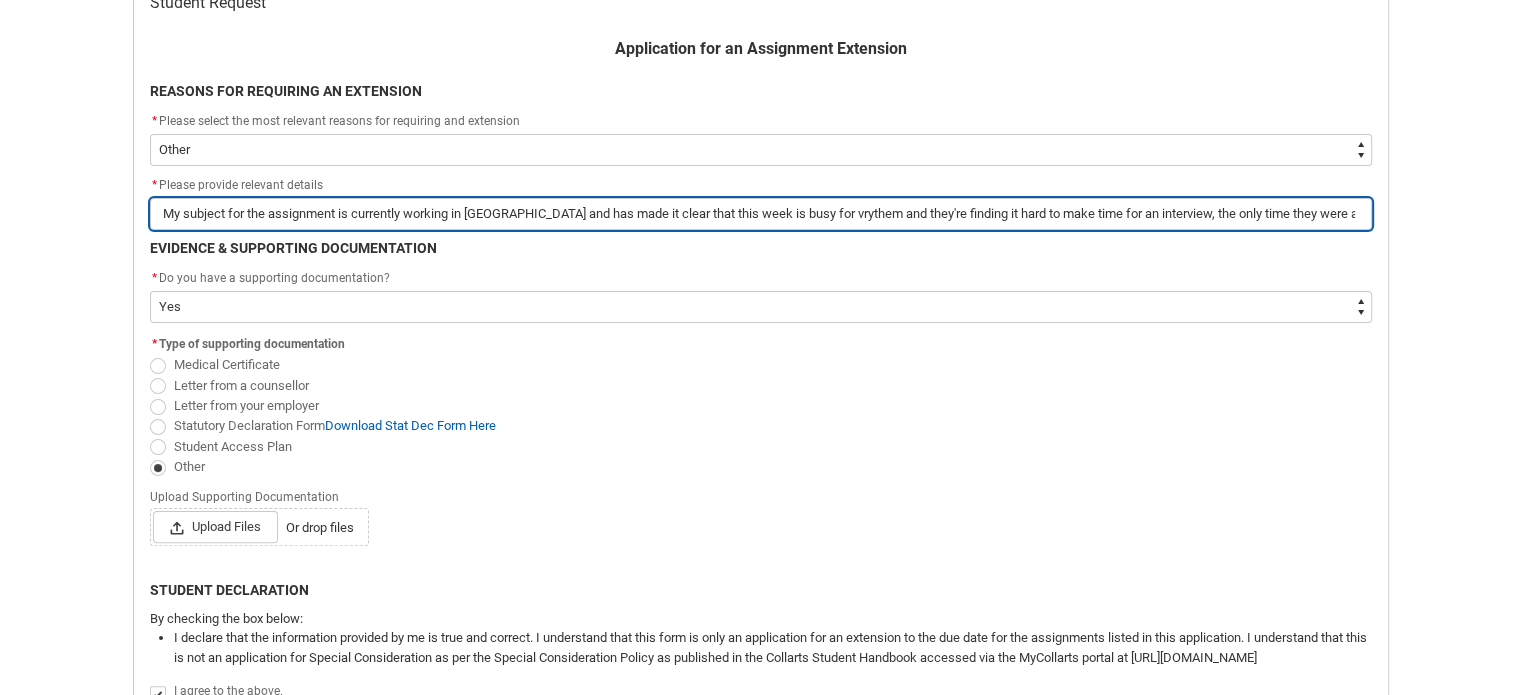 click on "My subject for the assignment is currently working in Los Angeles and has made it clear that this week is busy for vrythem and they're finding it hard to make time for an interview, the only time they were availabl was Monday morning and I had class then" at bounding box center (761, 214) 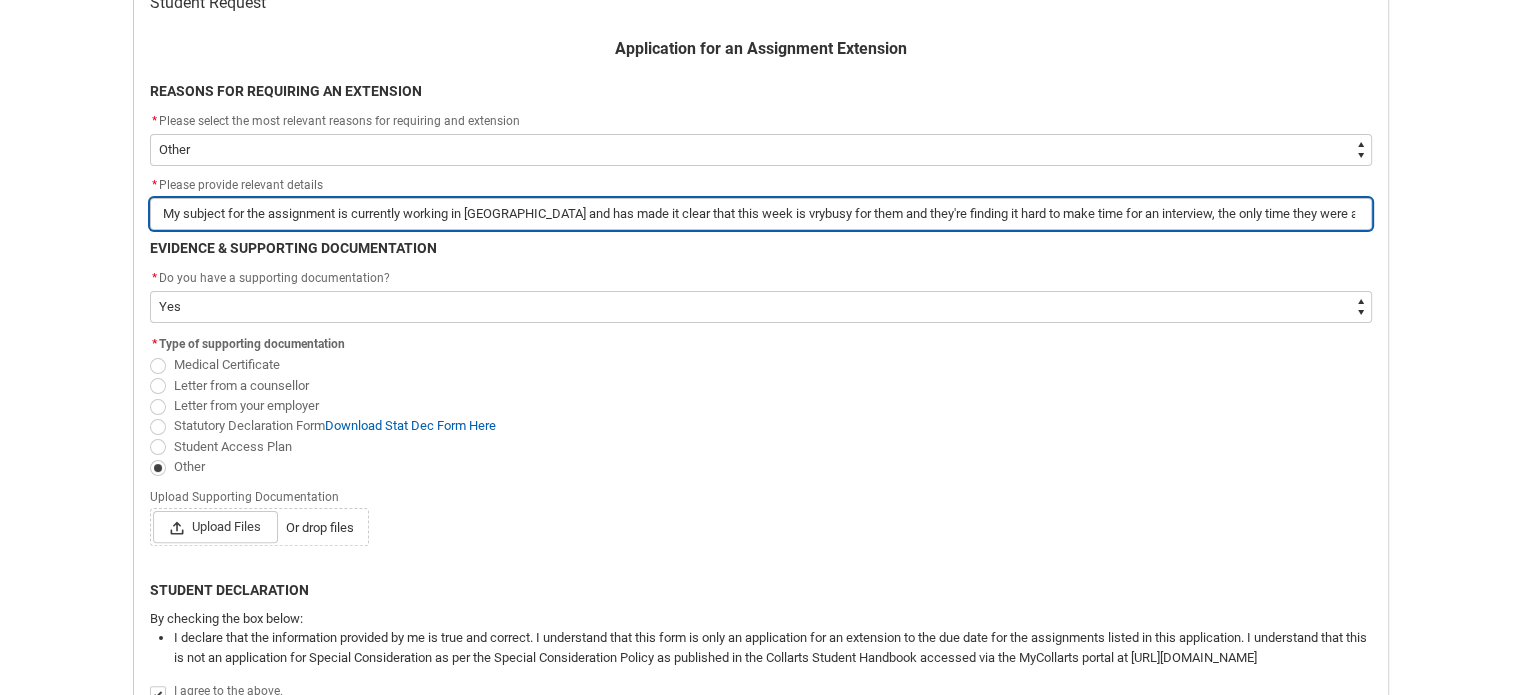click on "My subject for the assignment is currently working in Los Angeles and has made it clear that this week is vrybusy for them and they're finding it hard to make time for an interview, the only time they were availabl was Monday morning and I had class then" at bounding box center [761, 214] 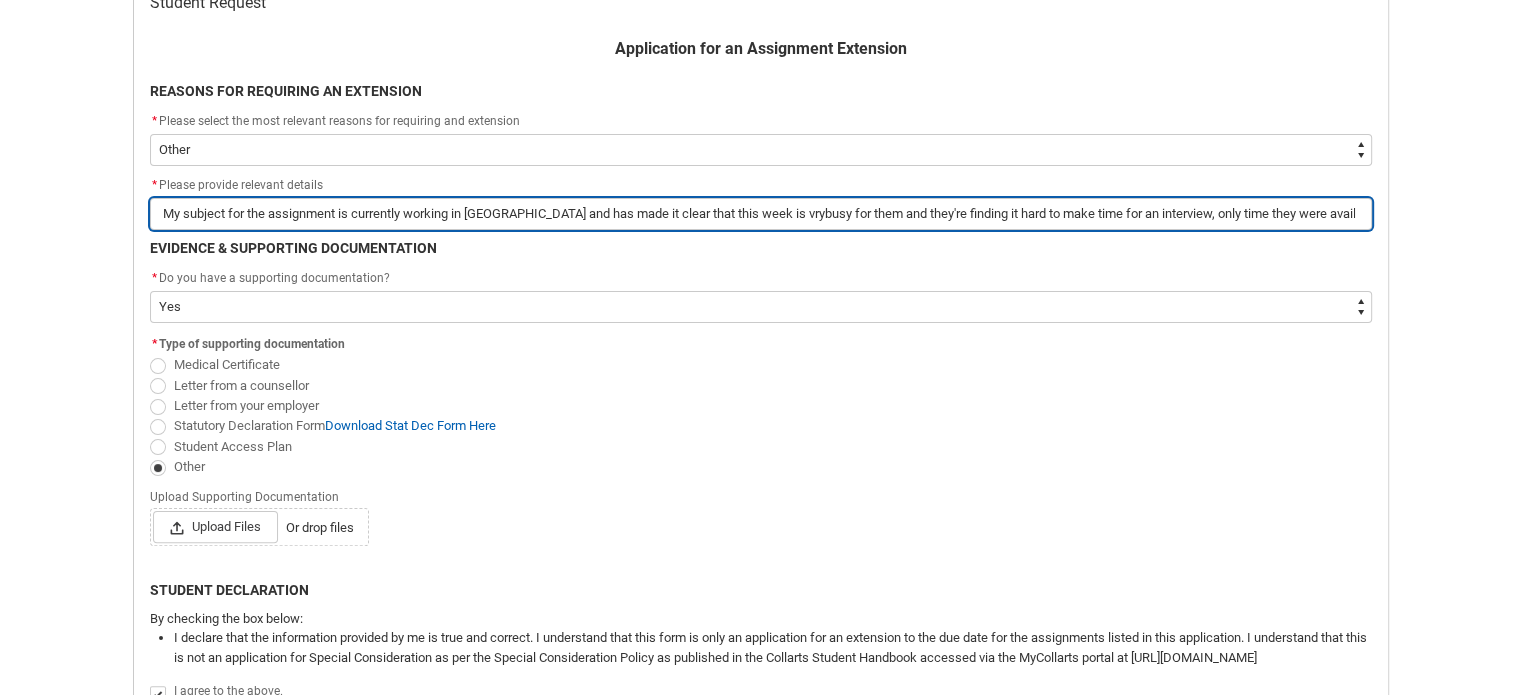 click on "My subject for the assignment is currently working in Los Angeles and has made it clear that this week is vrybusy for them and they're finding it hard to make time for an interview, only time they were availabl was Monday morning and I had class then" at bounding box center [761, 214] 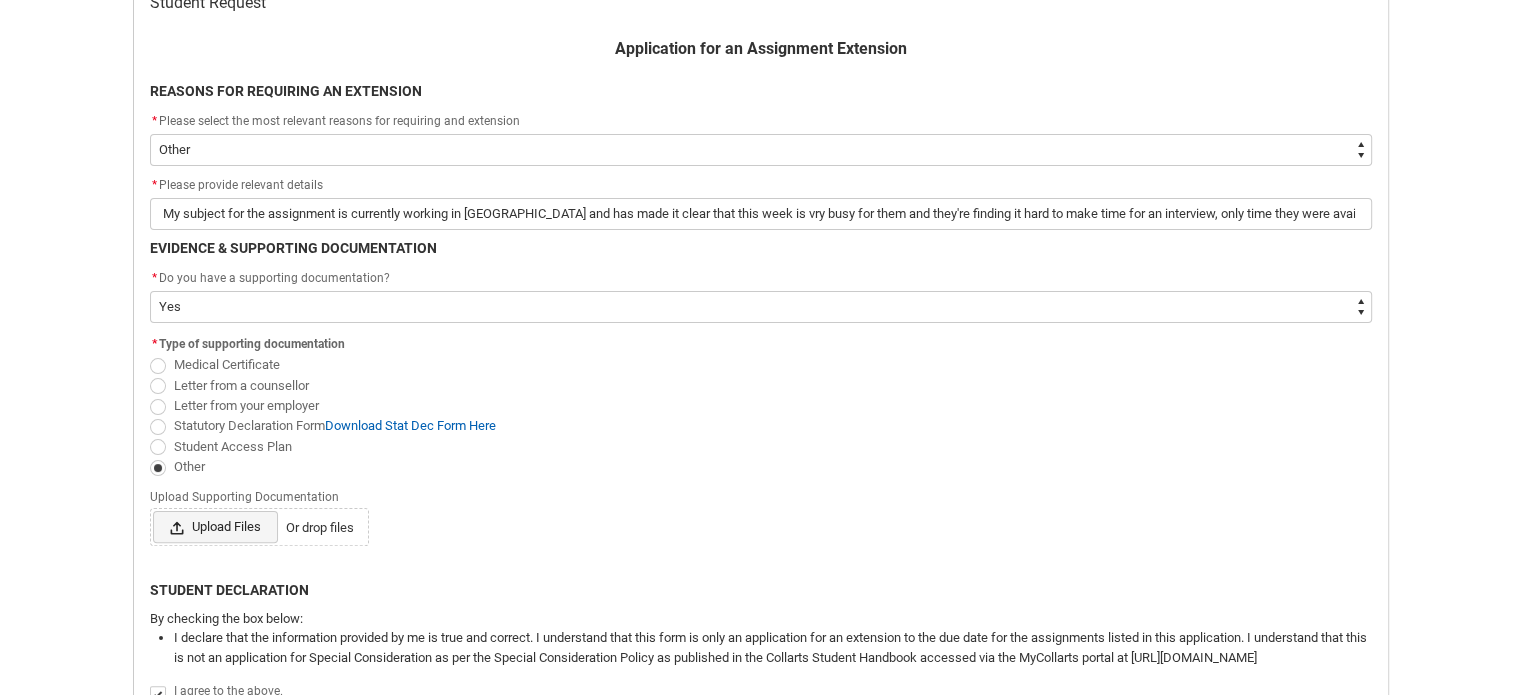 click on "Upload Files" at bounding box center (215, 527) 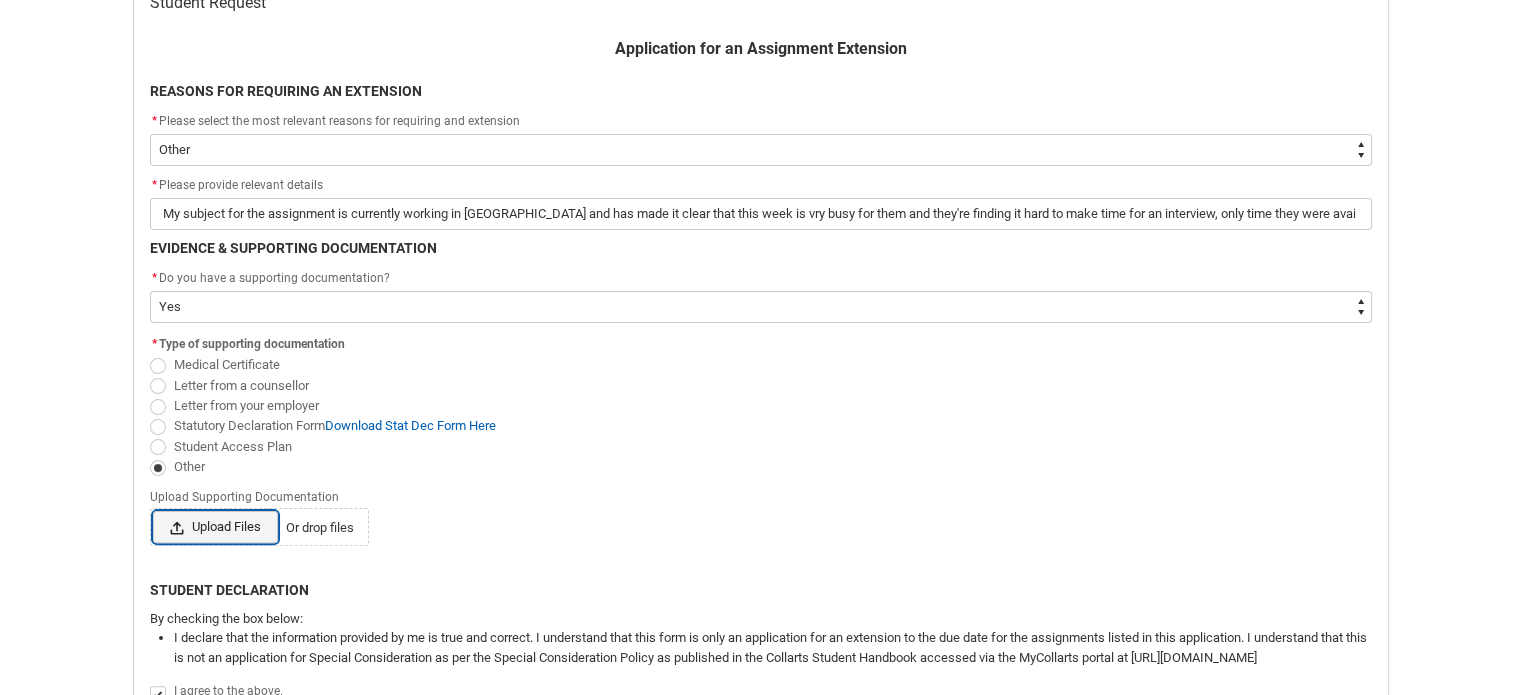 click on "Upload Files Or drop files" at bounding box center [152, 510] 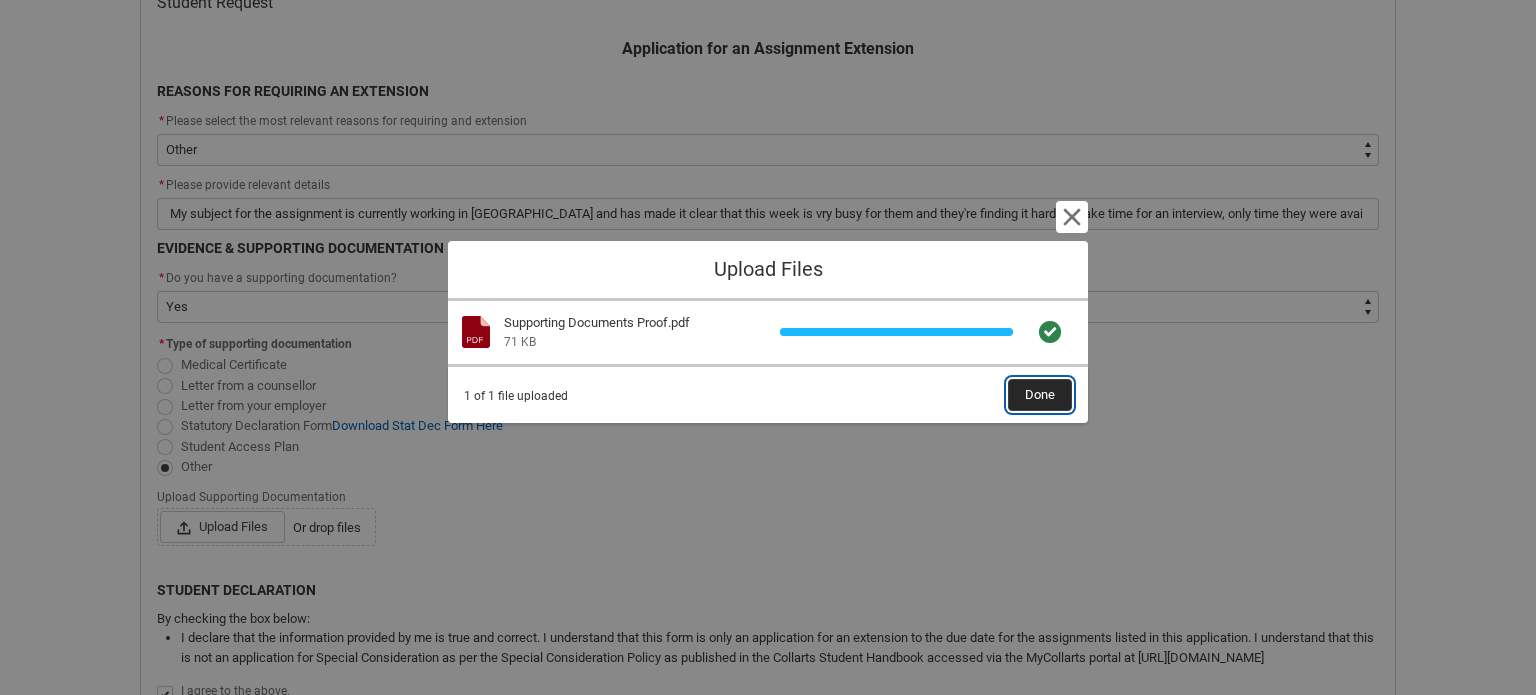 click on "Done" at bounding box center (1040, 395) 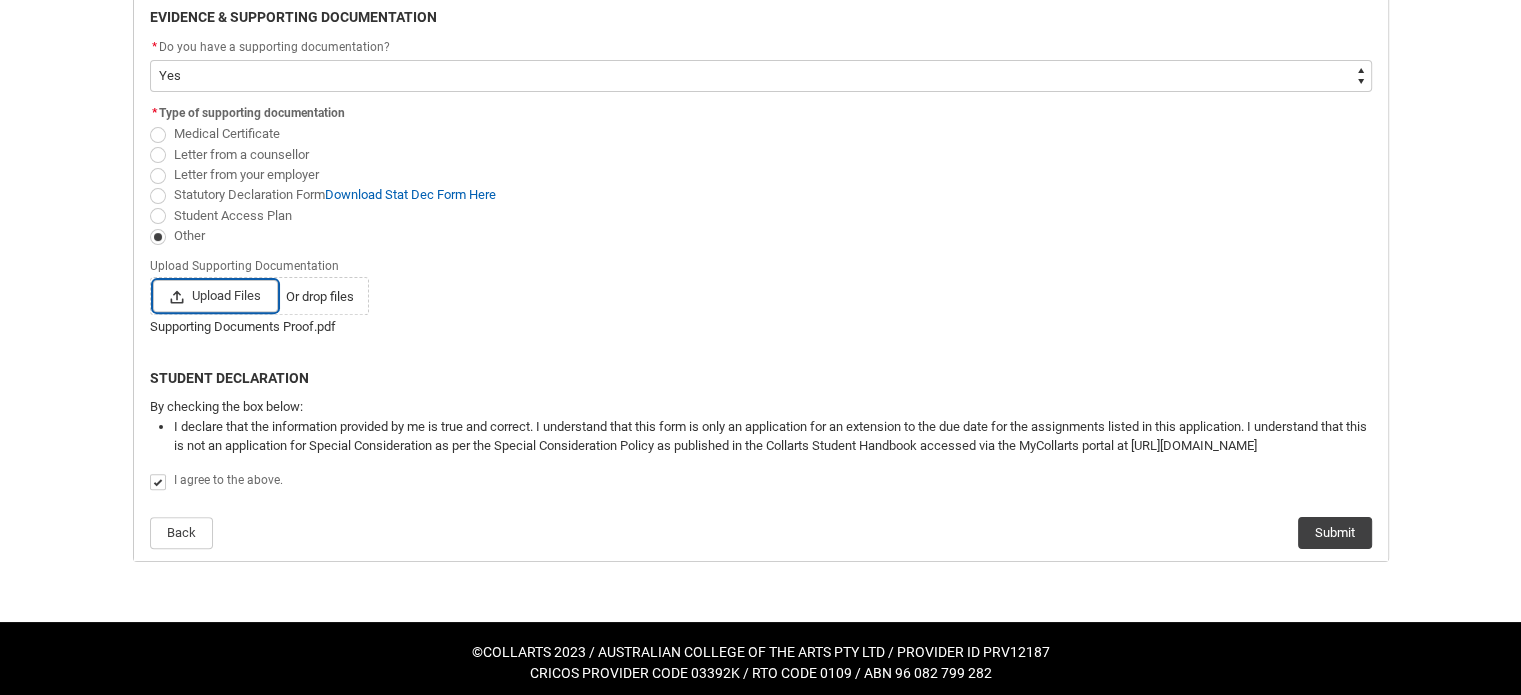 scroll, scrollTop: 669, scrollLeft: 0, axis: vertical 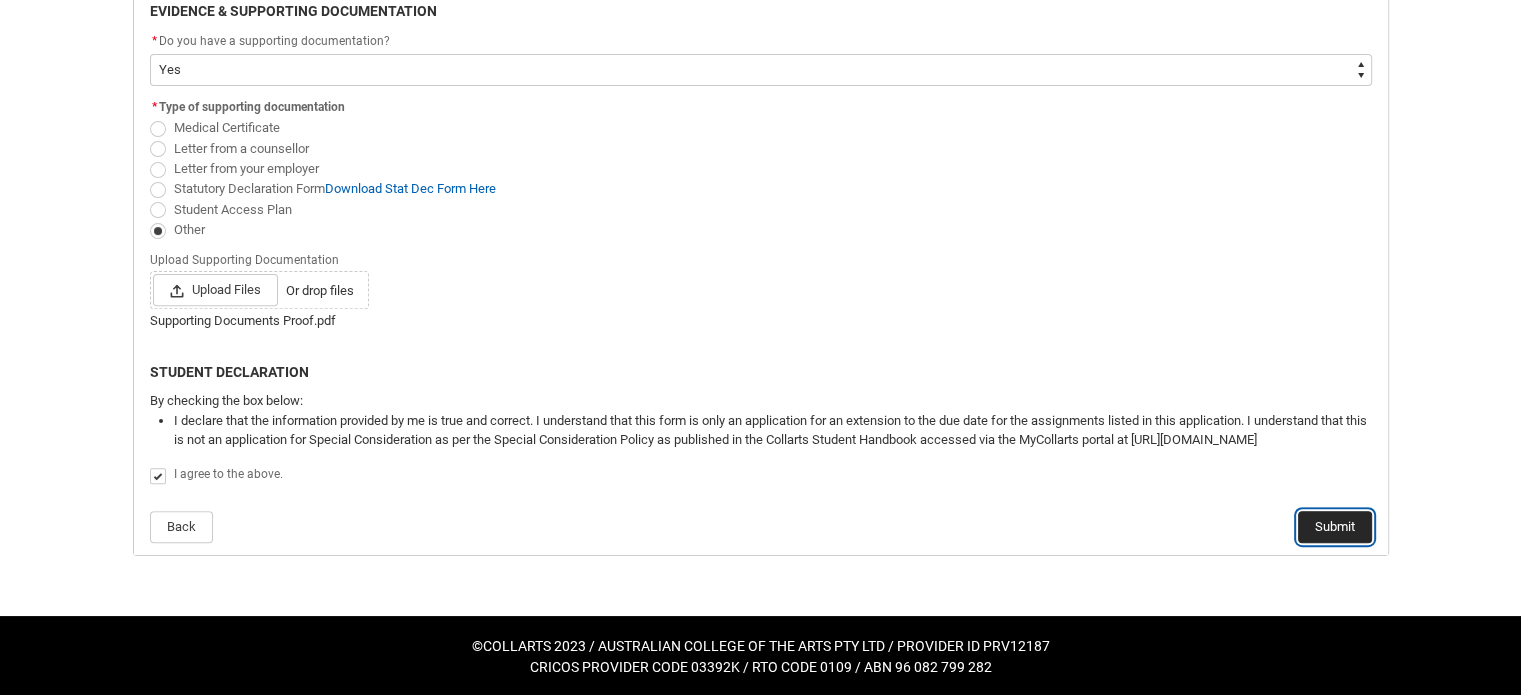 click on "Submit" 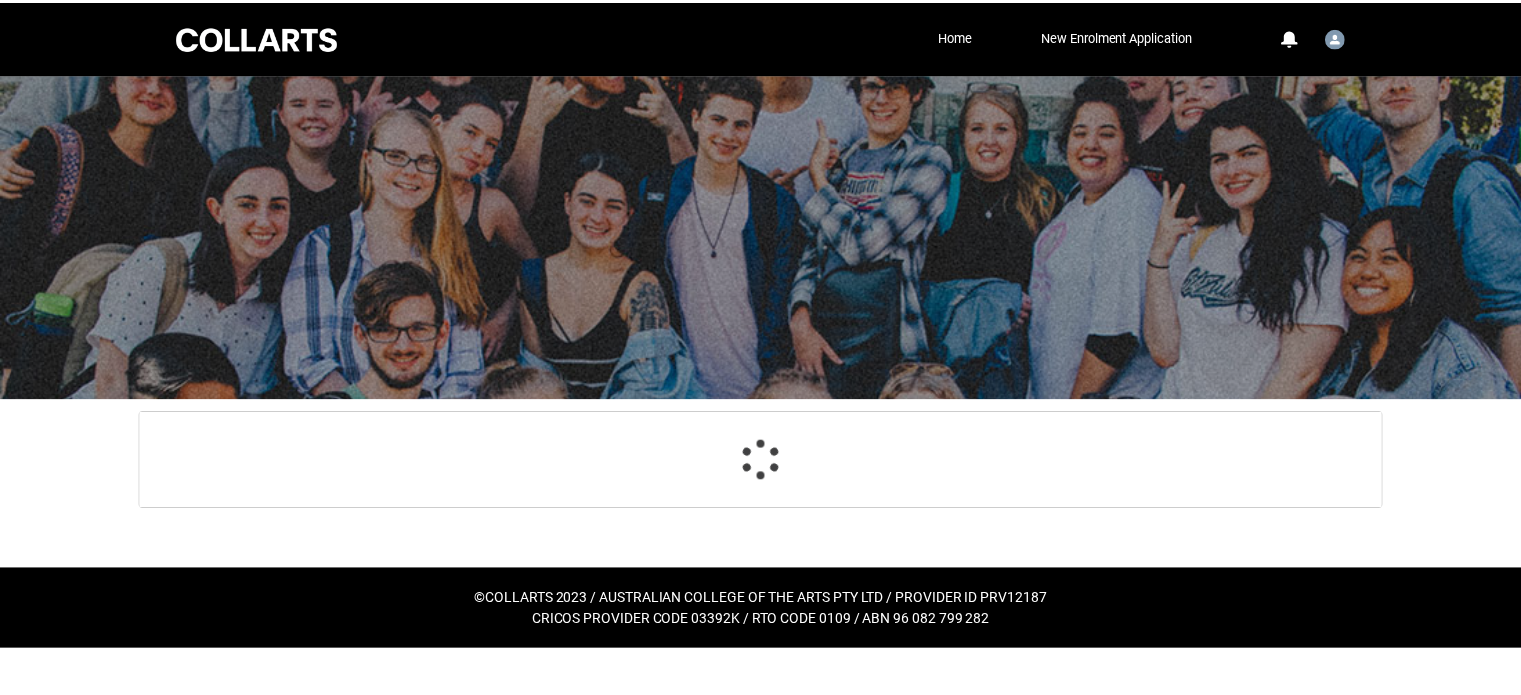 scroll, scrollTop: 13, scrollLeft: 0, axis: vertical 